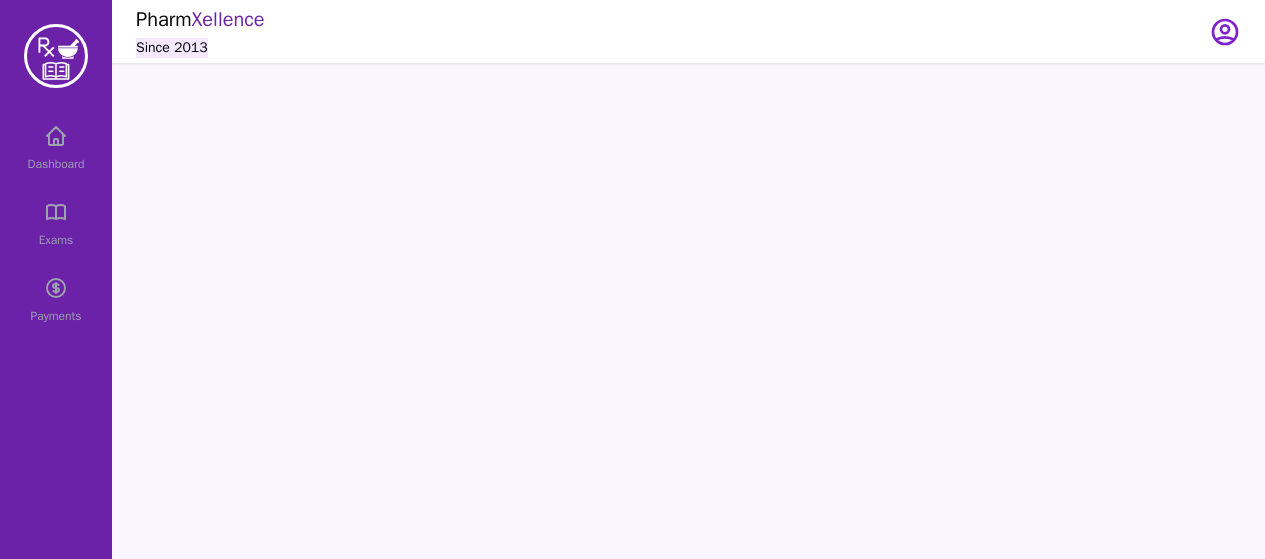 scroll, scrollTop: 0, scrollLeft: 0, axis: both 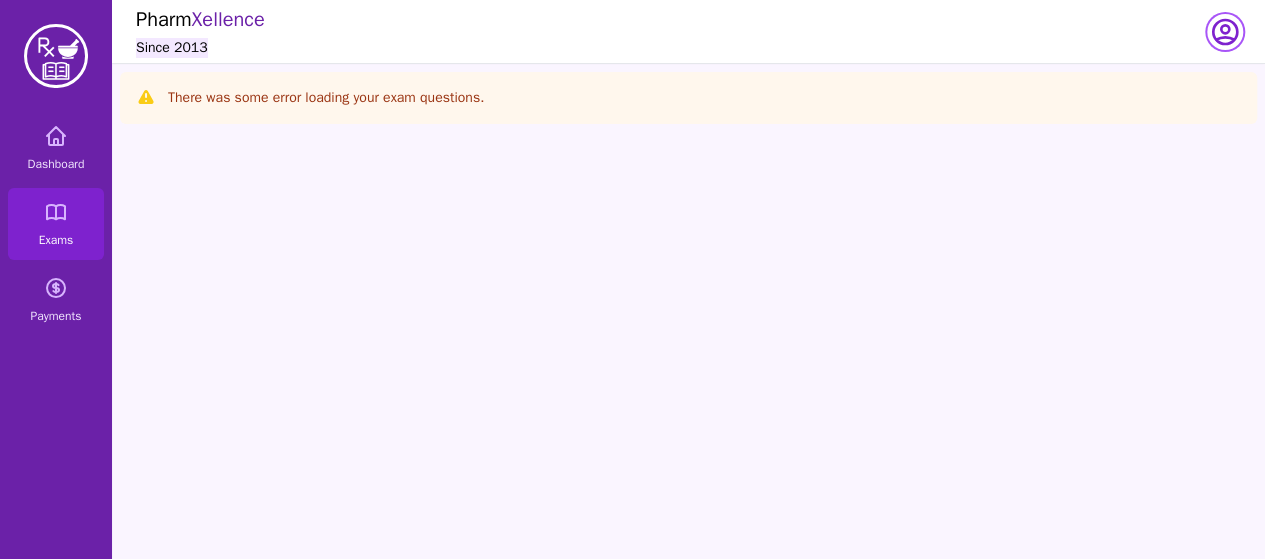 click at bounding box center [1225, 32] 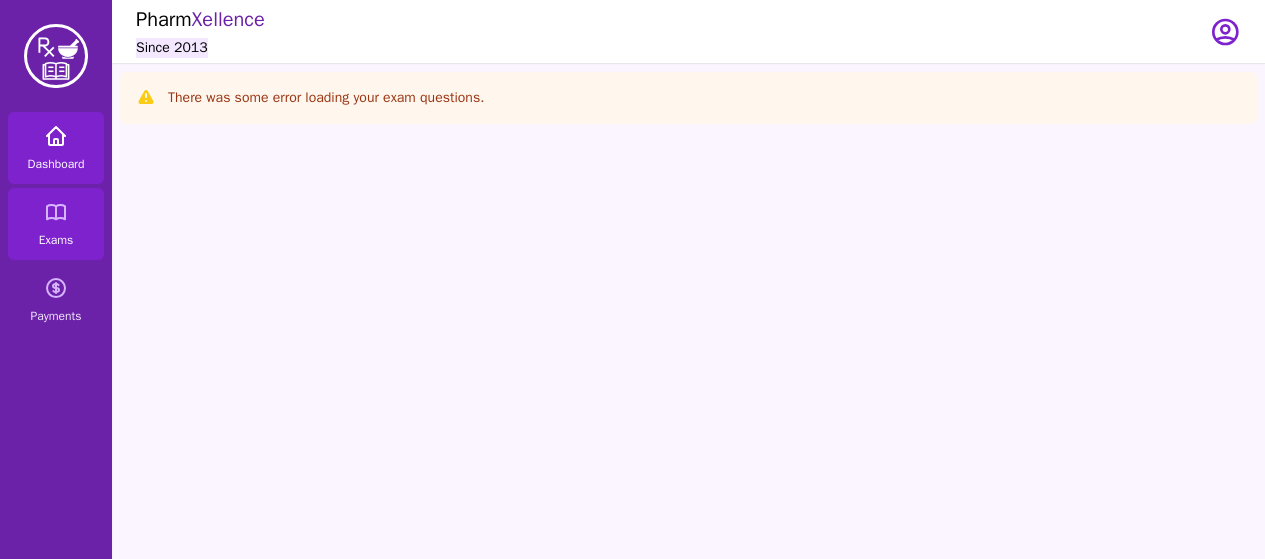 click on "Dashboard" at bounding box center [56, 164] 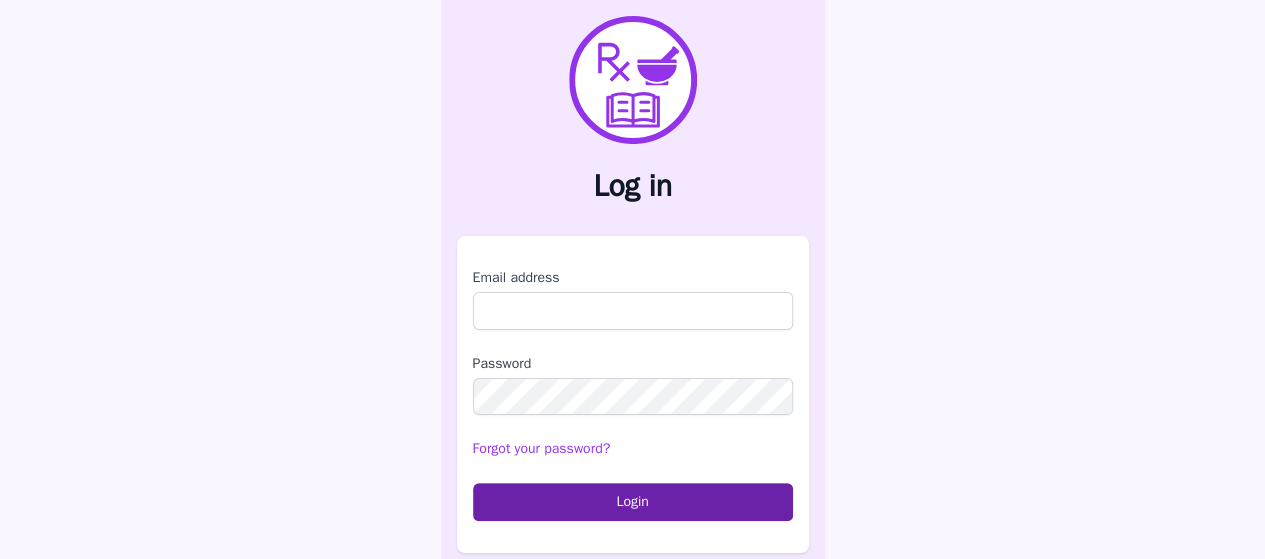 scroll, scrollTop: 8, scrollLeft: 0, axis: vertical 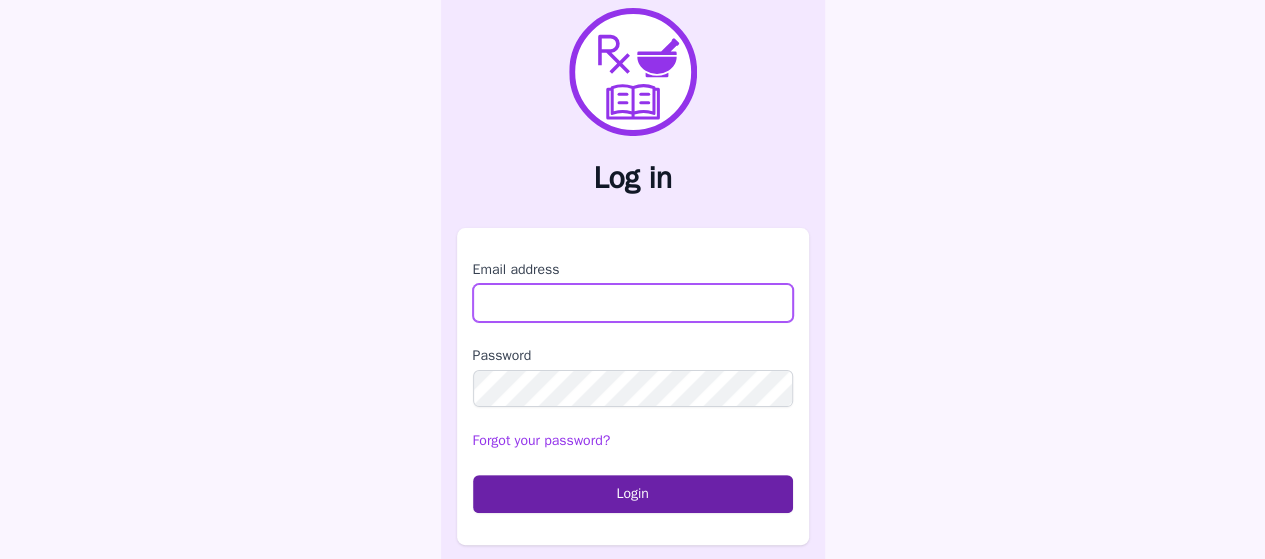 type on "**********" 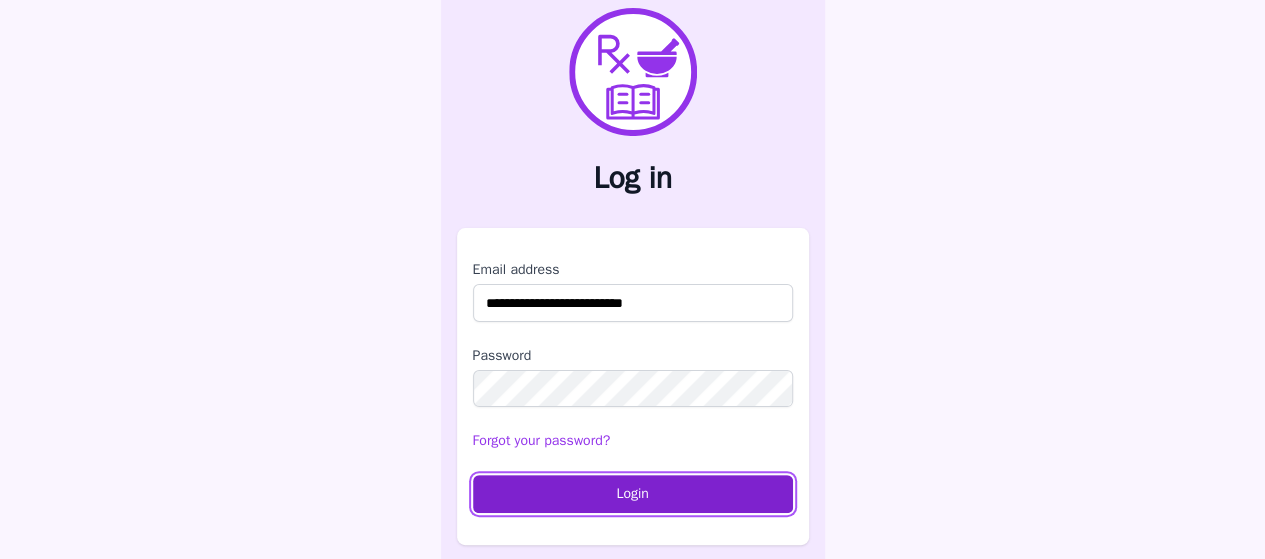 click on "Login" at bounding box center [633, 494] 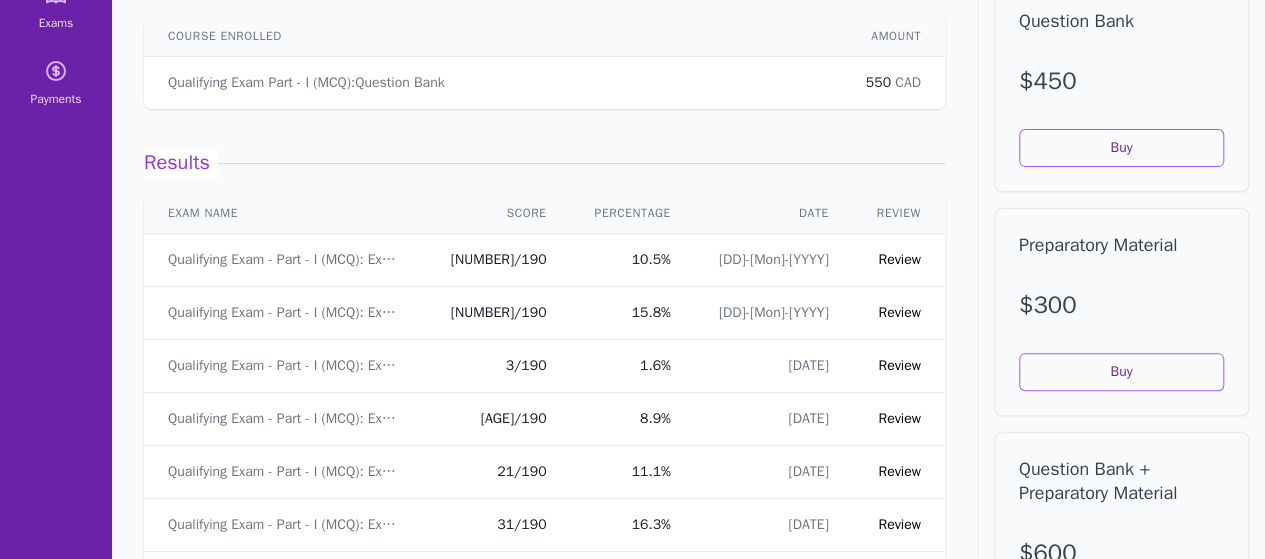 scroll, scrollTop: 0, scrollLeft: 0, axis: both 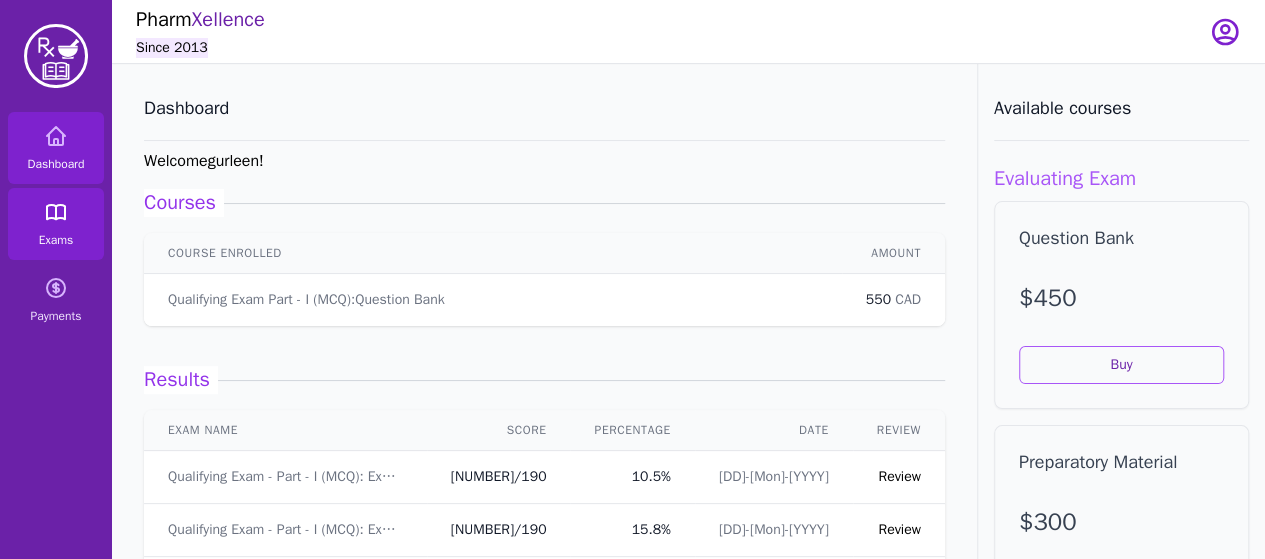 click on "Exams" at bounding box center [56, 224] 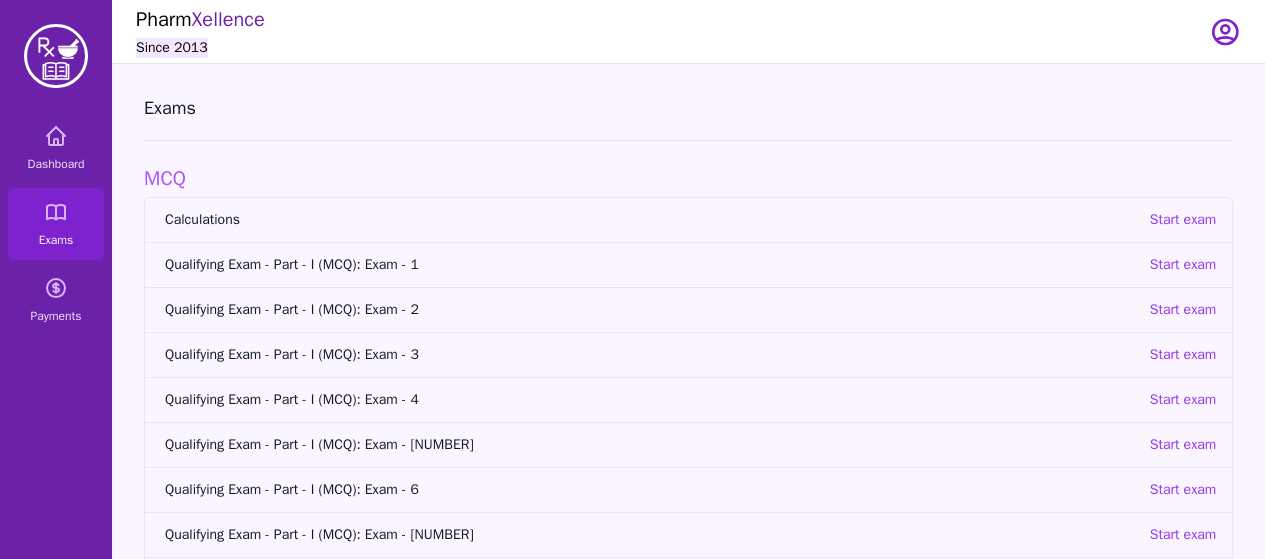 scroll, scrollTop: 18, scrollLeft: 0, axis: vertical 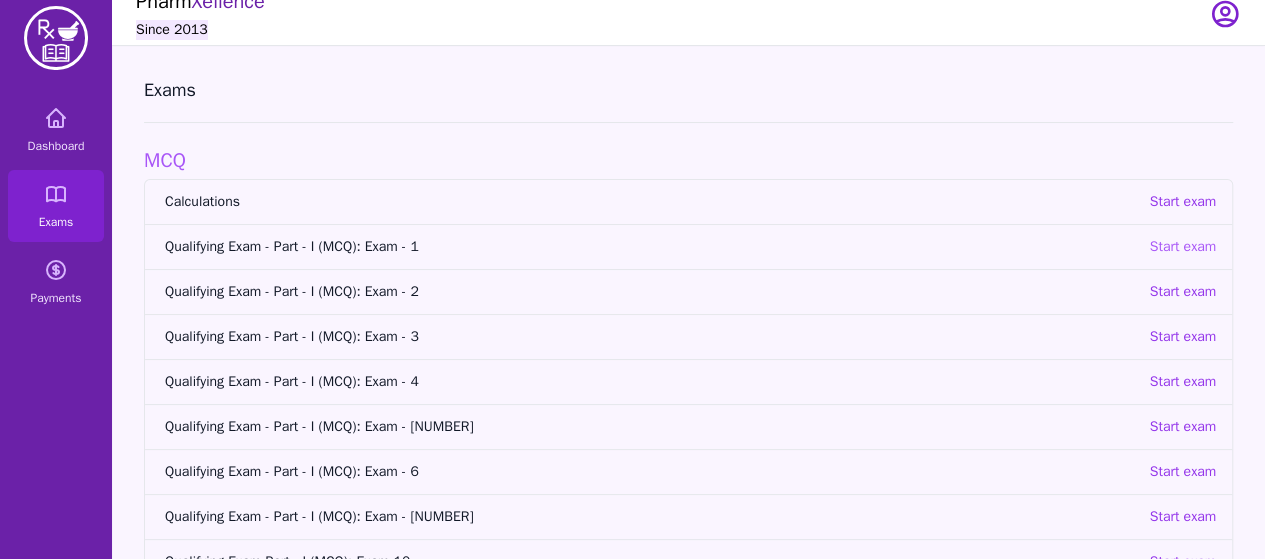 click on "Start exam" at bounding box center [1182, 247] 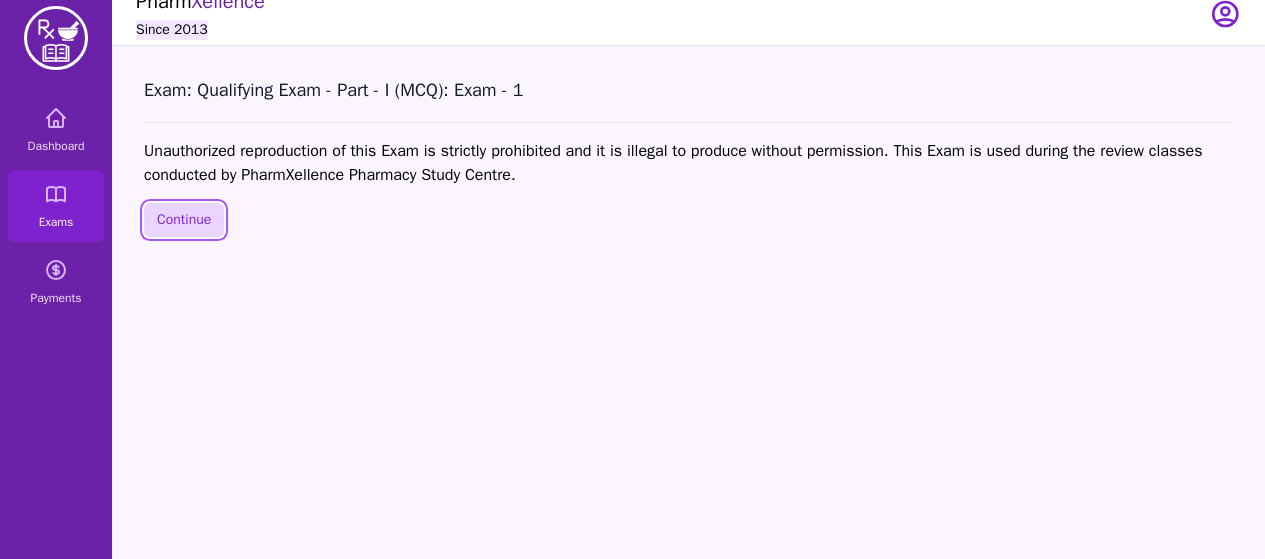 click on "Continue" at bounding box center [184, 220] 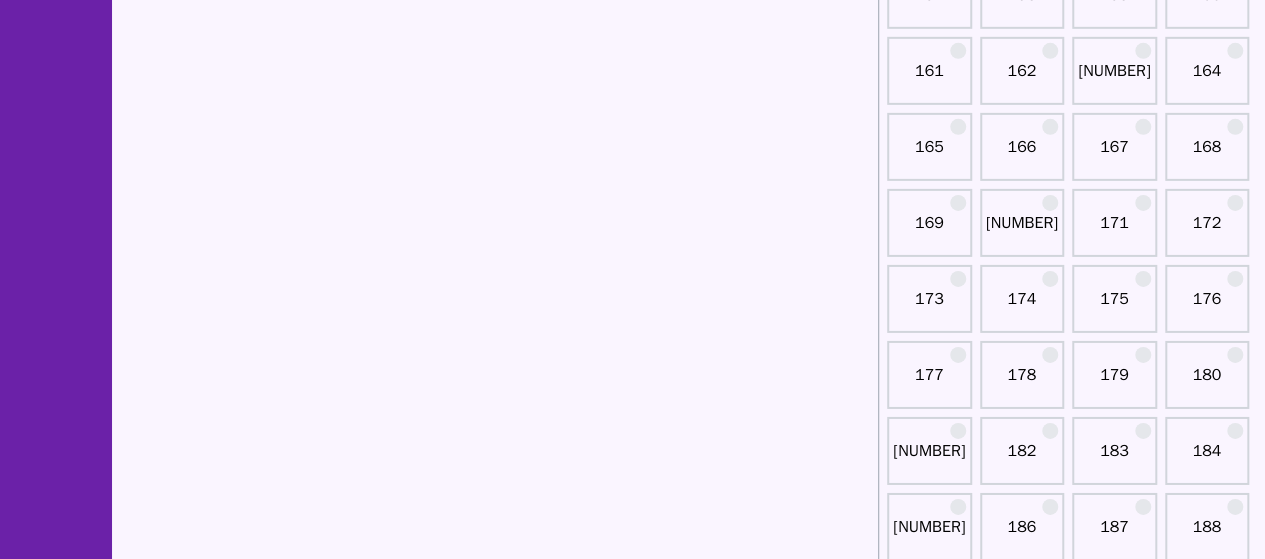 scroll, scrollTop: 3141, scrollLeft: 0, axis: vertical 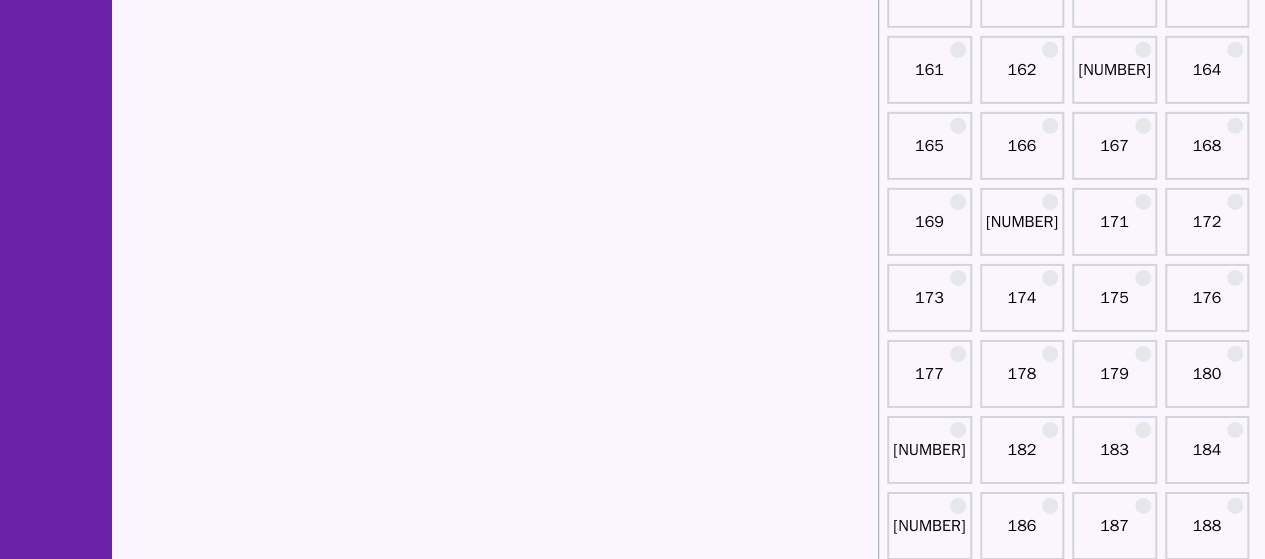 click on "173" at bounding box center (929, 298) 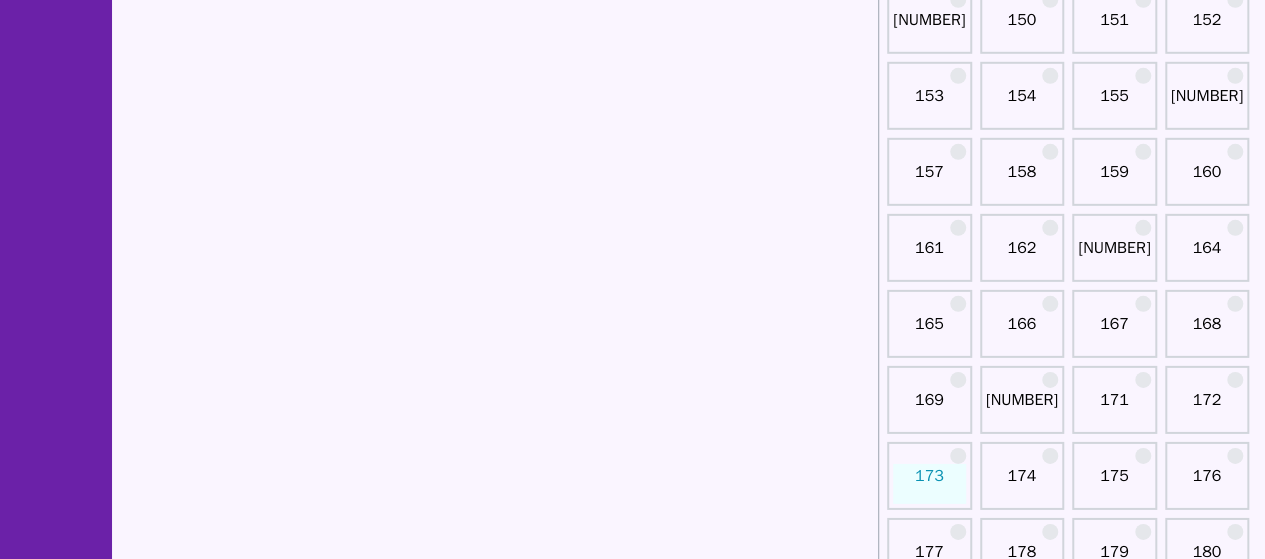 scroll, scrollTop: 3044, scrollLeft: 0, axis: vertical 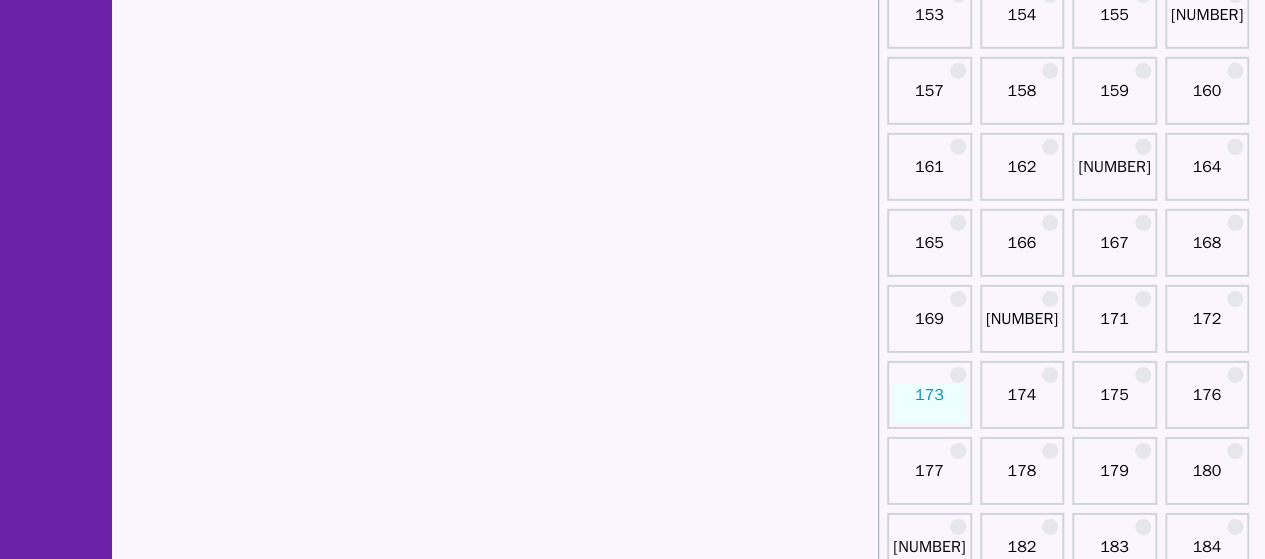 click on "[NUMBER]" at bounding box center [1022, 327] 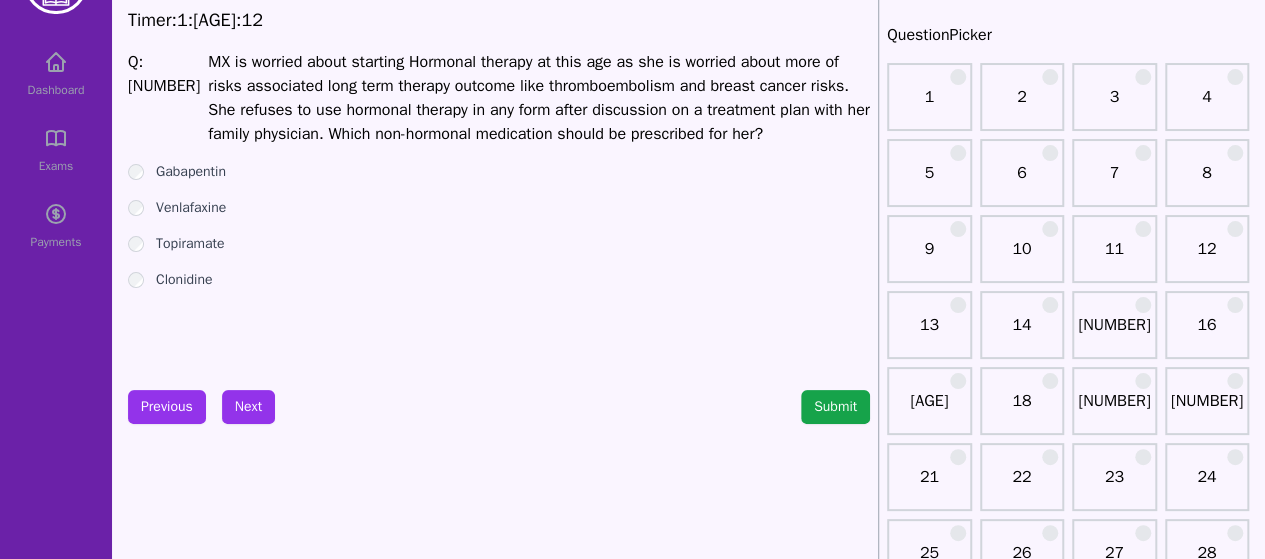 scroll, scrollTop: 0, scrollLeft: 0, axis: both 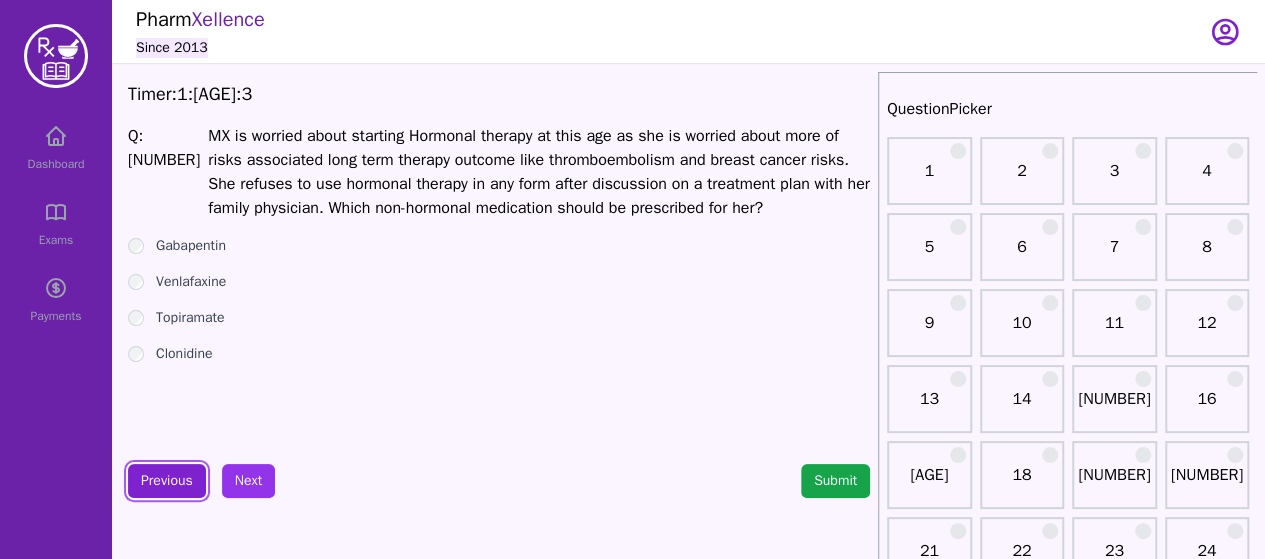 click on "Previous" at bounding box center (167, 481) 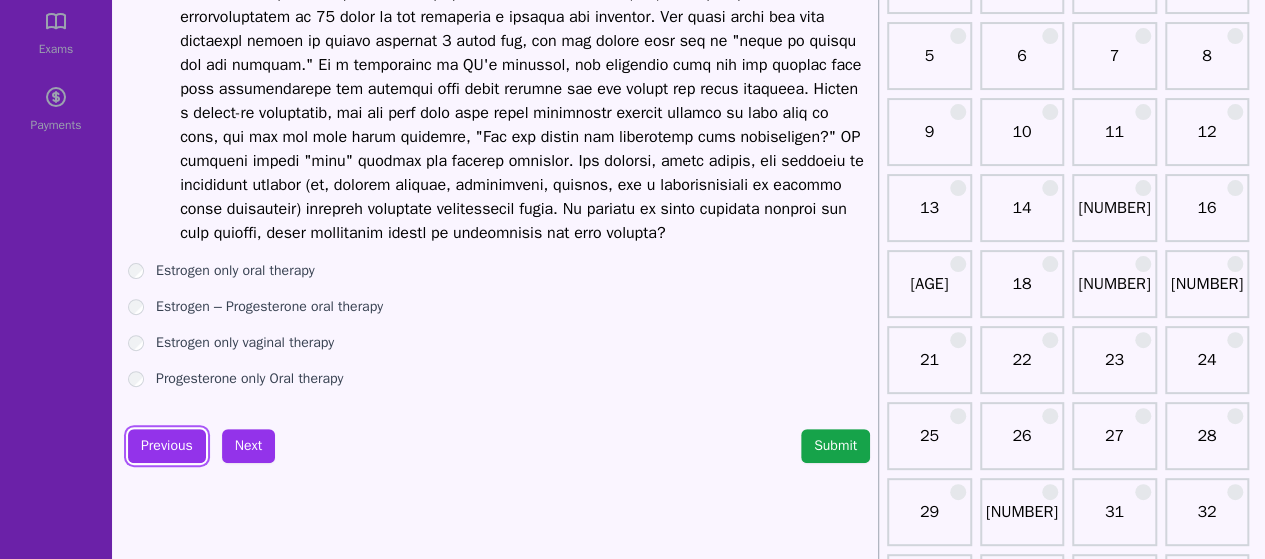 scroll, scrollTop: 192, scrollLeft: 0, axis: vertical 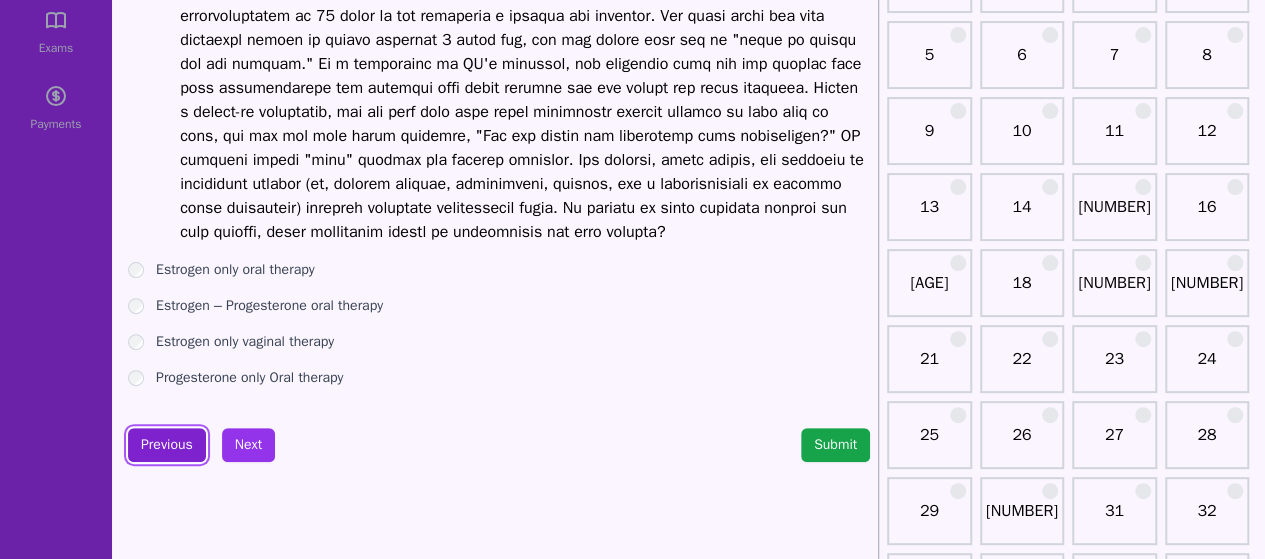click on "Previous" at bounding box center (167, 445) 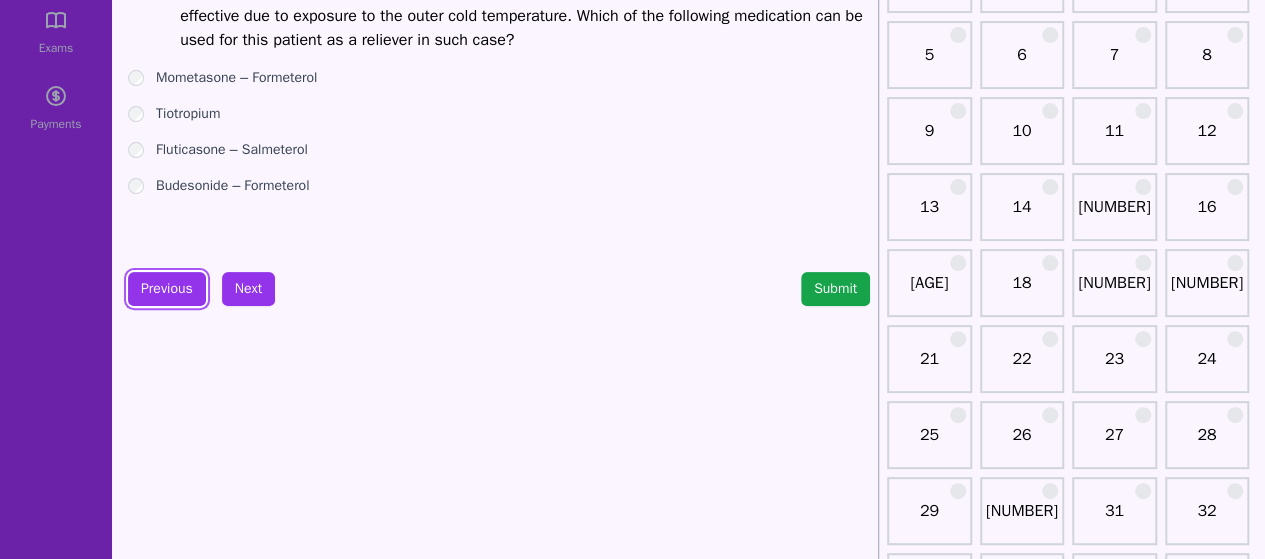 scroll, scrollTop: 0, scrollLeft: 0, axis: both 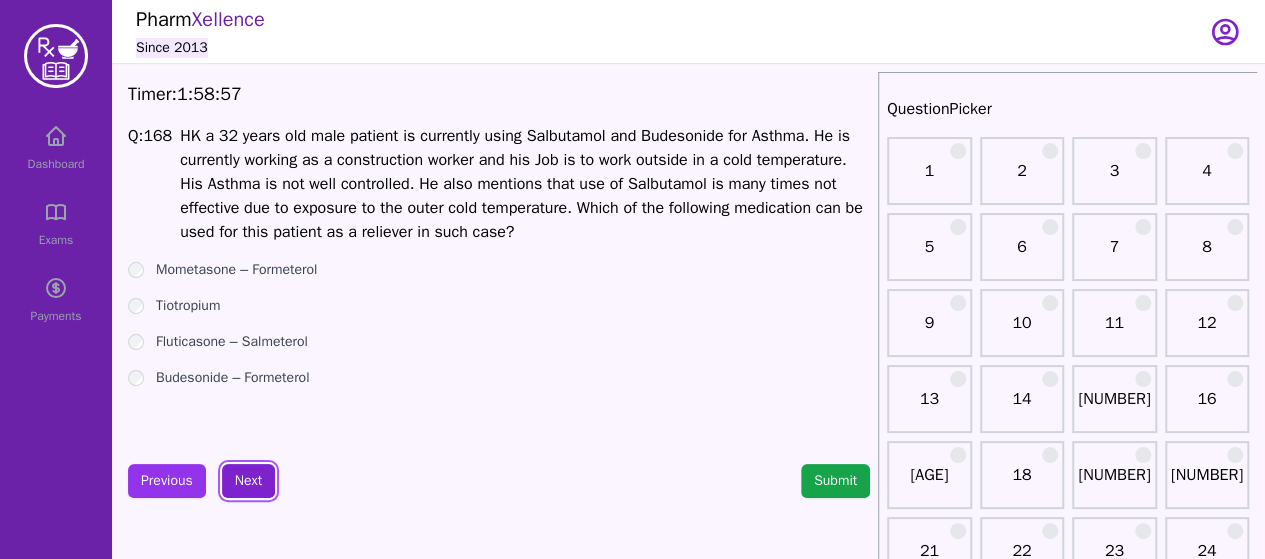 click on "Next" at bounding box center (248, 481) 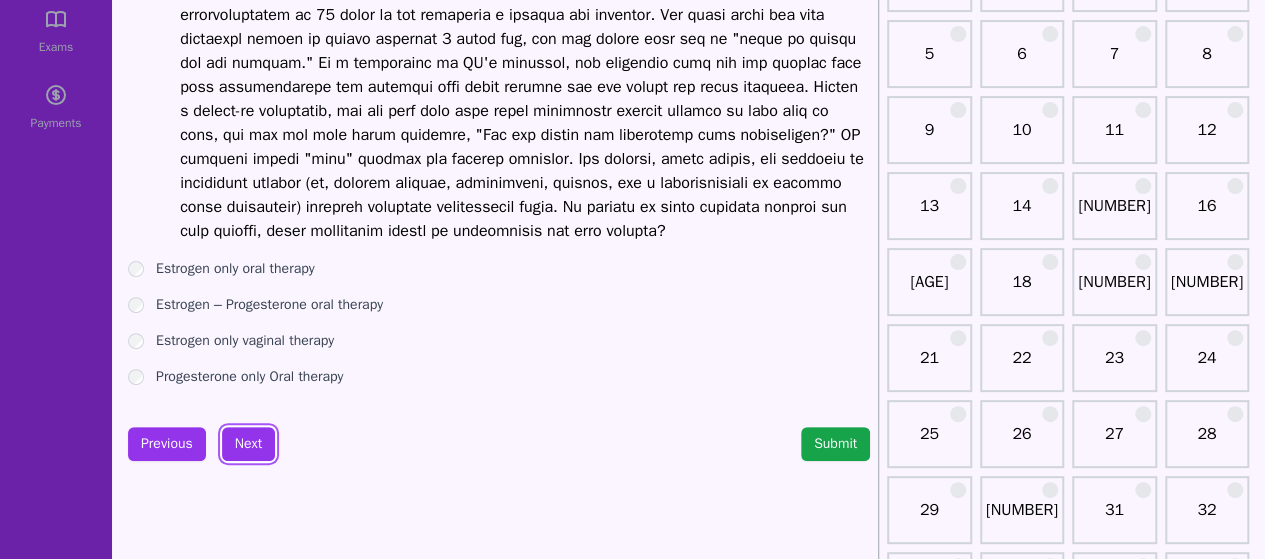 scroll, scrollTop: 206, scrollLeft: 0, axis: vertical 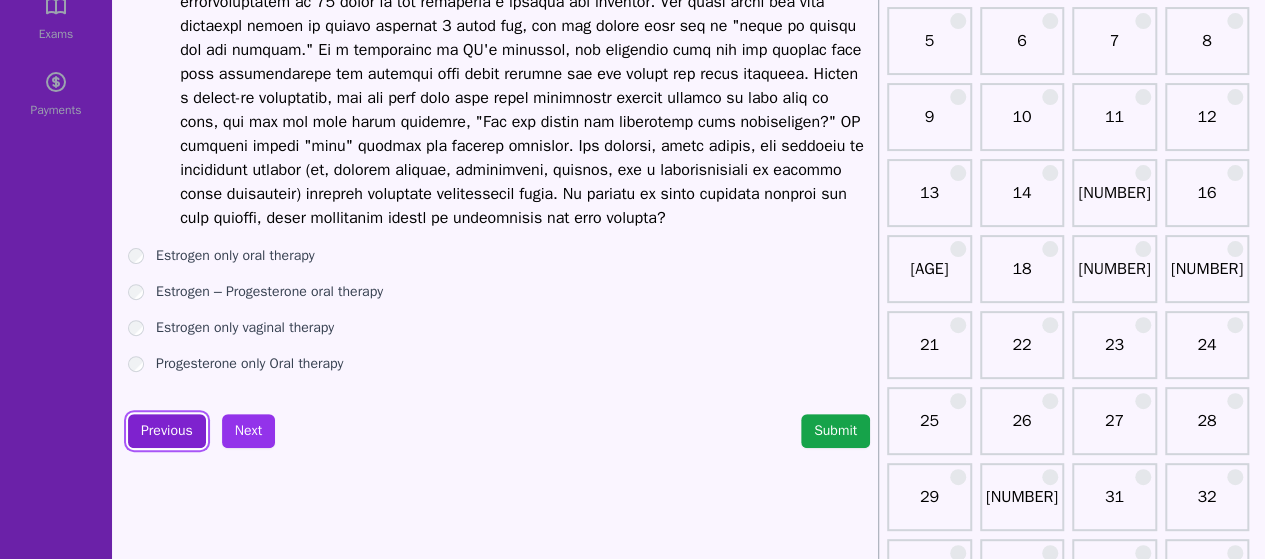 click on "Previous" at bounding box center (167, 431) 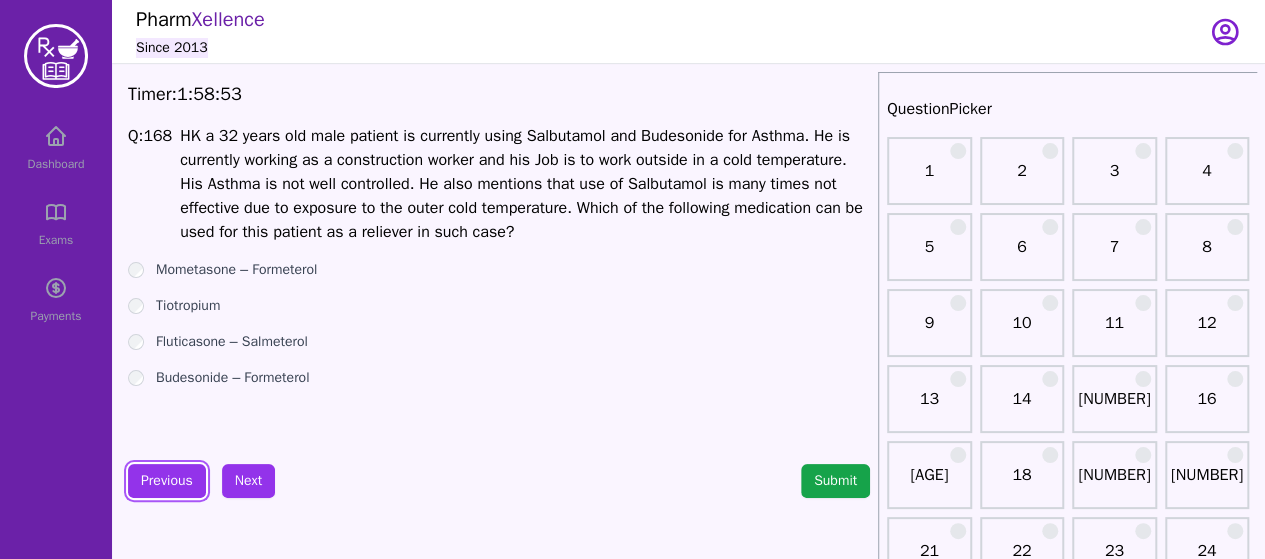 scroll, scrollTop: 5, scrollLeft: 0, axis: vertical 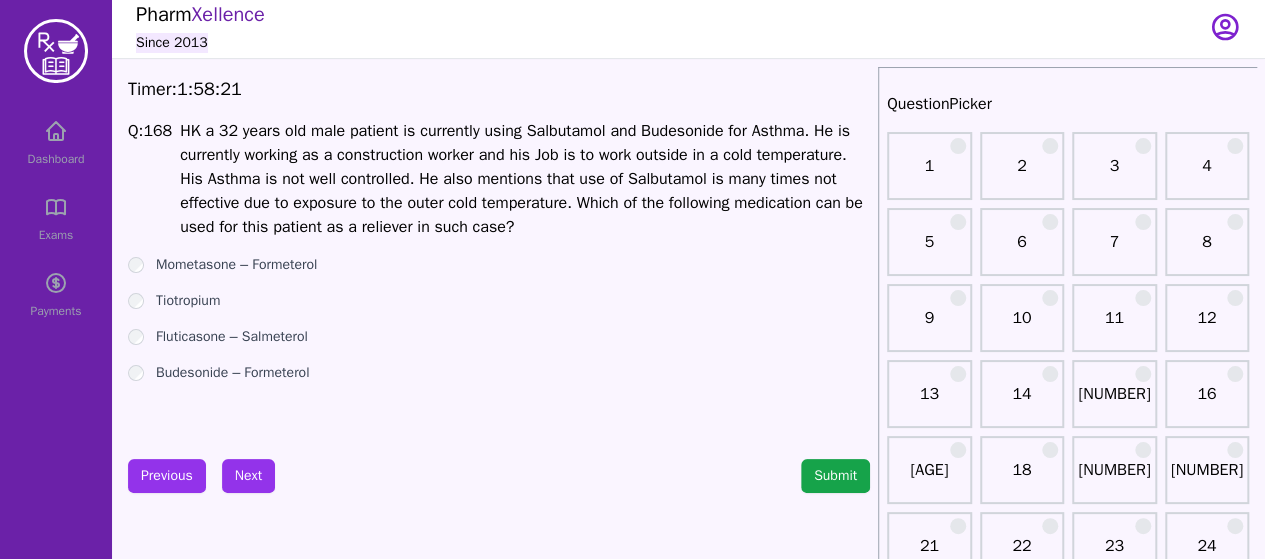 click on "HK a 32 years old male patient is currently using Salbutamol and Budesonide for Asthma. He is currently working as a construction worker and his Job is to work outside in a cold temperature. His Asthma is not well controlled. He also mentions that use of Salbutamol is many times not effective due to exposure to the outer cold temperature. Which of the following medication can be used for this patient as a reliever in such case?" at bounding box center [525, 179] 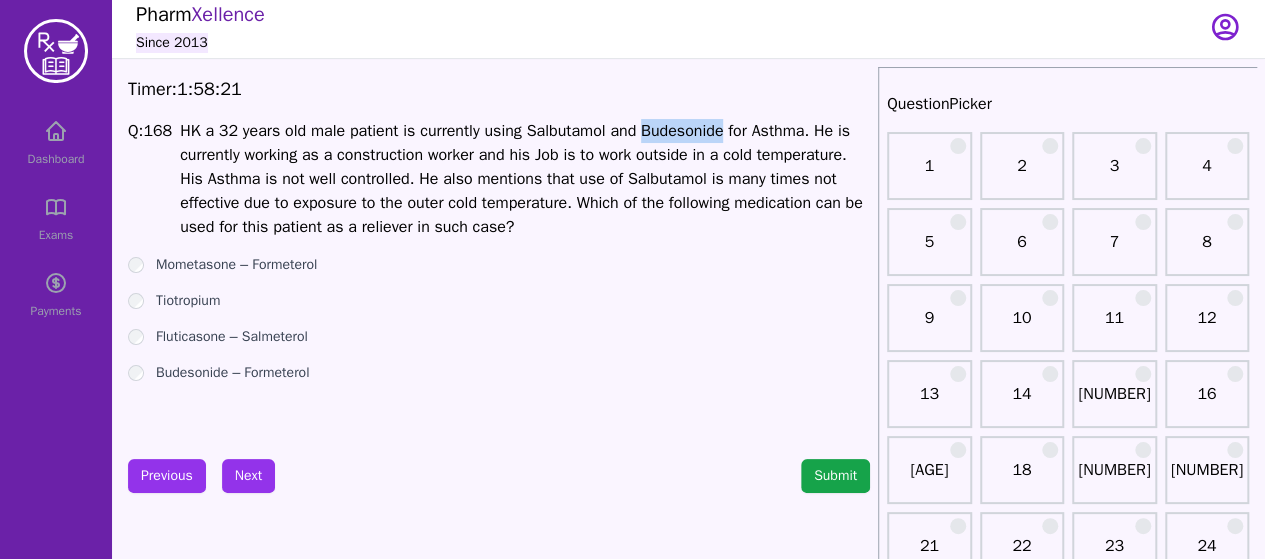 click on "HK a 32 years old male patient is currently using Salbutamol and Budesonide for Asthma. He is currently working as a construction worker and his Job is to work outside in a cold temperature. His Asthma is not well controlled. He also mentions that use of Salbutamol is many times not effective due to exposure to the outer cold temperature. Which of the following medication can be used for this patient as a reliever in such case?" at bounding box center (525, 179) 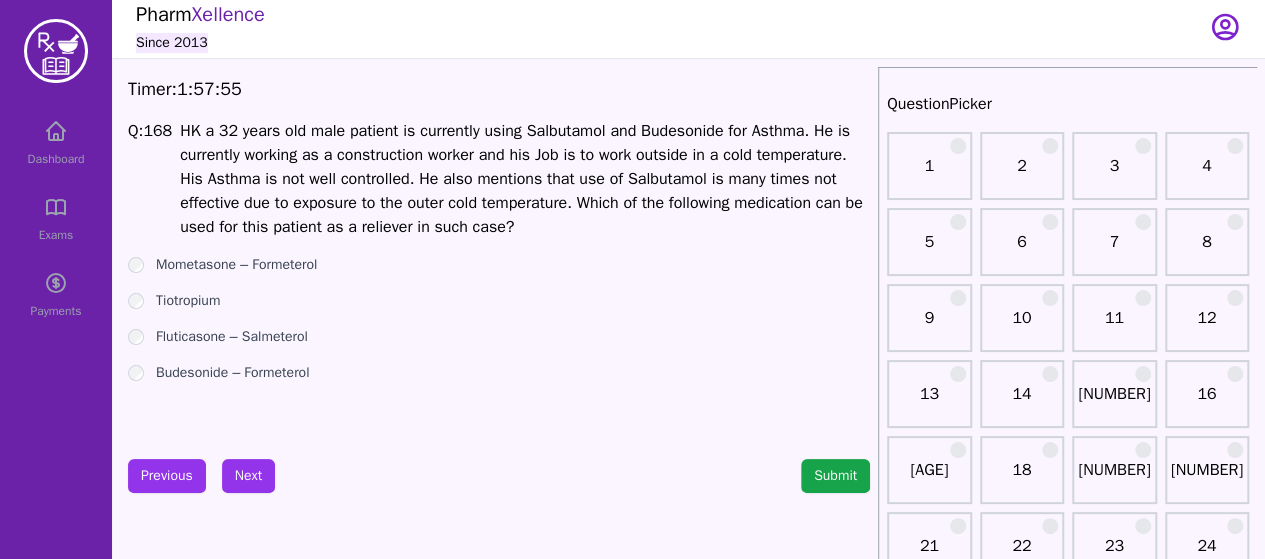 click on "Budesonide – Formeterol" at bounding box center [232, 373] 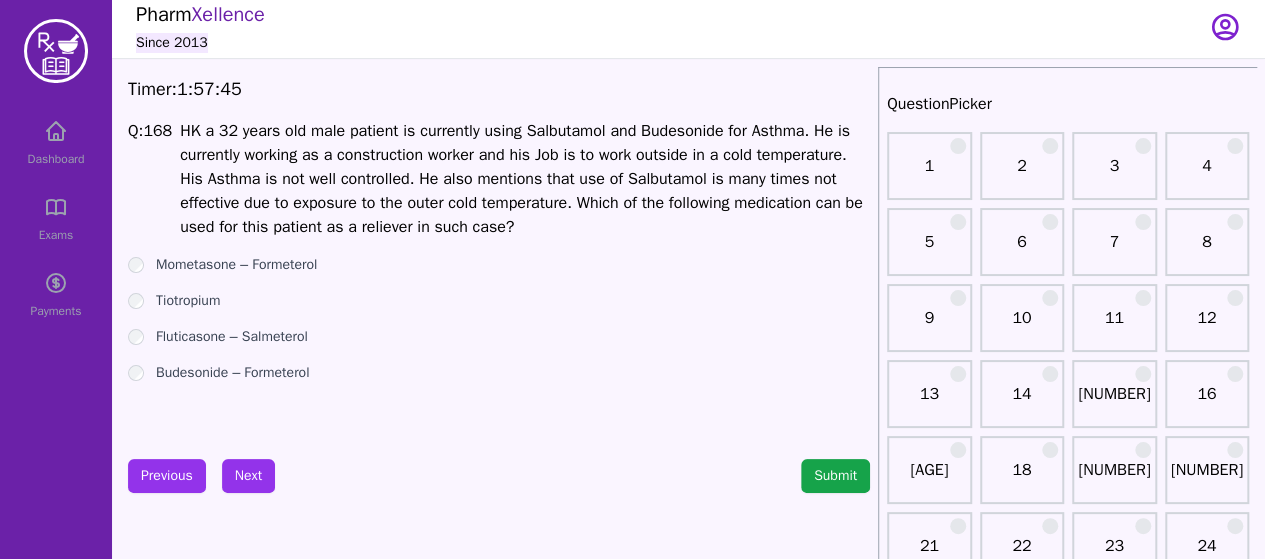 click on "HK a 32 years old male patient is currently using Salbutamol and Budesonide for Asthma. He is currently working as a construction worker and his Job is to work outside in a cold temperature. His Asthma is not well controlled. He also mentions that use of Salbutamol is many times not effective due to exposure to the outer cold temperature. Which of the following medication can be used for this patient as a reliever in such case?" at bounding box center (525, 179) 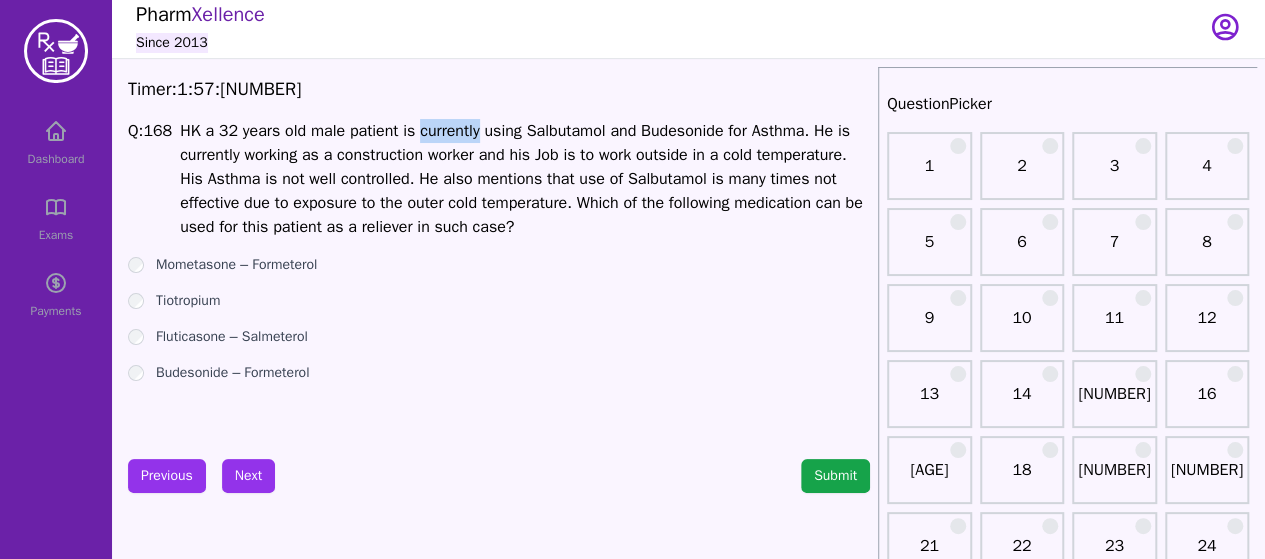 click on "HK a 32 years old male patient is currently using Salbutamol and Budesonide for Asthma. He is currently working as a construction worker and his Job is to work outside in a cold temperature. His Asthma is not well controlled. He also mentions that use of Salbutamol is many times not effective due to exposure to the outer cold temperature. Which of the following medication can be used for this patient as a reliever in such case?" at bounding box center [525, 179] 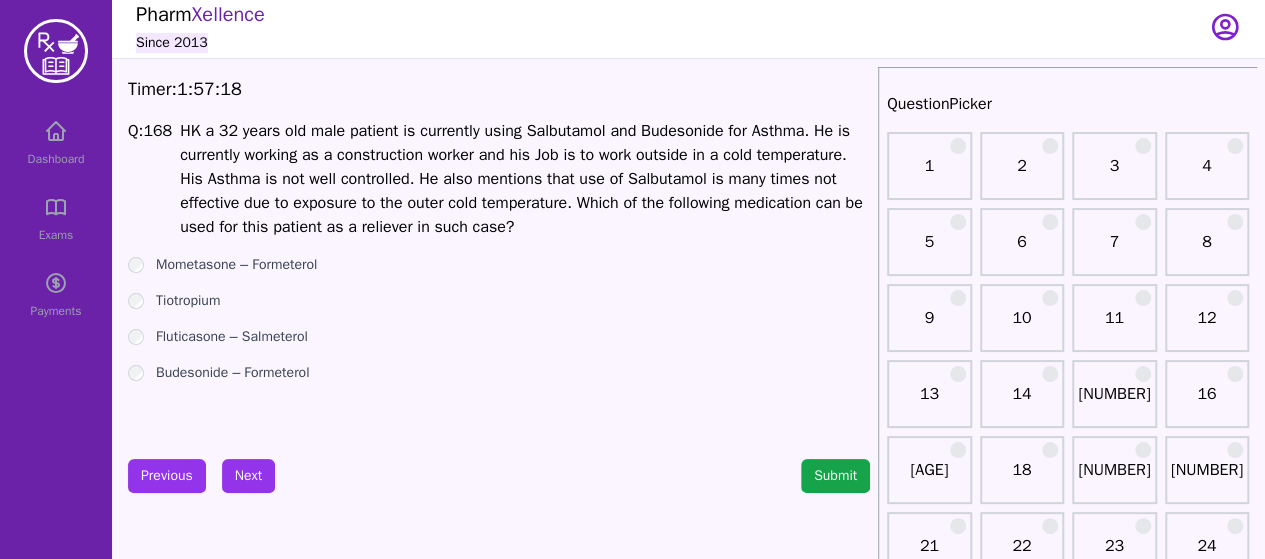 click on "Q: [NUMBER] HK a [NUMBER] years old male patient is currently using Salbutamol and Budesonide for Asthma. He is currently working as a construction worker and his Job is to work outside in a cold temperature. His Asthma is not well controlled. He also mentions that use of Salbutamol is many times not effective due to exposure to the outer cold temperature. Which of the following medication can be used for this patient as a reliever in such case? Mometasone – Formeterol Tiotropium Fluticasone – Salmeterol Budesonide – Formeterol" at bounding box center (499, 269) 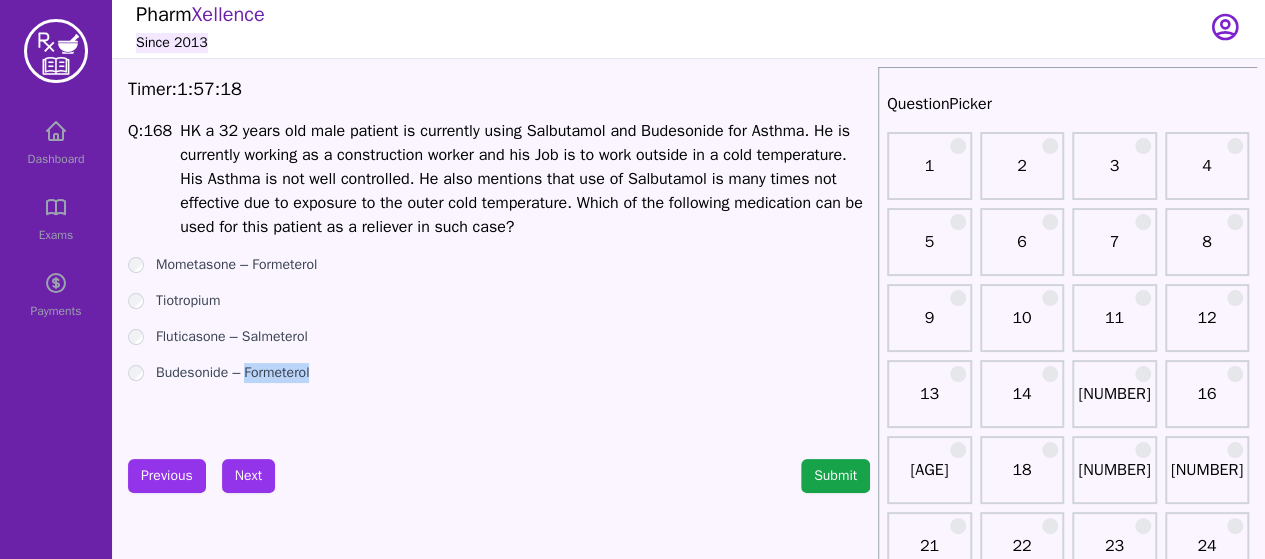 click on "Q: [NUMBER] HK a [NUMBER] years old male patient is currently using Salbutamol and Budesonide for Asthma. He is currently working as a construction worker and his Job is to work outside in a cold temperature. His Asthma is not well controlled. He also mentions that use of Salbutamol is many times not effective due to exposure to the outer cold temperature. Which of the following medication can be used for this patient as a reliever in such case? Mometasone – Formeterol Tiotropium Fluticasone – Salmeterol Budesonide – Formeterol" at bounding box center (499, 269) 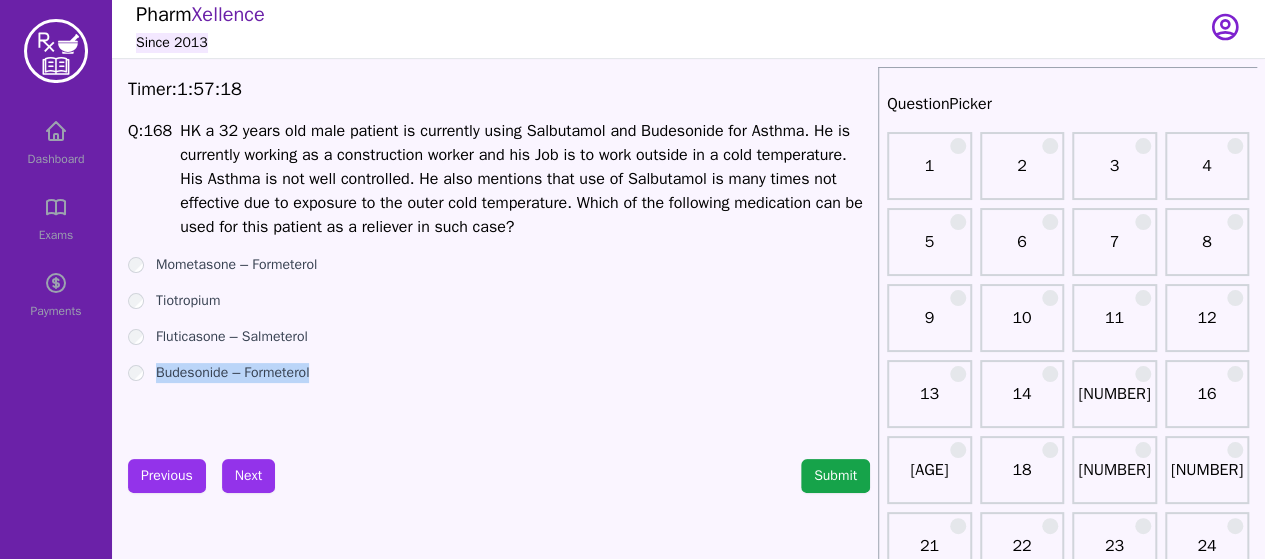 click on "Q: [NUMBER] HK a [NUMBER] years old male patient is currently using Salbutamol and Budesonide for Asthma. He is currently working as a construction worker and his Job is to work outside in a cold temperature. His Asthma is not well controlled. He also mentions that use of Salbutamol is many times not effective due to exposure to the outer cold temperature. Which of the following medication can be used for this patient as a reliever in such case? Mometasone – Formeterol Tiotropium Fluticasone – Salmeterol Budesonide – Formeterol" at bounding box center [499, 269] 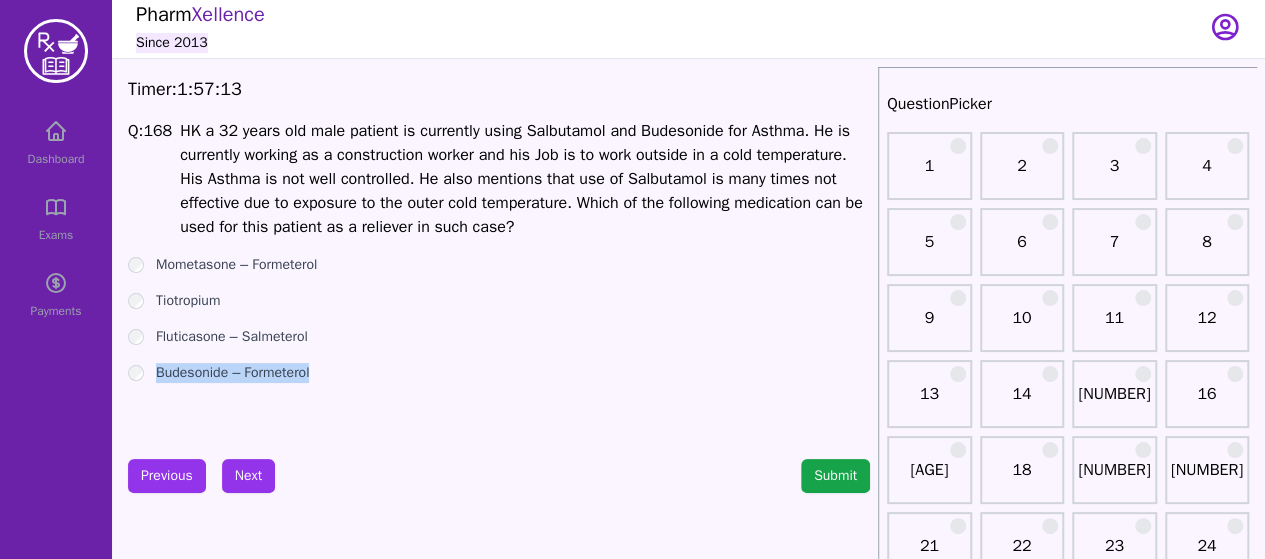 click on "HK a 32 years old male patient is currently using Salbutamol and Budesonide for Asthma. He is currently working as a construction worker and his Job is to work outside in a cold temperature. His Asthma is not well controlled. He also mentions that use of Salbutamol is many times not effective due to exposure to the outer cold temperature. Which of the following medication can be used for this patient as a reliever in such case?" at bounding box center [525, 179] 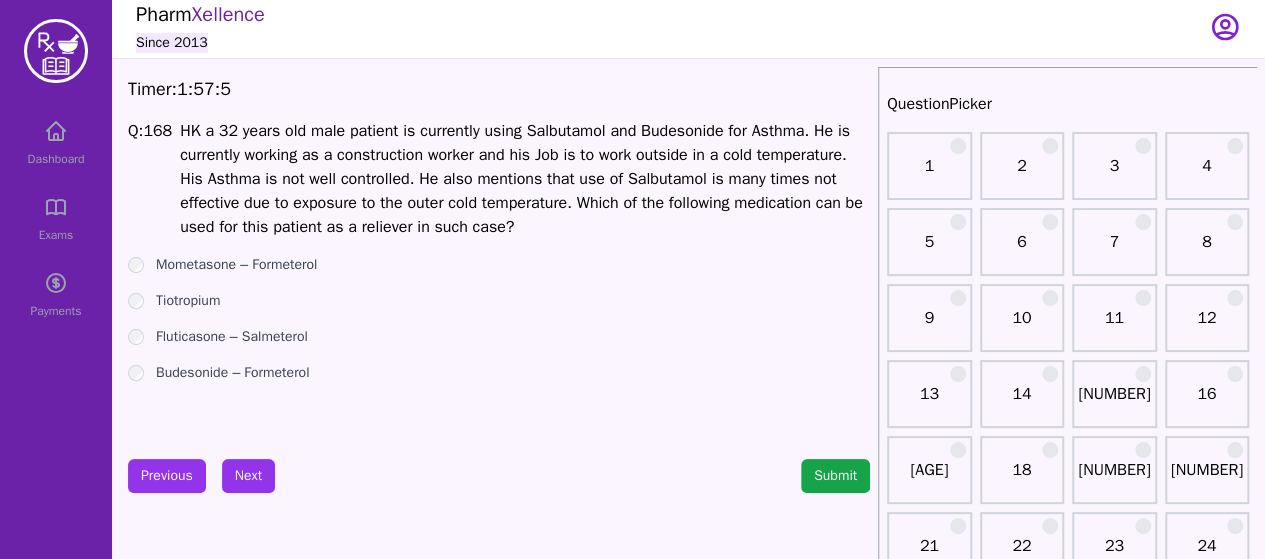 click on "Timer:  [NUMBER] : [NUMBER] : [NUMBER] Q: [NUMBER] HK a [NUMBER] years old male patient is currently using Salbutamol and Budesonide for Asthma. He is currently working as a construction worker and his Job is to work outside in a cold temperature. His Asthma is not well controlled. He also mentions that use of Salbutamol is many times not effective due to exposure to the outer cold temperature. Which of the following medication can be used for this patient as a reliever in such case? Mometasone – Formeterol Tiotropium Fluticasone – Salmeterol Budesonide – Formeterol Previous Next Submit" at bounding box center (499, 1923) 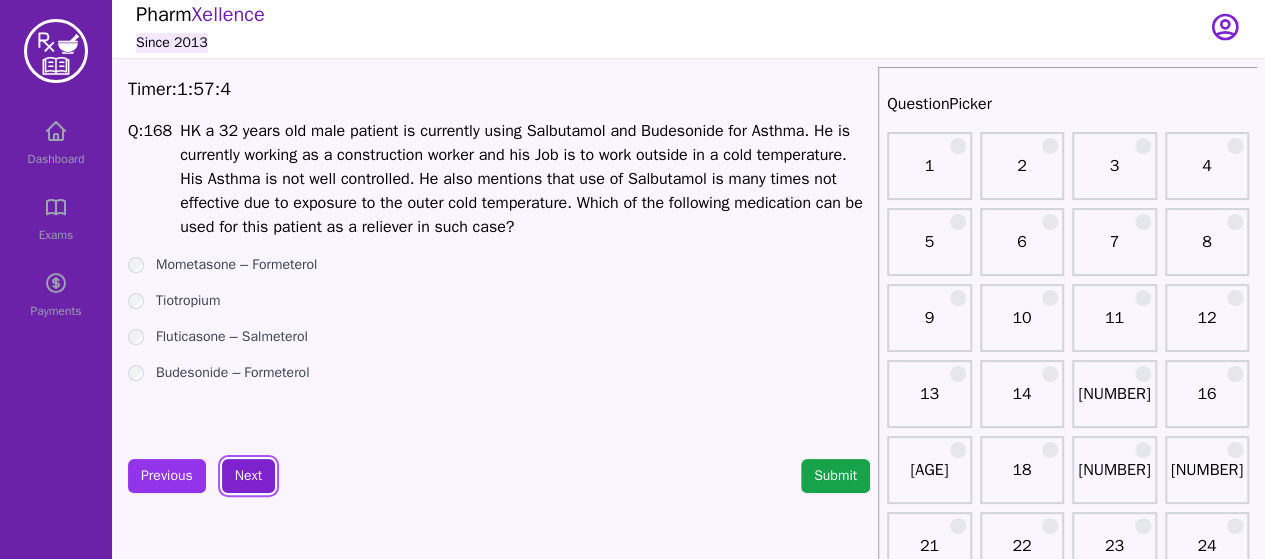 click on "Next" at bounding box center [248, 476] 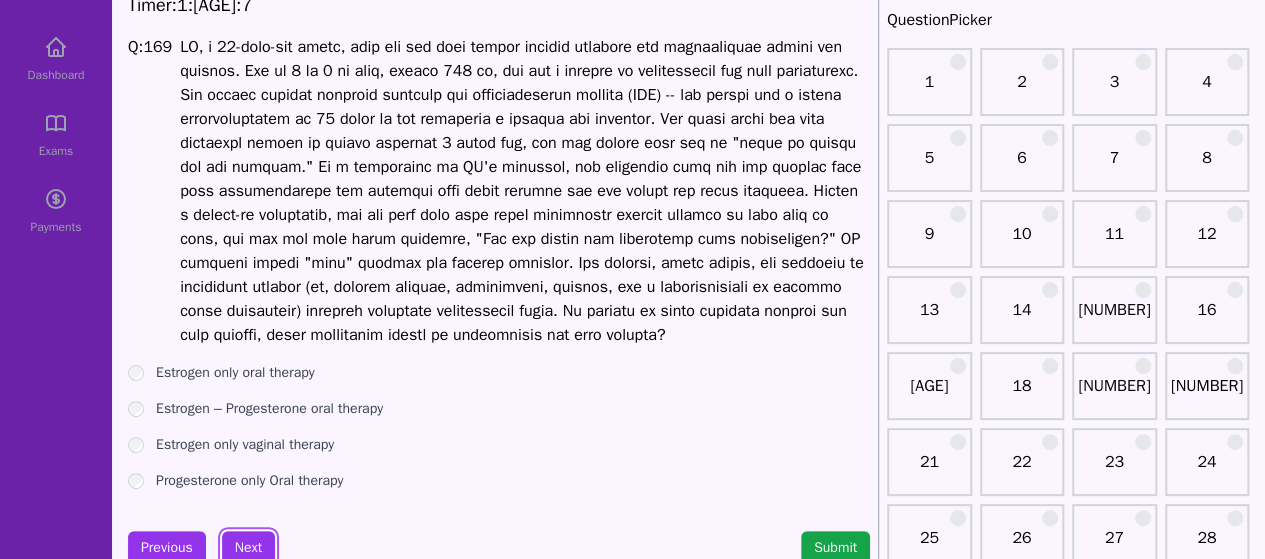 scroll, scrollTop: 117, scrollLeft: 0, axis: vertical 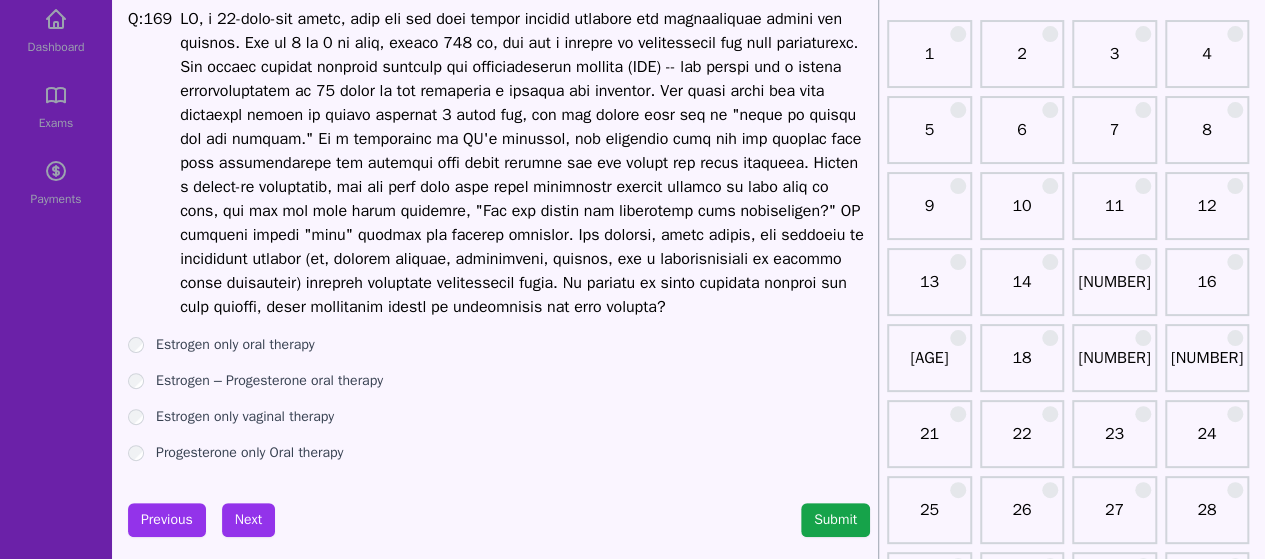 click on "Estrogen – Progesterone oral therapy" at bounding box center (269, 381) 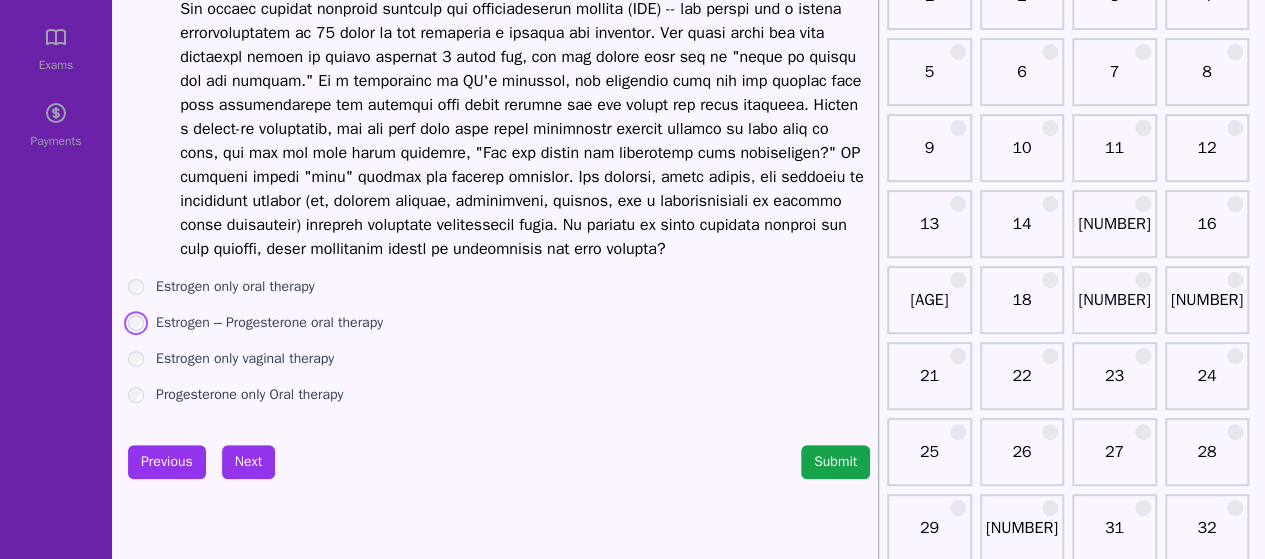 scroll, scrollTop: 199, scrollLeft: 0, axis: vertical 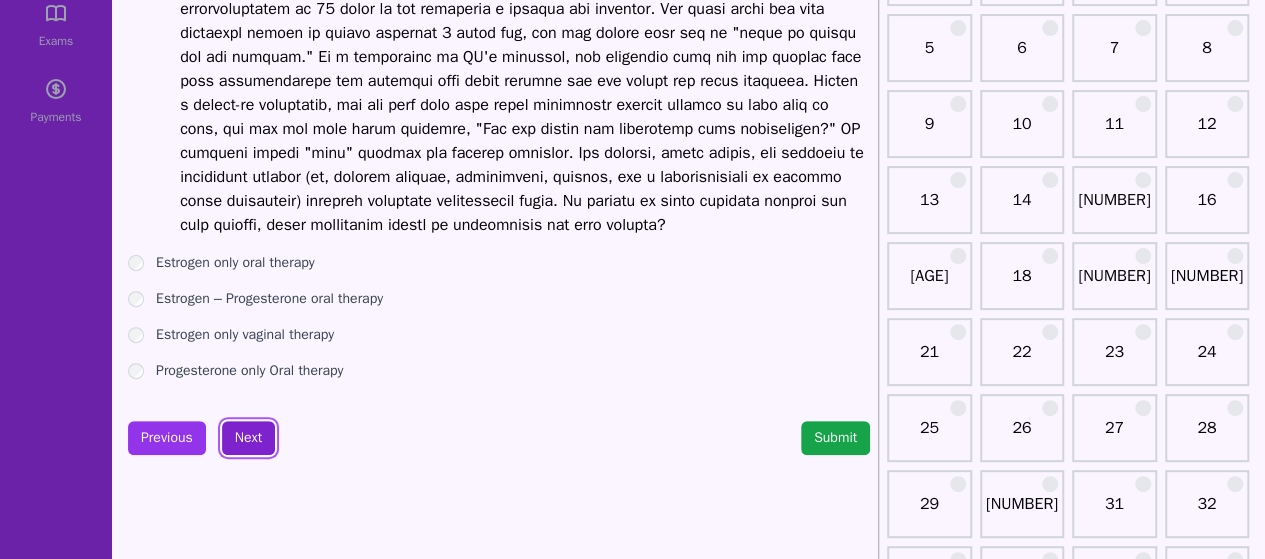 click on "Next" at bounding box center (248, 438) 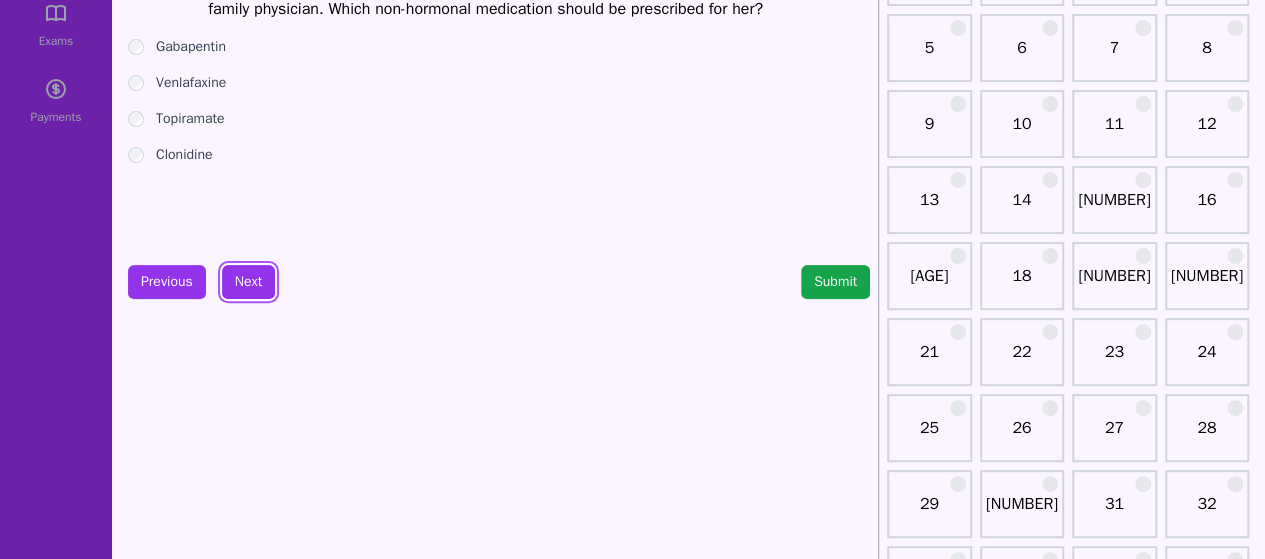 scroll, scrollTop: 0, scrollLeft: 0, axis: both 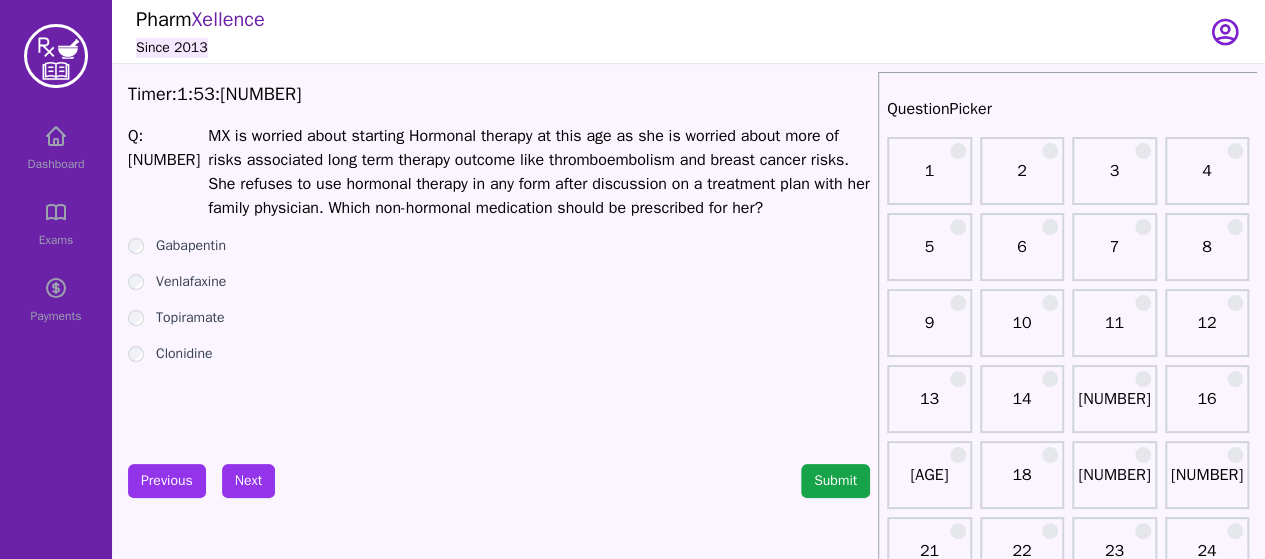 click on "Gabapentin Venlafaxine Topiramate Clonidine" at bounding box center [499, 300] 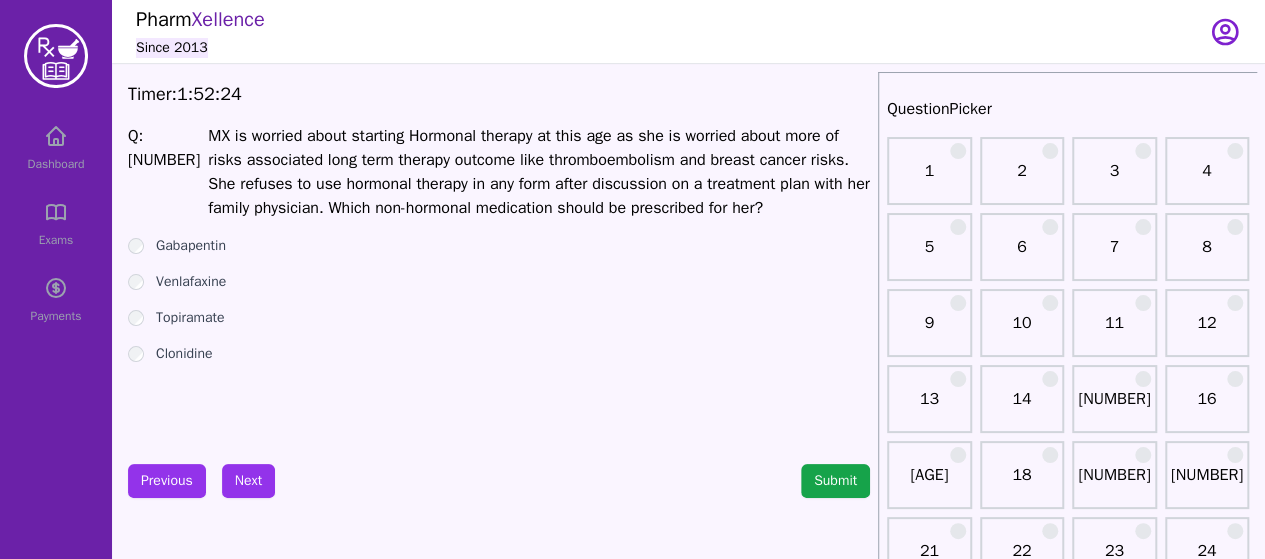 click on "Gabapentin Venlafaxine Topiramate Clonidine" at bounding box center [499, 300] 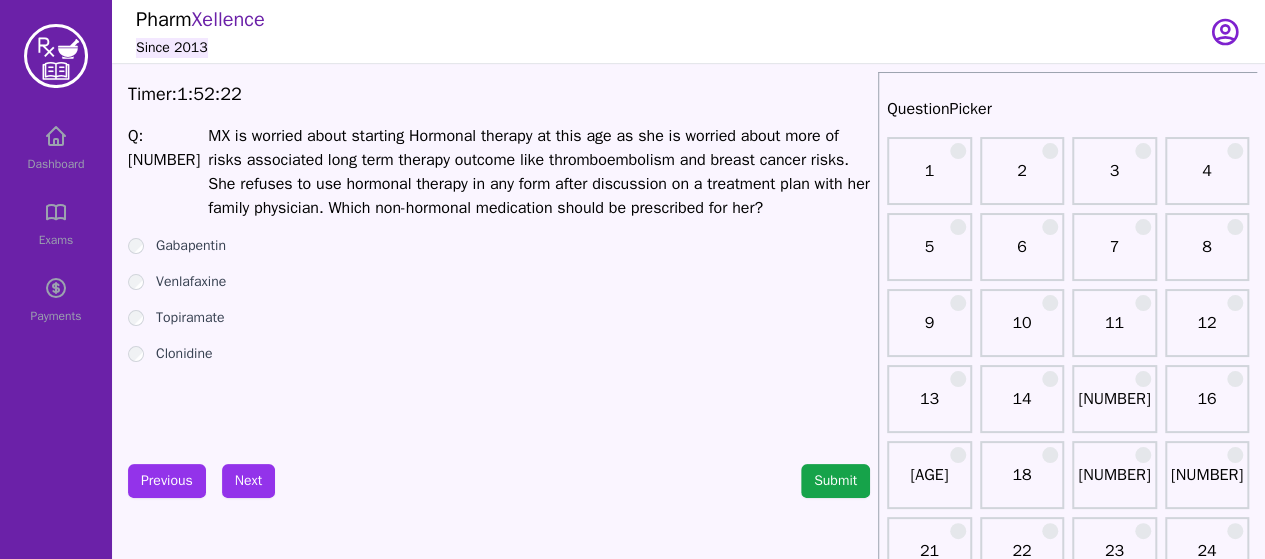click on "Gabapentin" at bounding box center [191, 246] 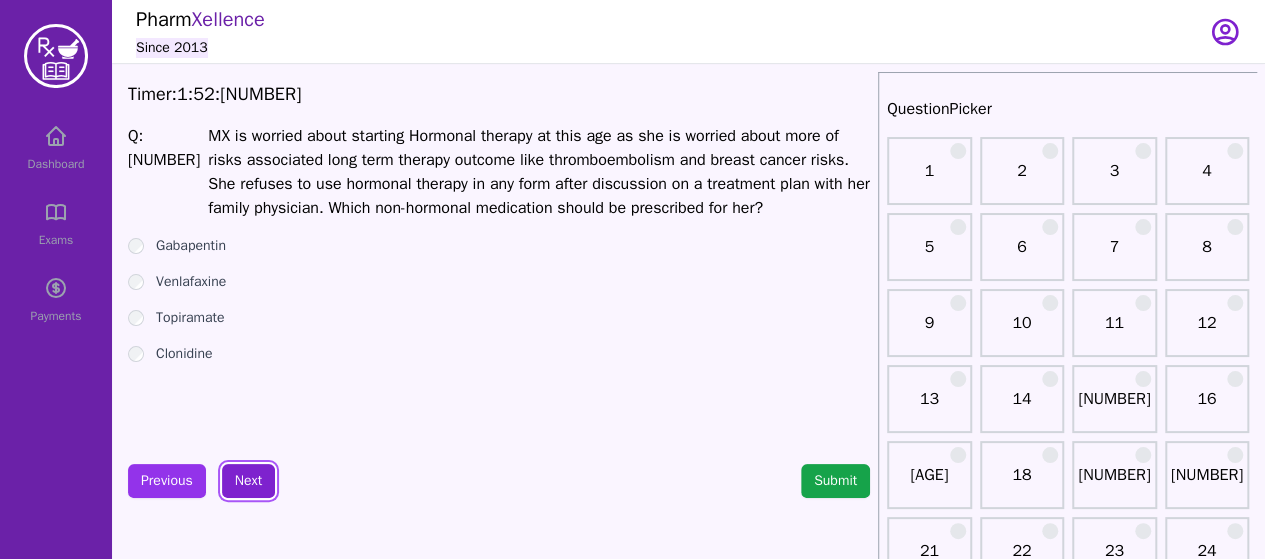 click on "Next" at bounding box center (248, 481) 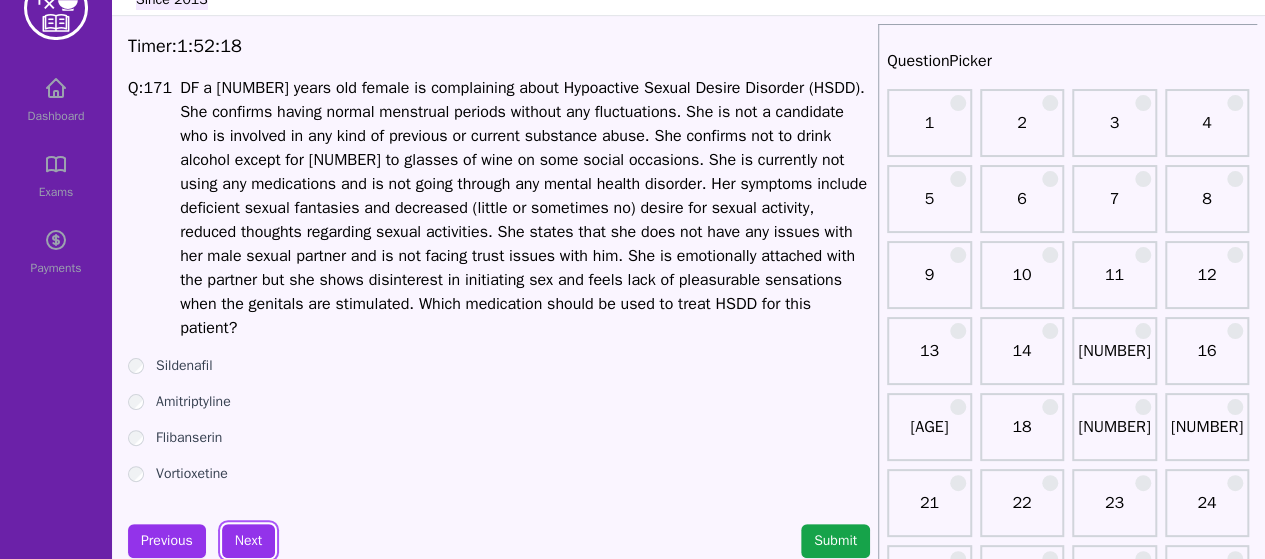 scroll, scrollTop: 46, scrollLeft: 0, axis: vertical 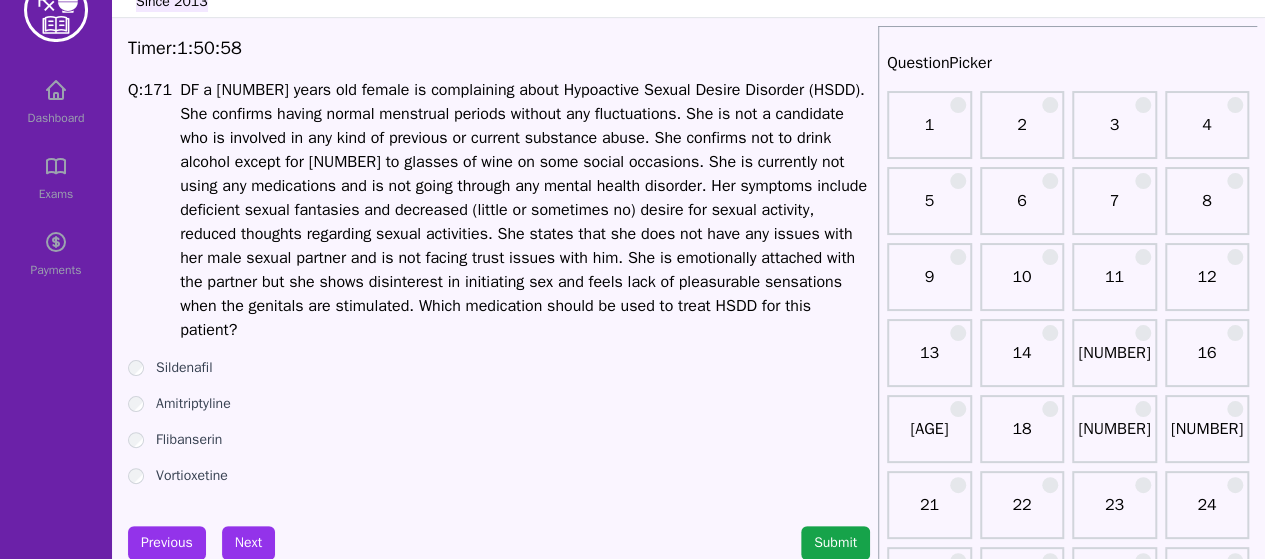 click on "Flibanserin" at bounding box center (189, 440) 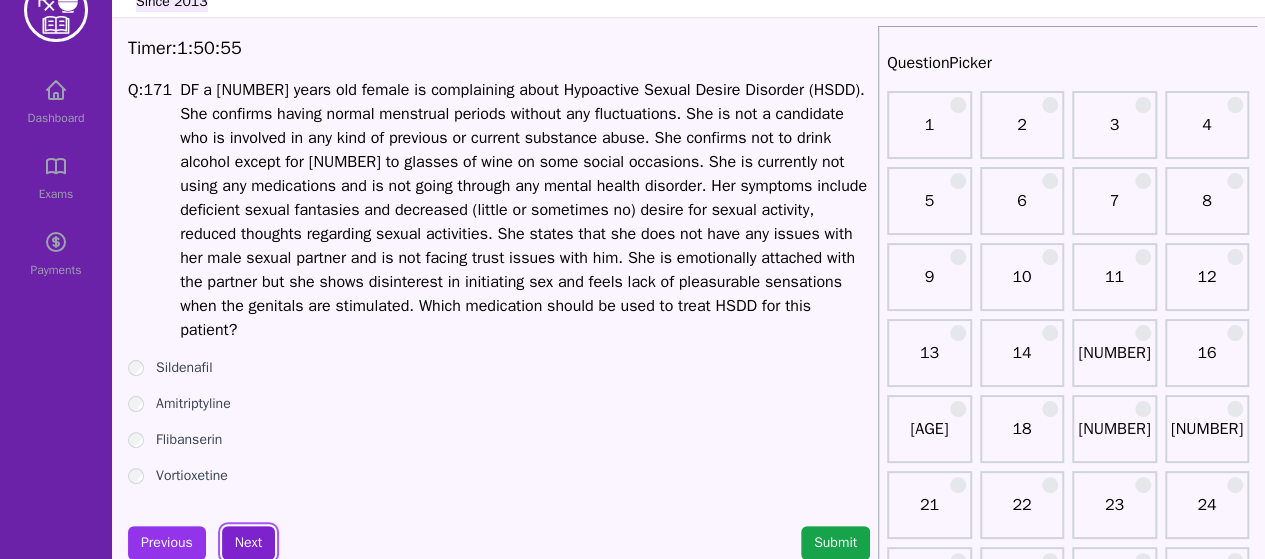 click on "Next" at bounding box center (248, 543) 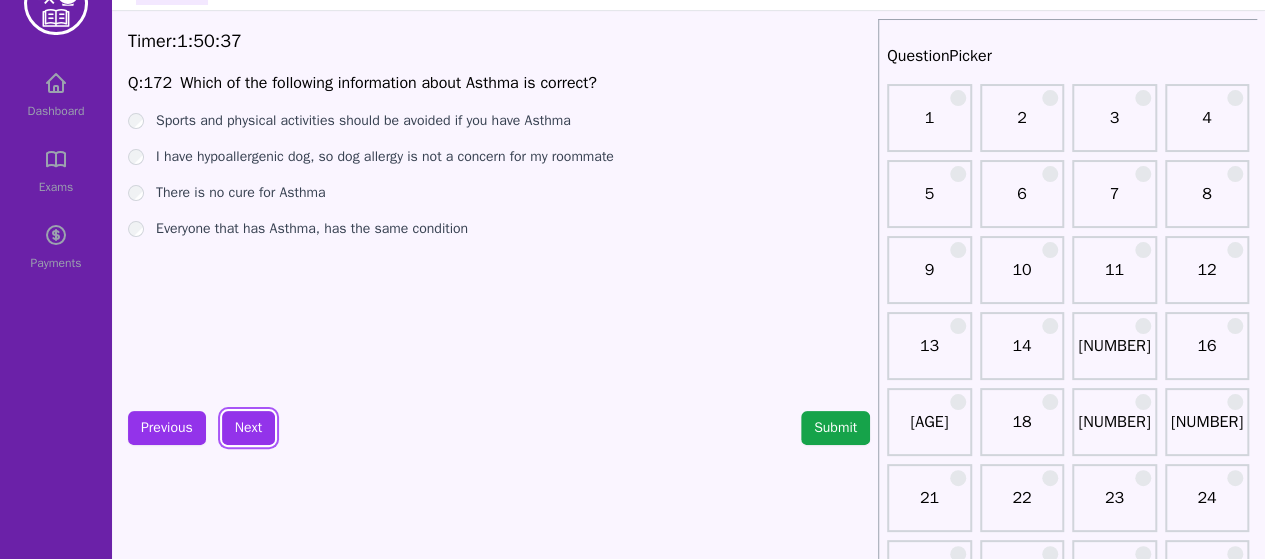 scroll, scrollTop: 48, scrollLeft: 0, axis: vertical 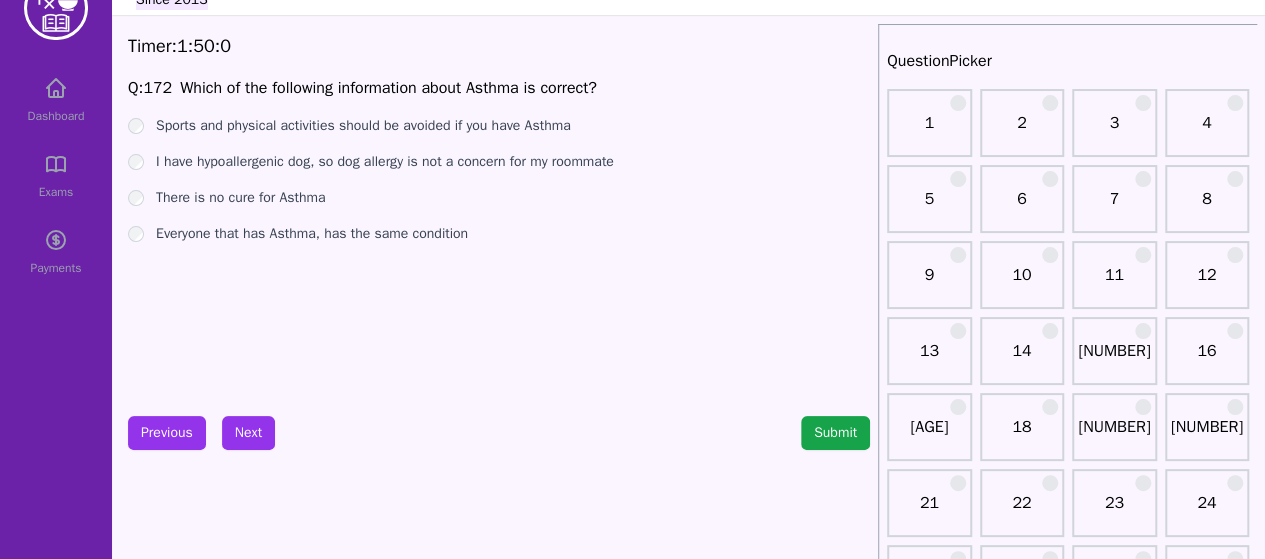 click on "Which of the following information about Asthma is correct?" at bounding box center [388, 88] 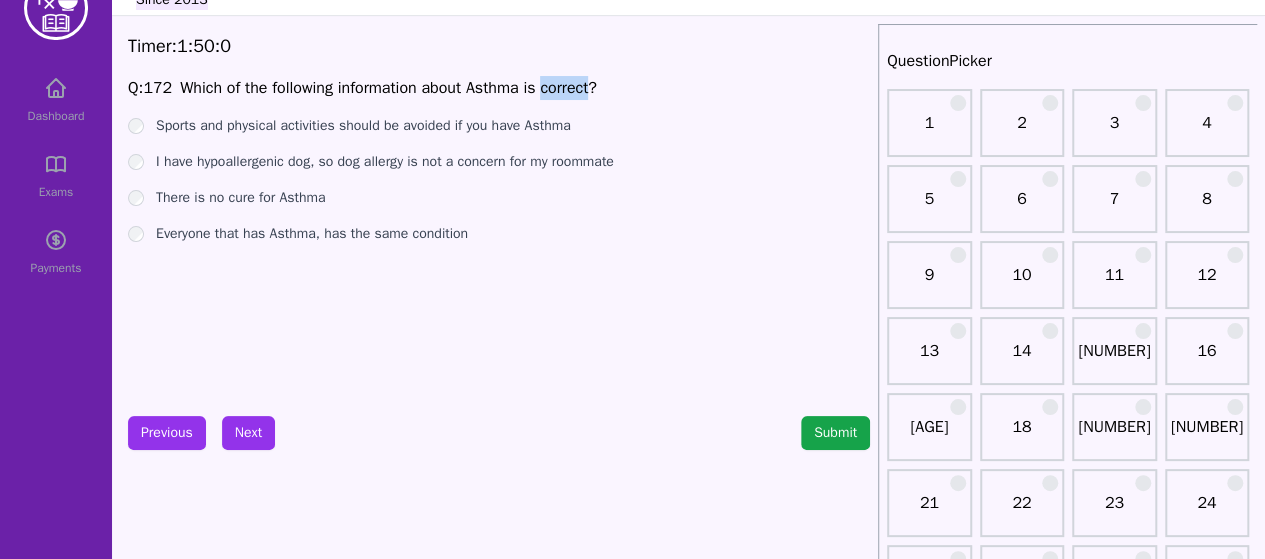 click on "Which of the following information about Asthma is correct?" at bounding box center [388, 88] 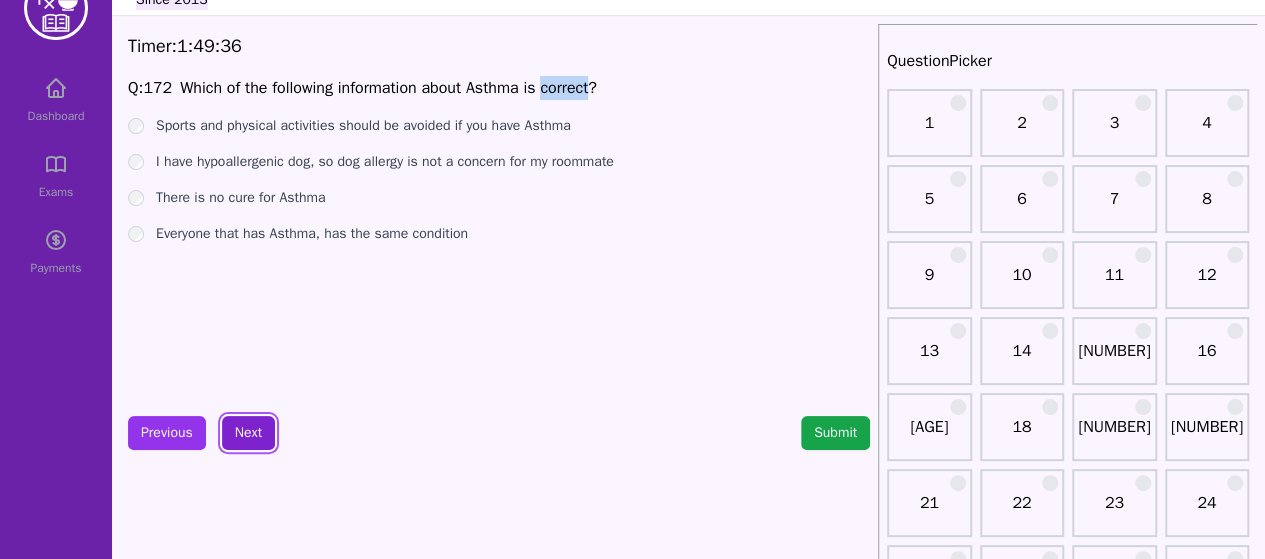 click on "Next" at bounding box center [248, 433] 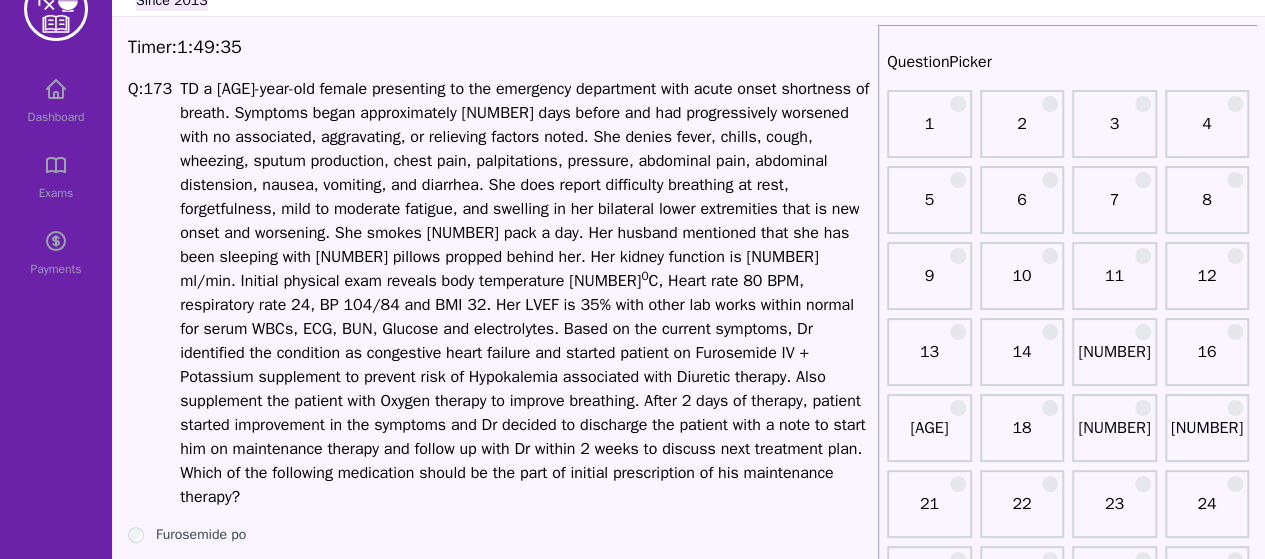 scroll, scrollTop: 32, scrollLeft: 0, axis: vertical 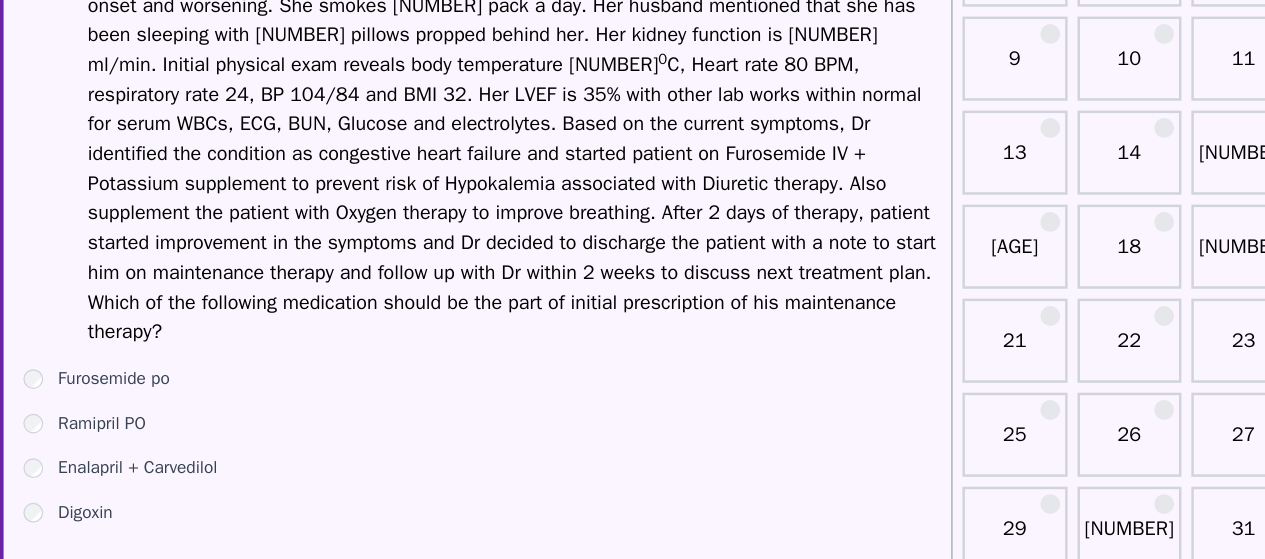 click on "TD a 60-year-old female presenting to the emergency department with acute onset shortness of breath.  Symptoms began approximately 2 days before and had progressively worsened with no associated, aggravating, or relieving factors noted. She denies fever, chills, cough, wheezing, sputum production, chest pain, palpitations, pressure, abdominal pain, abdominal distension, nausea, vomiting, and diarrhea. She does report difficulty breathing at rest, forgetfulness, mild to moderate fatigue, and swelling in her bilateral lower extremities that is new onset and worsening. She smokes 1 pack a day. Her husband mentioned that she has been sleeping with 2 pillows propped behind her. Her kidney function is 80 ml/min. Initial physical exam reveals body temperature 38  0" at bounding box center (525, 114) 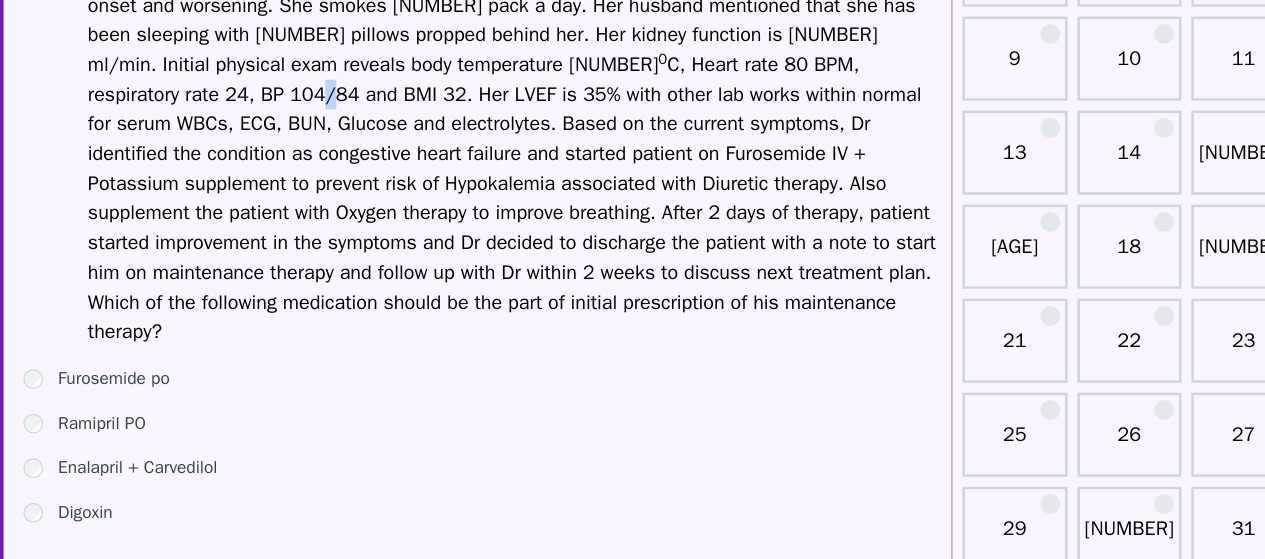 click on "TD a 60-year-old female presenting to the emergency department with acute onset shortness of breath.  Symptoms began approximately 2 days before and had progressively worsened with no associated, aggravating, or relieving factors noted. She denies fever, chills, cough, wheezing, sputum production, chest pain, palpitations, pressure, abdominal pain, abdominal distension, nausea, vomiting, and diarrhea. She does report difficulty breathing at rest, forgetfulness, mild to moderate fatigue, and swelling in her bilateral lower extremities that is new onset and worsening. She smokes 1 pack a day. Her husband mentioned that she has been sleeping with 2 pillows propped behind her. Her kidney function is 80 ml/min. Initial physical exam reveals body temperature 38  0" at bounding box center [525, 114] 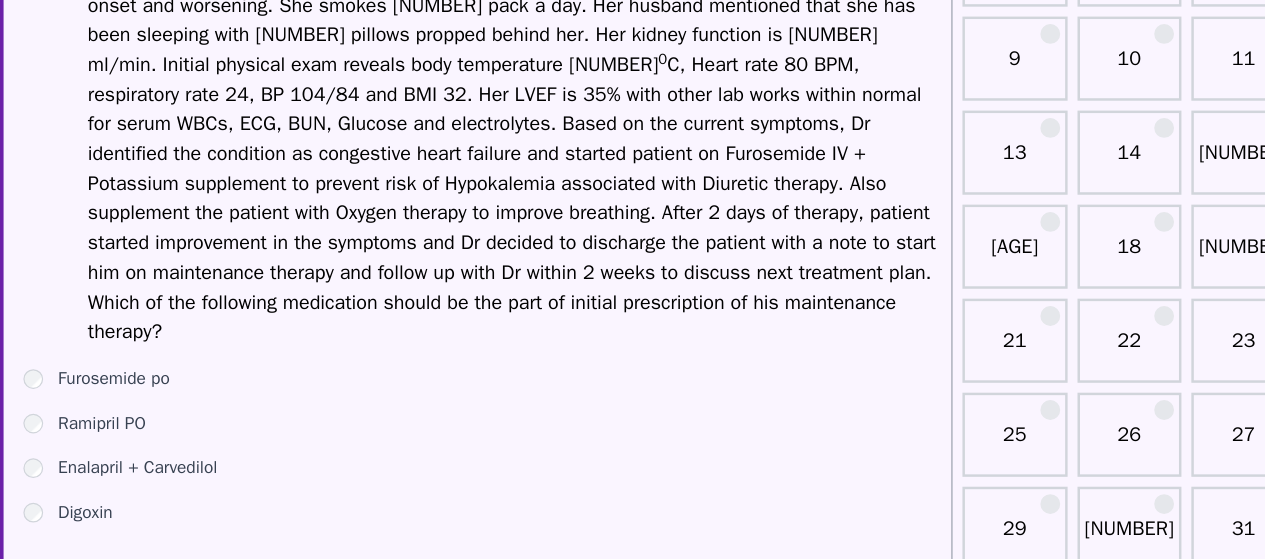 click on "Ramipril PO" at bounding box center [191, 392] 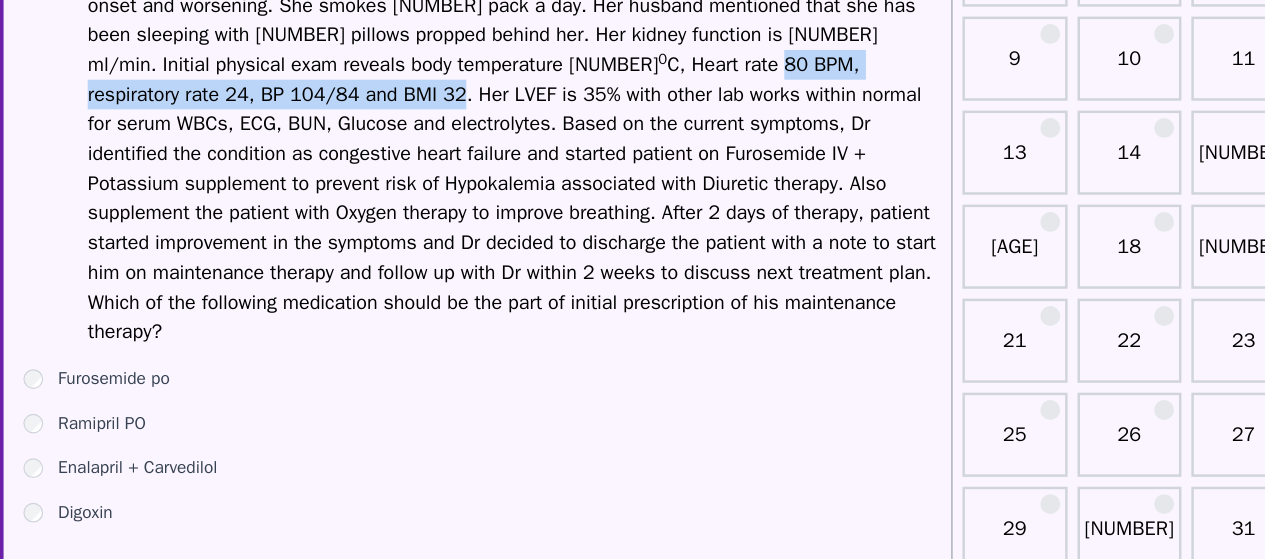 drag, startPoint x: 392, startPoint y: 103, endPoint x: 749, endPoint y: 96, distance: 357.06863 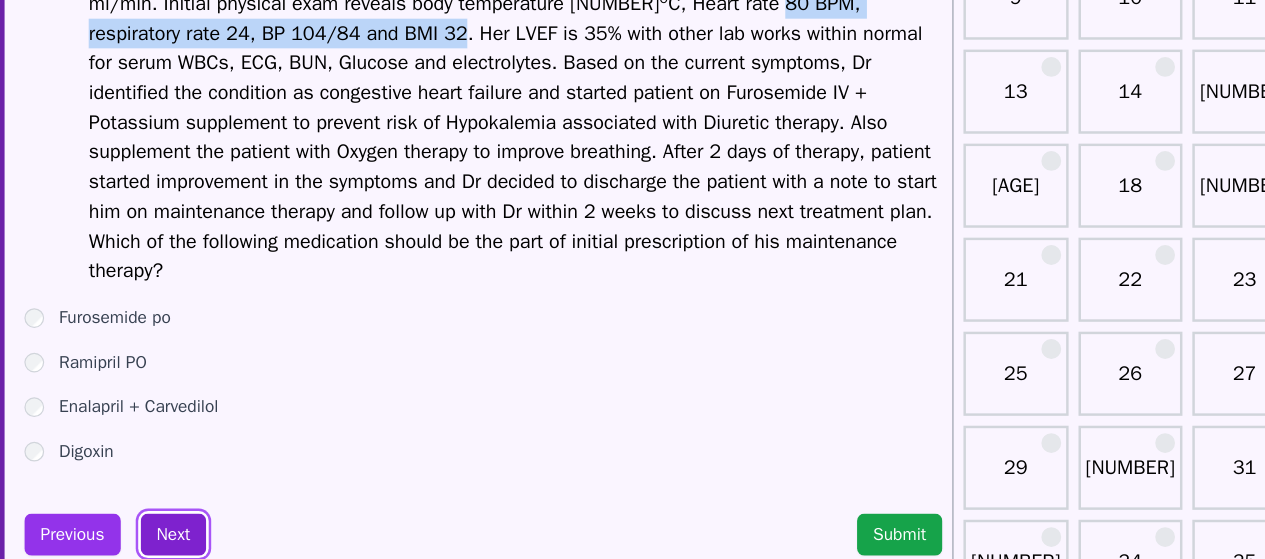 click on "Next" at bounding box center (248, 531) 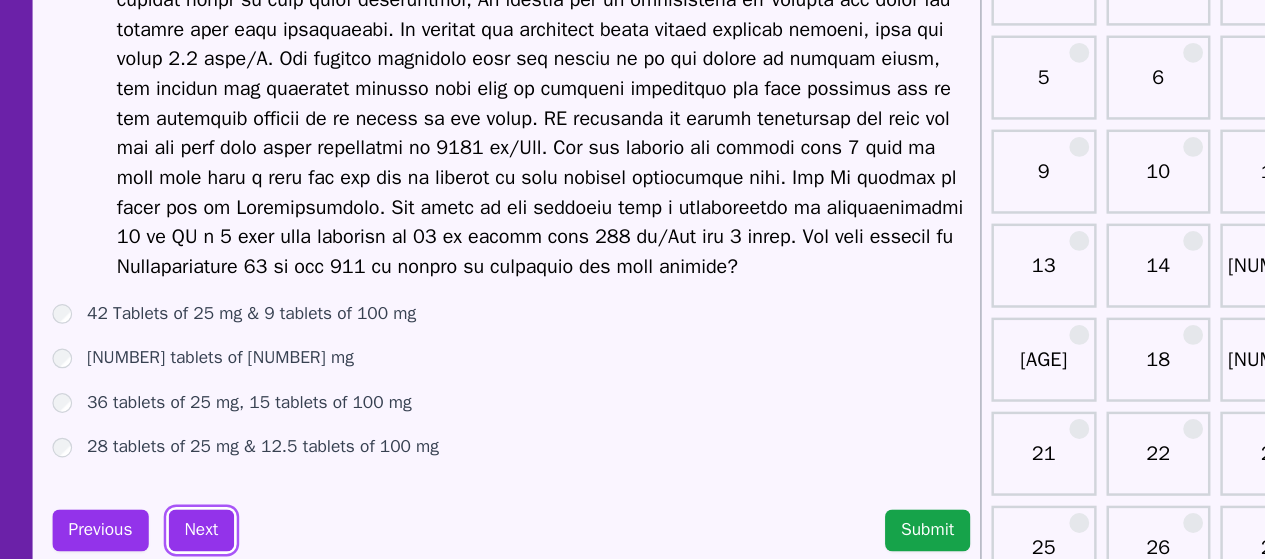 scroll, scrollTop: 111, scrollLeft: 0, axis: vertical 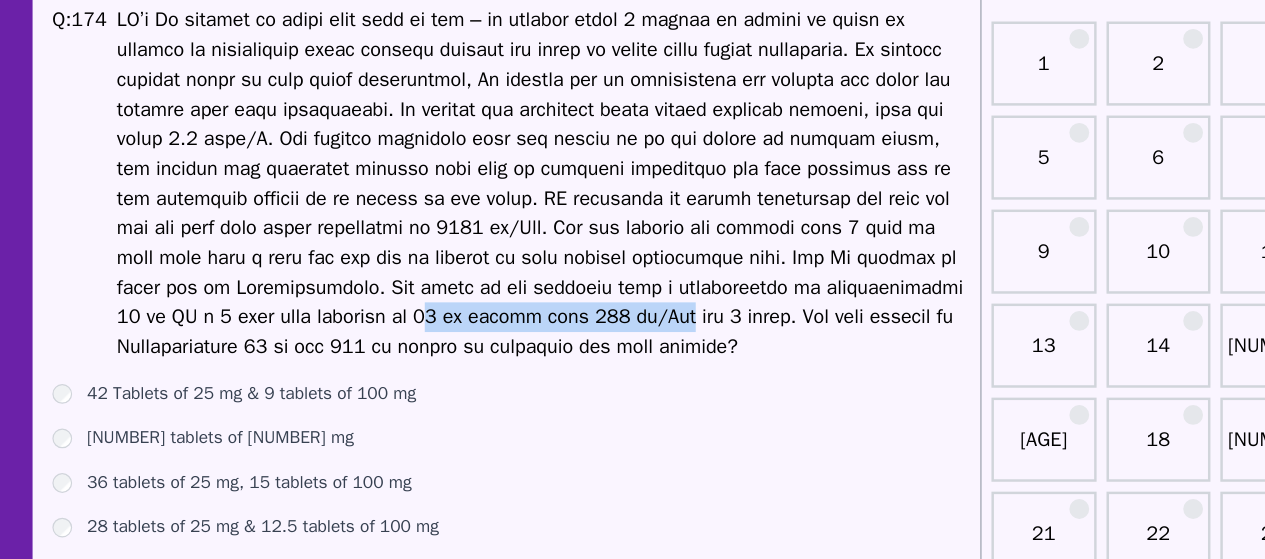 drag, startPoint x: 350, startPoint y: 258, endPoint x: 547, endPoint y: 268, distance: 197.25365 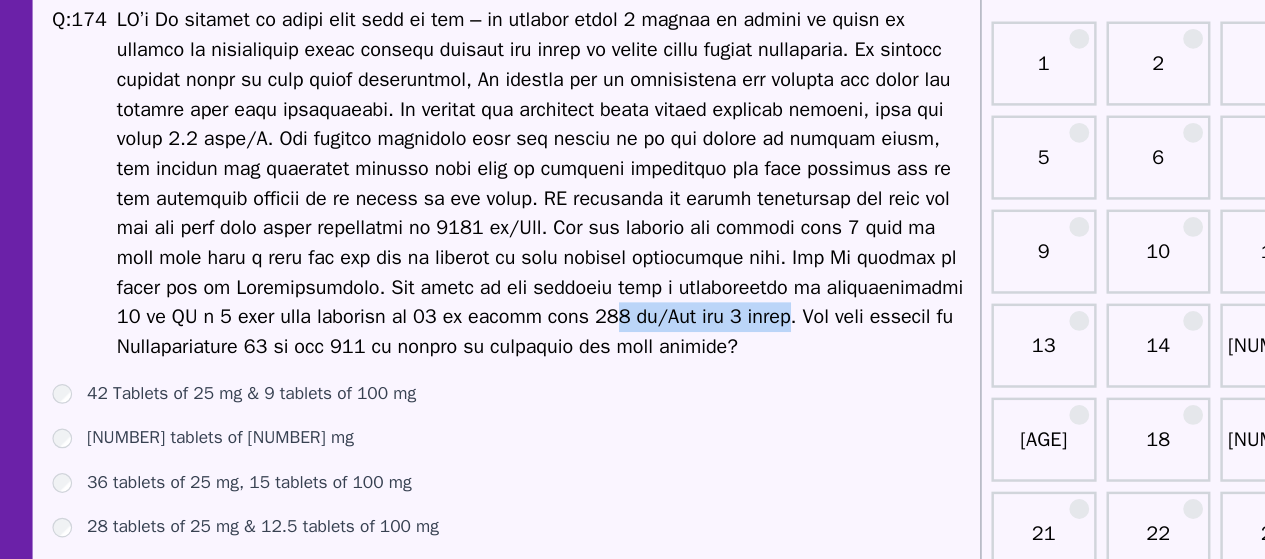 drag, startPoint x: 477, startPoint y: 265, endPoint x: 638, endPoint y: 262, distance: 161.02795 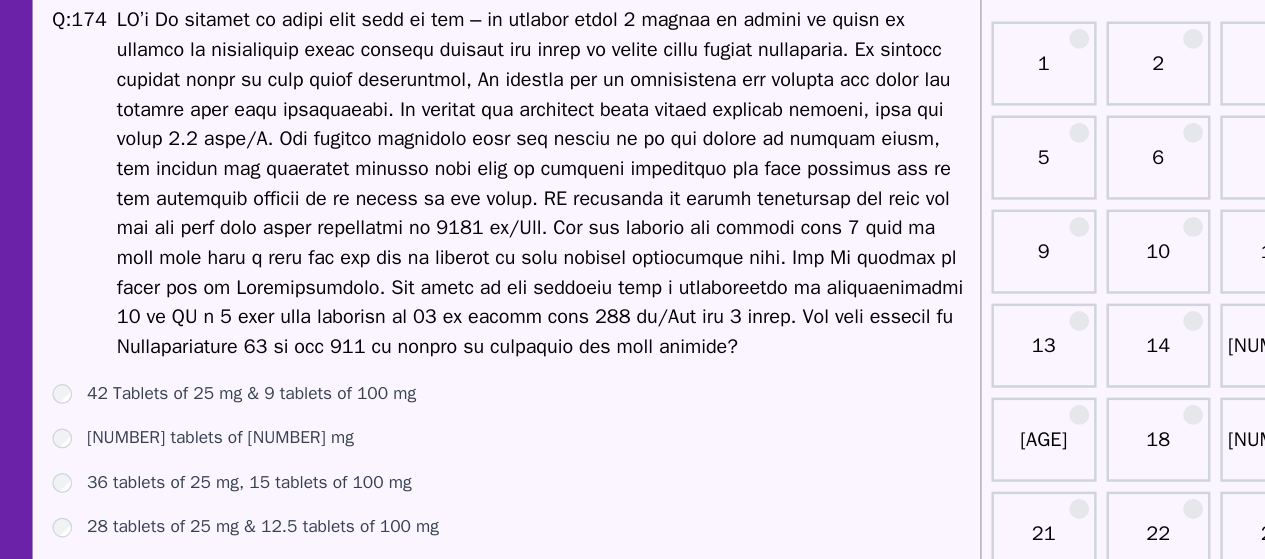 click at bounding box center [525, 156] 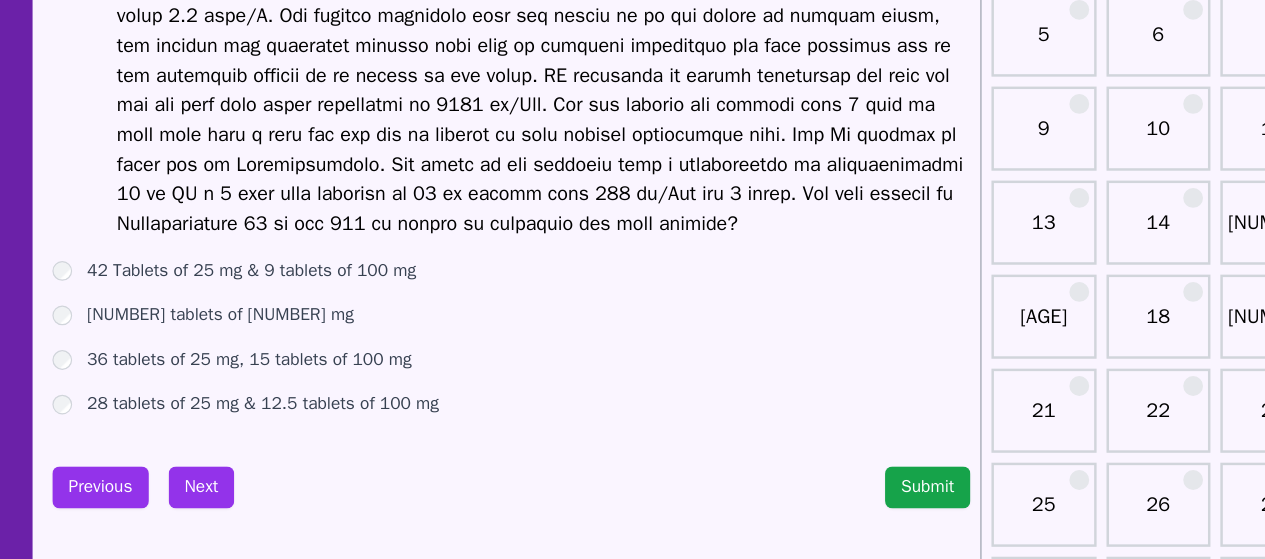 scroll, scrollTop: 113, scrollLeft: 0, axis: vertical 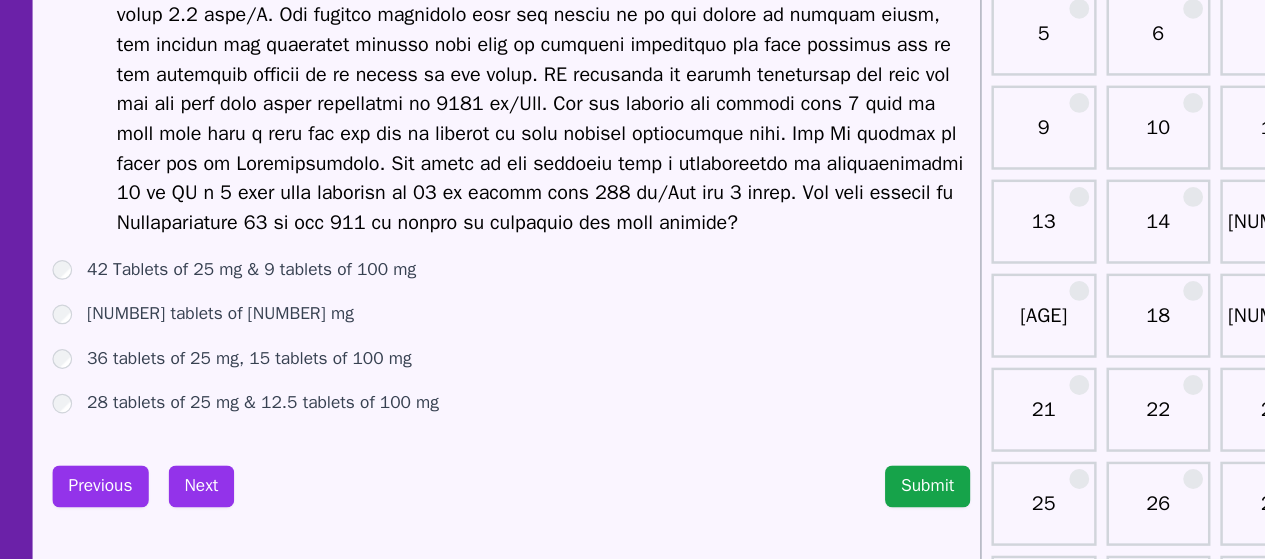 click at bounding box center (525, 155) 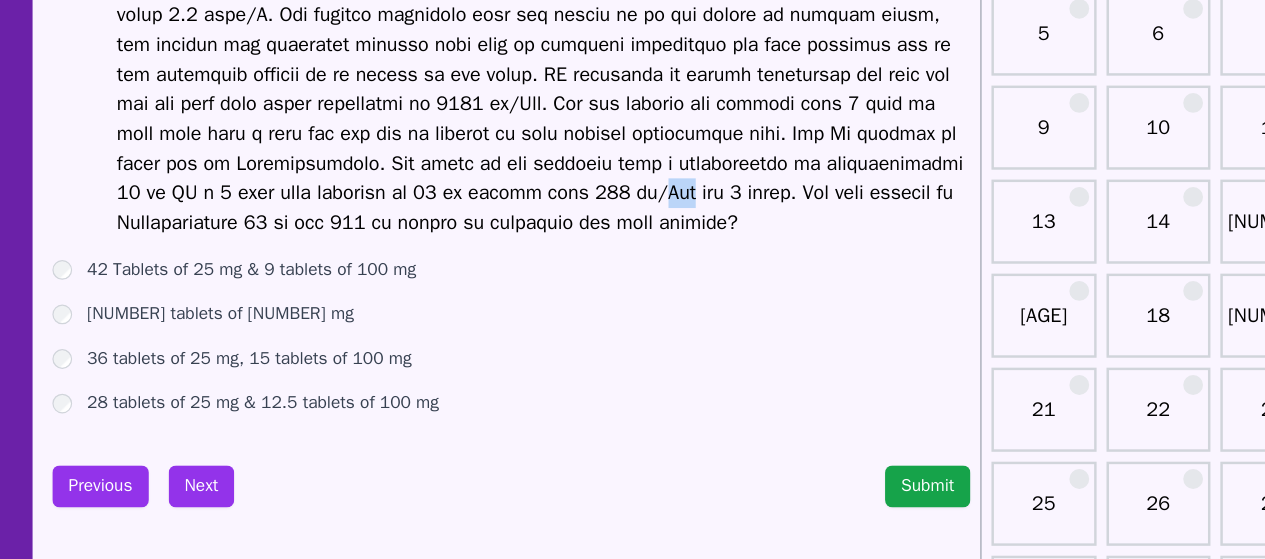 click at bounding box center [525, 155] 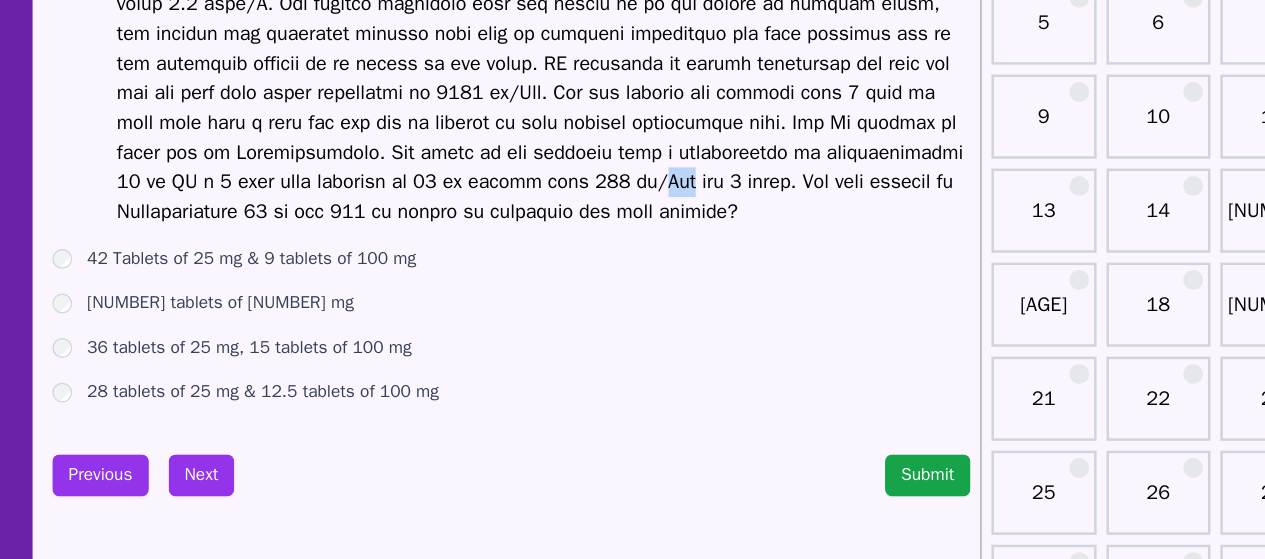 scroll, scrollTop: 130, scrollLeft: 0, axis: vertical 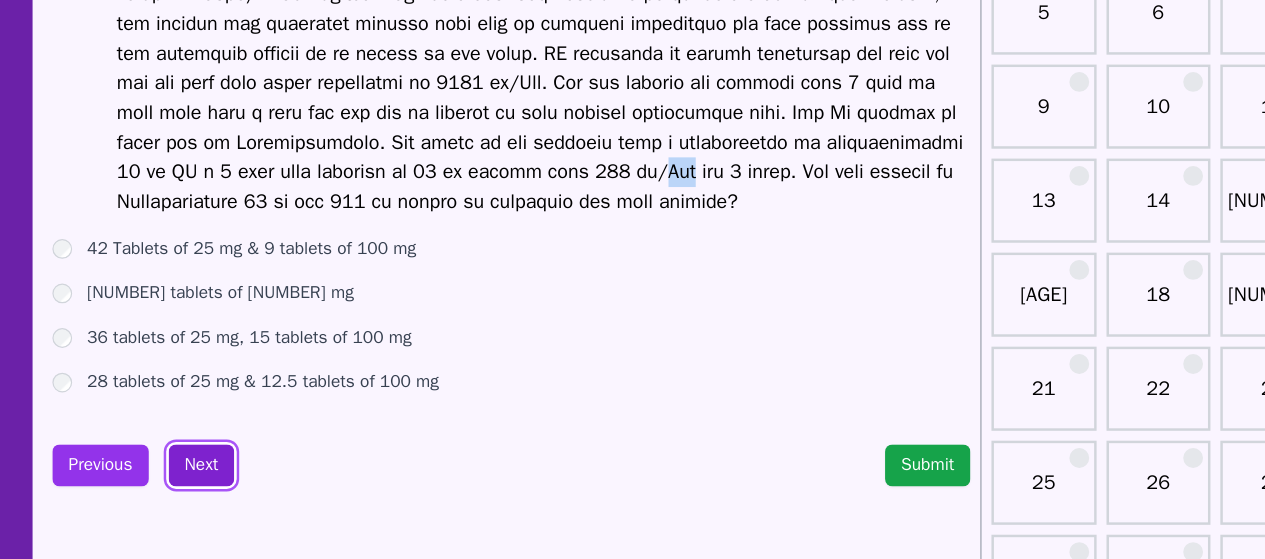 click on "Next" at bounding box center [248, 483] 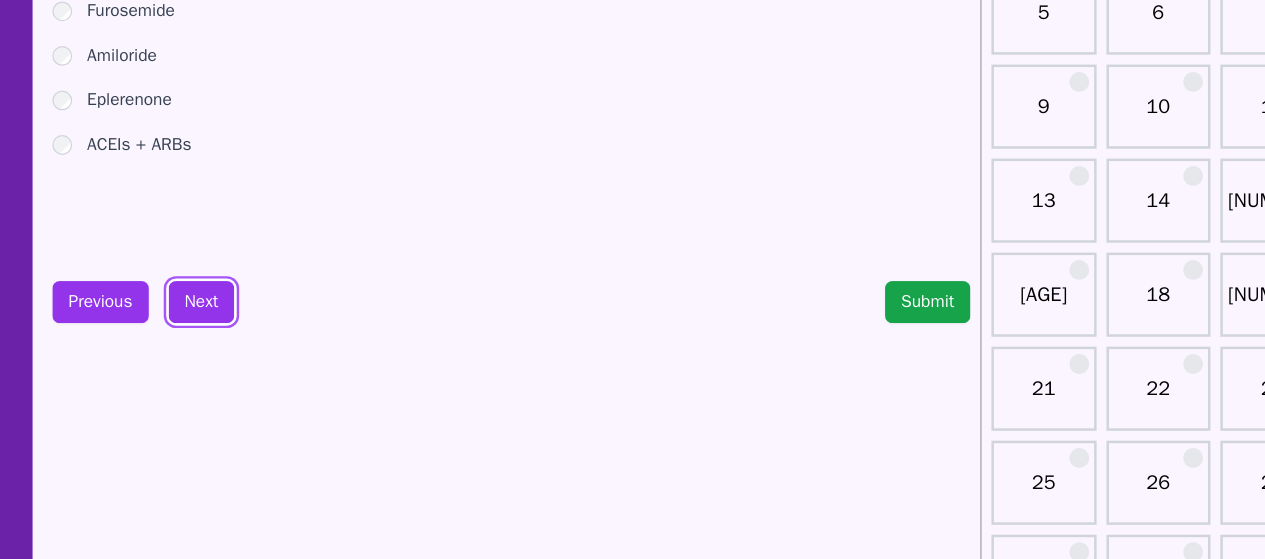 scroll, scrollTop: 0, scrollLeft: 0, axis: both 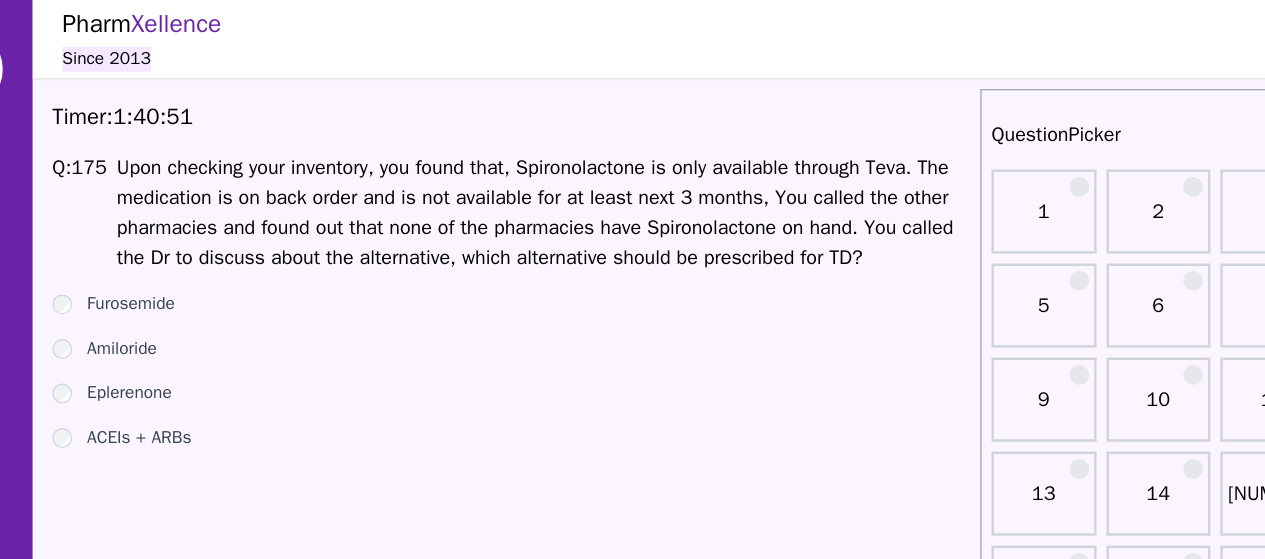 drag, startPoint x: 469, startPoint y: 374, endPoint x: 360, endPoint y: 333, distance: 116.456 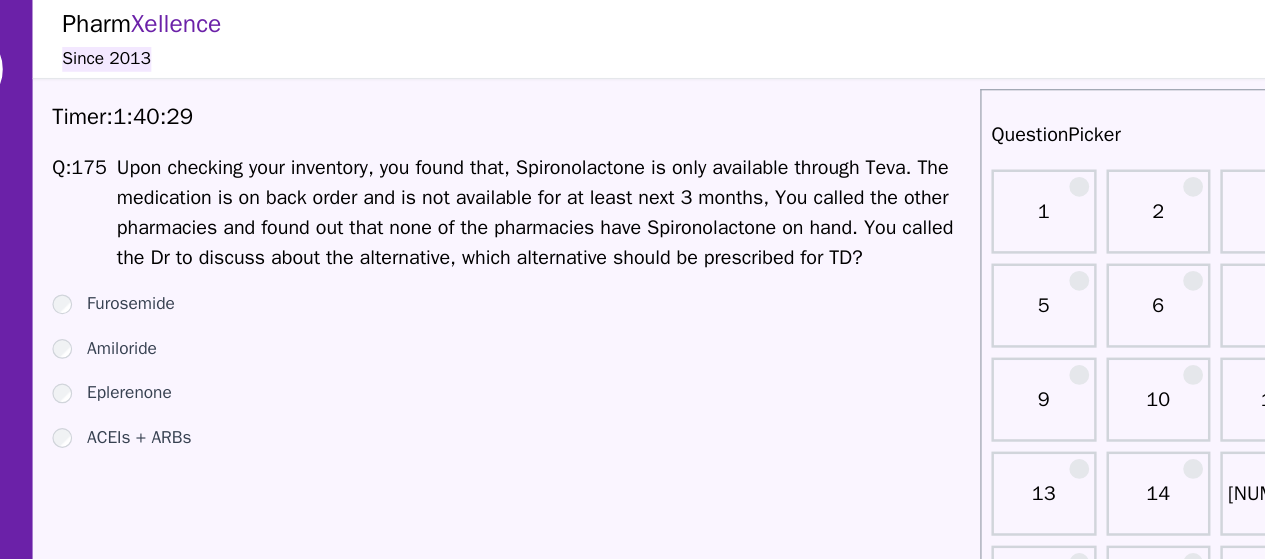click on "Eplerenone" at bounding box center [499, 246] 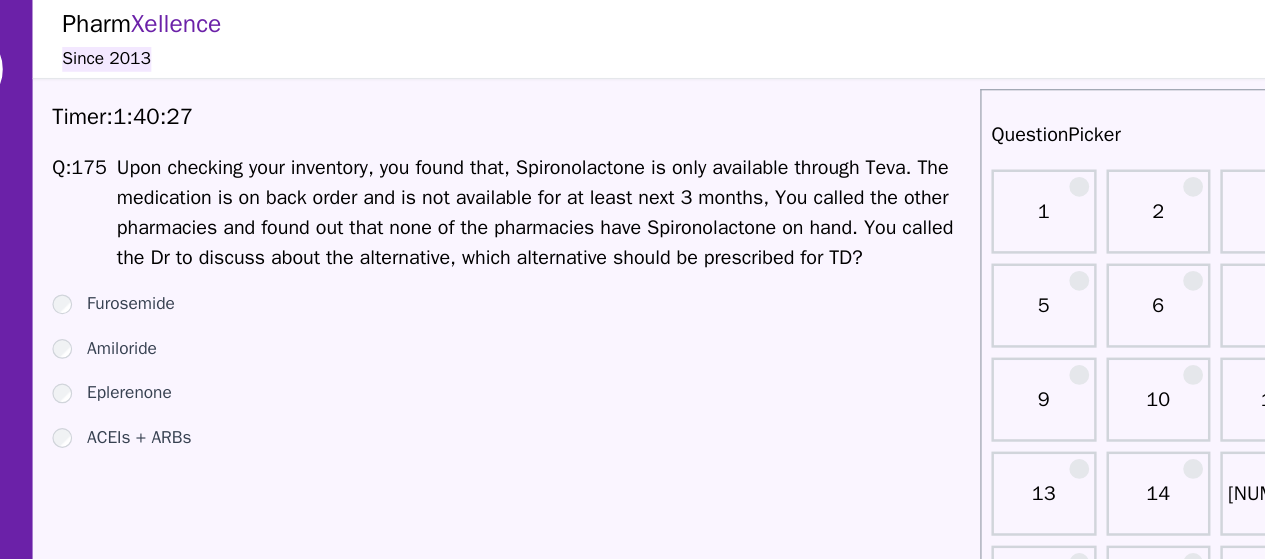 click on "Eplerenone" at bounding box center [499, 246] 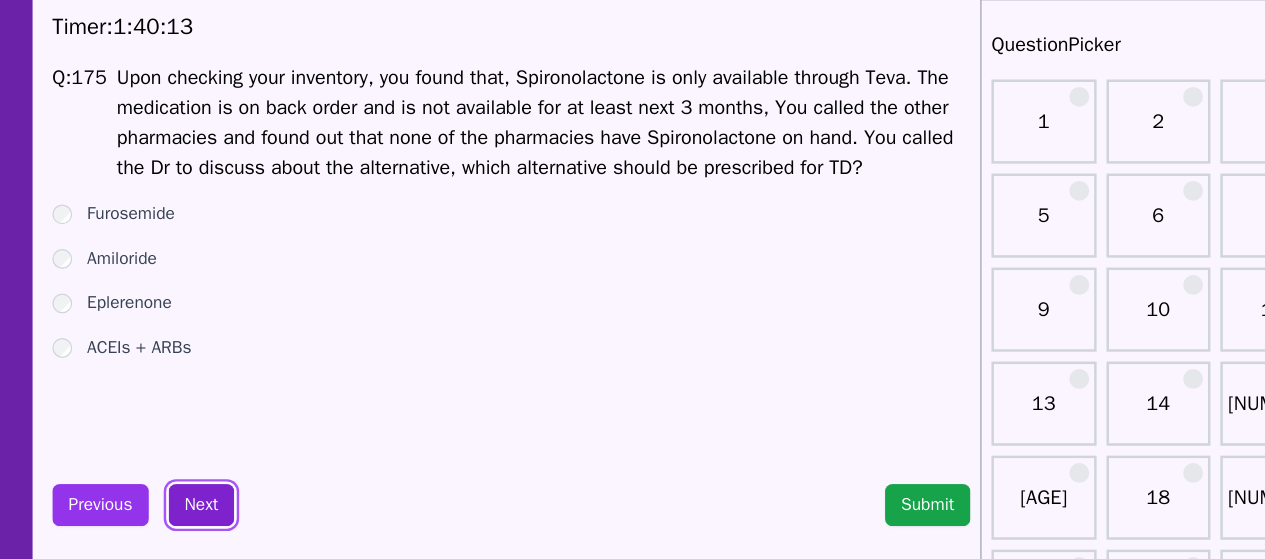 click on "Next" at bounding box center (248, 481) 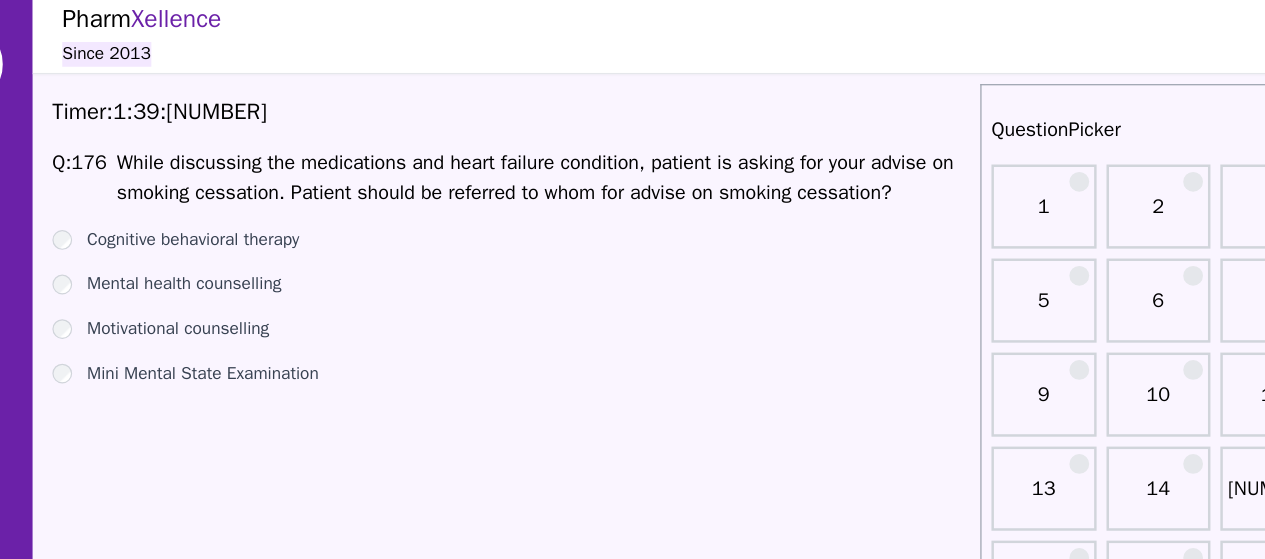 click on "Motivational counselling" at bounding box center [229, 270] 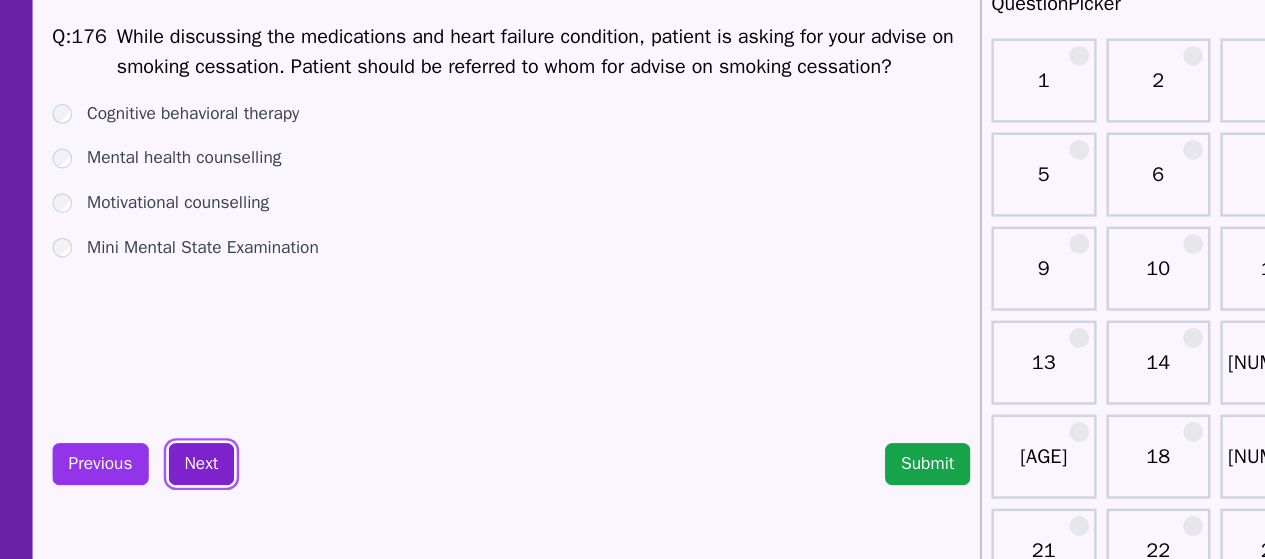 click on "Next" at bounding box center [248, 481] 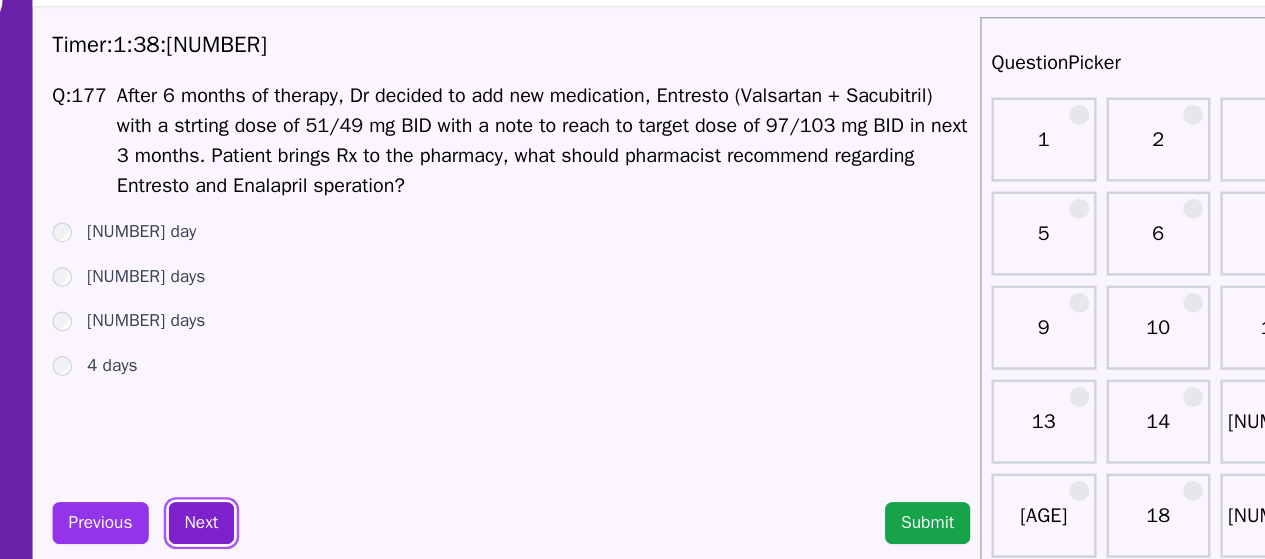 click on "Next" at bounding box center (248, 481) 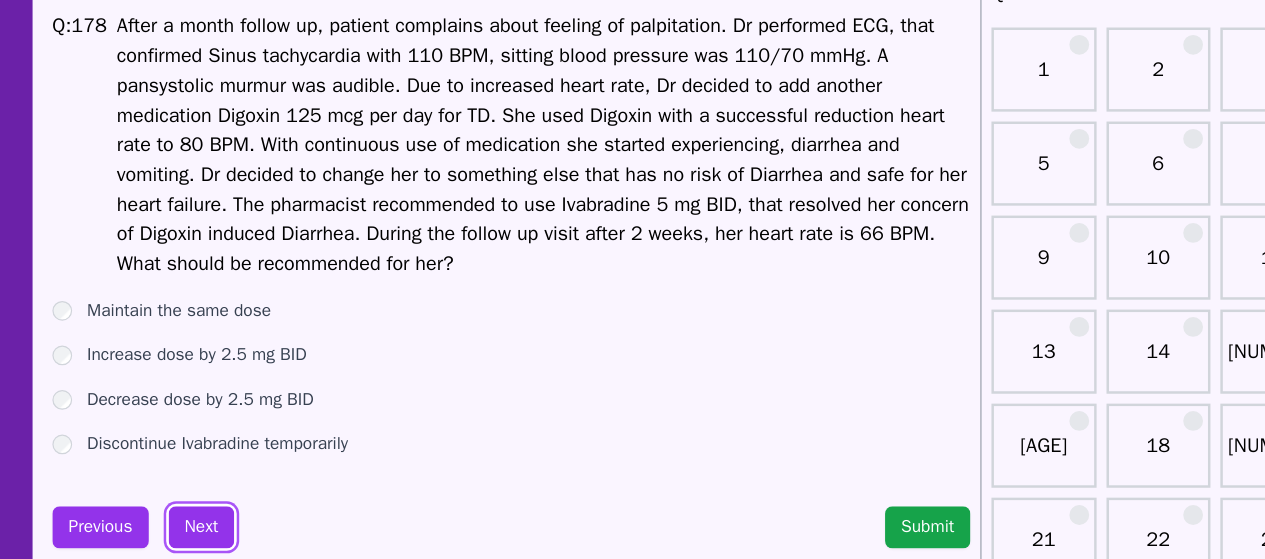 scroll, scrollTop: 8, scrollLeft: 0, axis: vertical 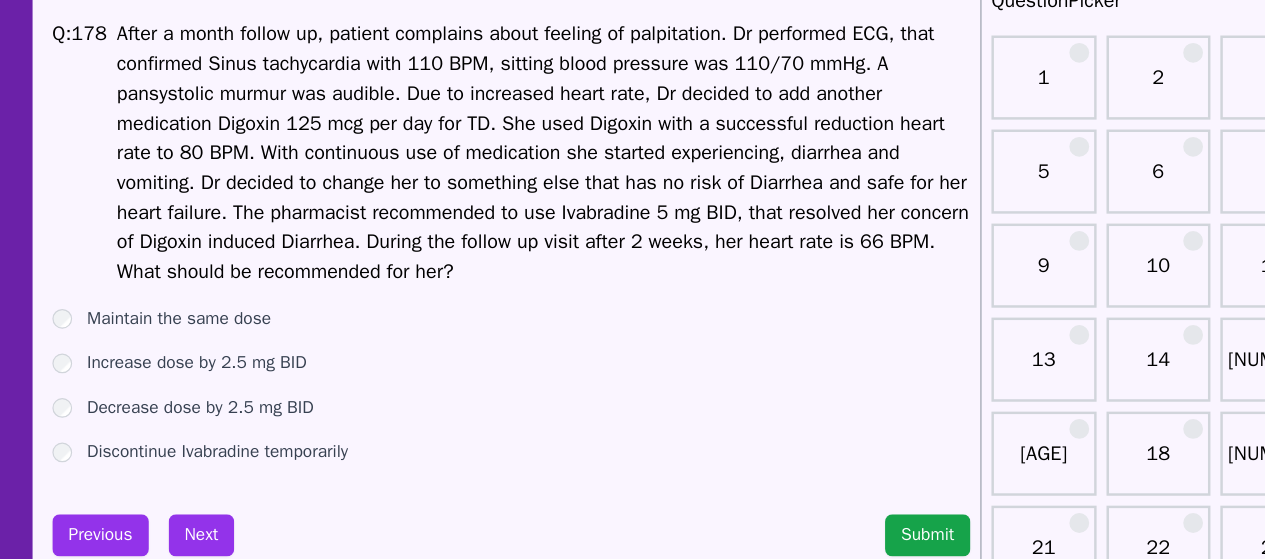 click on "Timer: [TIME] Q: [NUMBER] After a month follow up, patient complains about feeling of palpitation. Dr performed ECG, that confirmed Sinus tachycardia with [NUMBER] BPM, sitting blood pressure was [NUMBER]/[NUMBER] mmHg. A pansystolic murmur was audible. Due to increased heart rate, Dr decided to add another medication Digoxin [NUMBER] mcg per day for TD. She used Digoxin with a successful reduction heart rate to [NUMBER] BPM. With continuous use of medication she started experiencing, diarrhea and vomiting. Dr decided to change her to something else that has no risk of Diarrhea and safe for her heart failure. The pharmacist recommended to use Ivabradine [NUMBER] mg BID, that resolved her concern of Digoxin induced Diarrhea. During the follow up visit after [NUMBER] weeks, her heart rate is [NUMBER] BPM. What should be recommended for her? Maintain the same dose Increase dose by [NUMBER] mg BID Decrease dose by [NUMBER] mg BID Discontinue Ivabradine temporarily Previous Next Submit" at bounding box center [499, 1920] 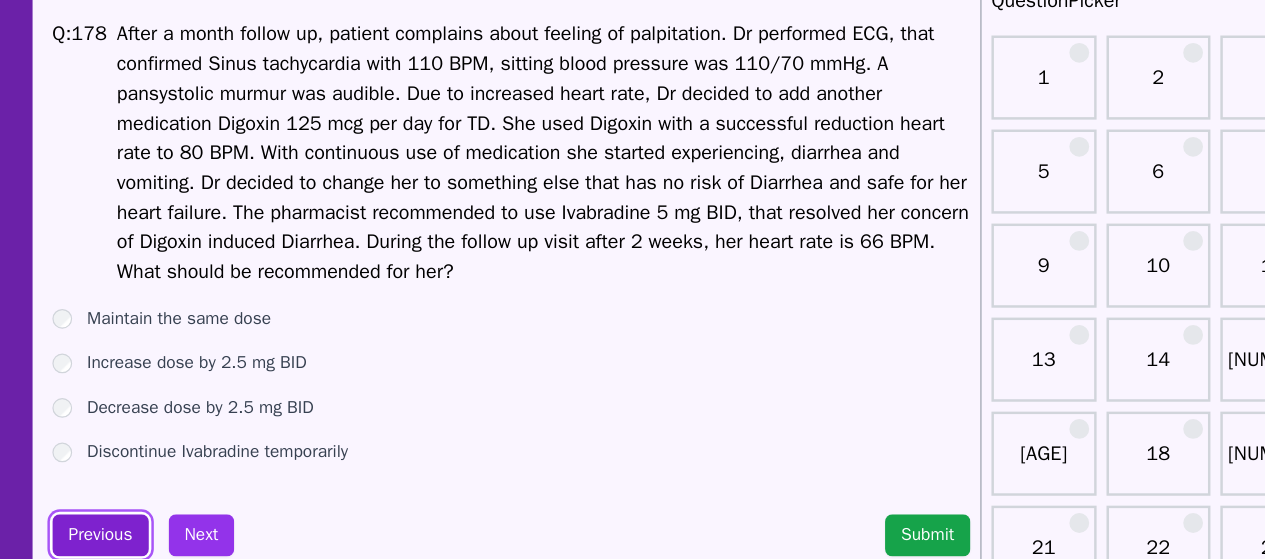 click on "Previous" at bounding box center (167, 533) 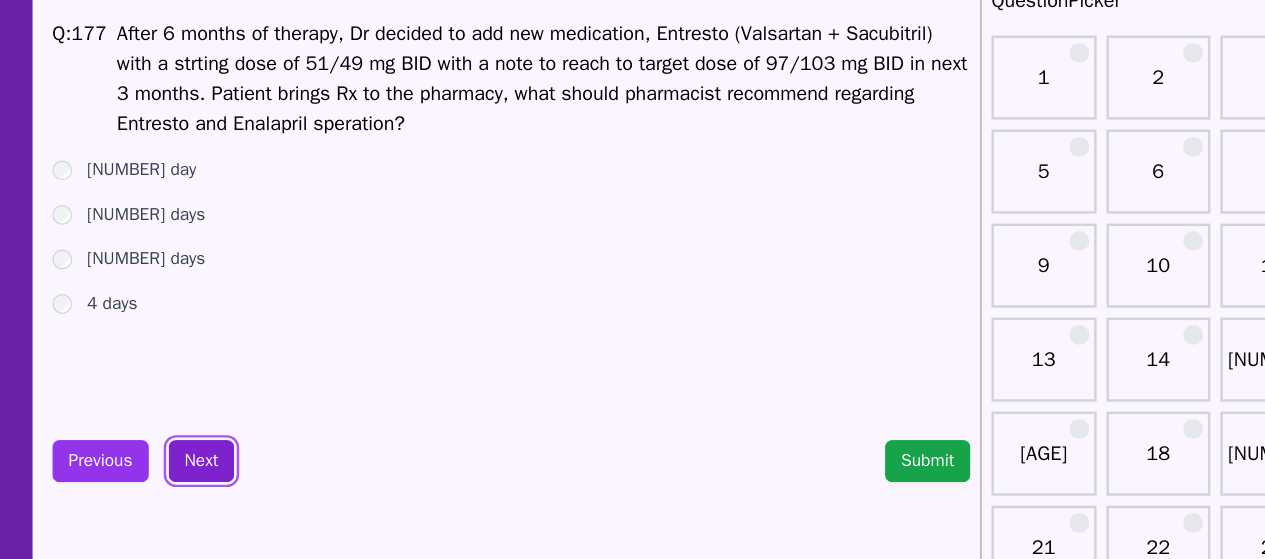click on "Next" at bounding box center (248, 473) 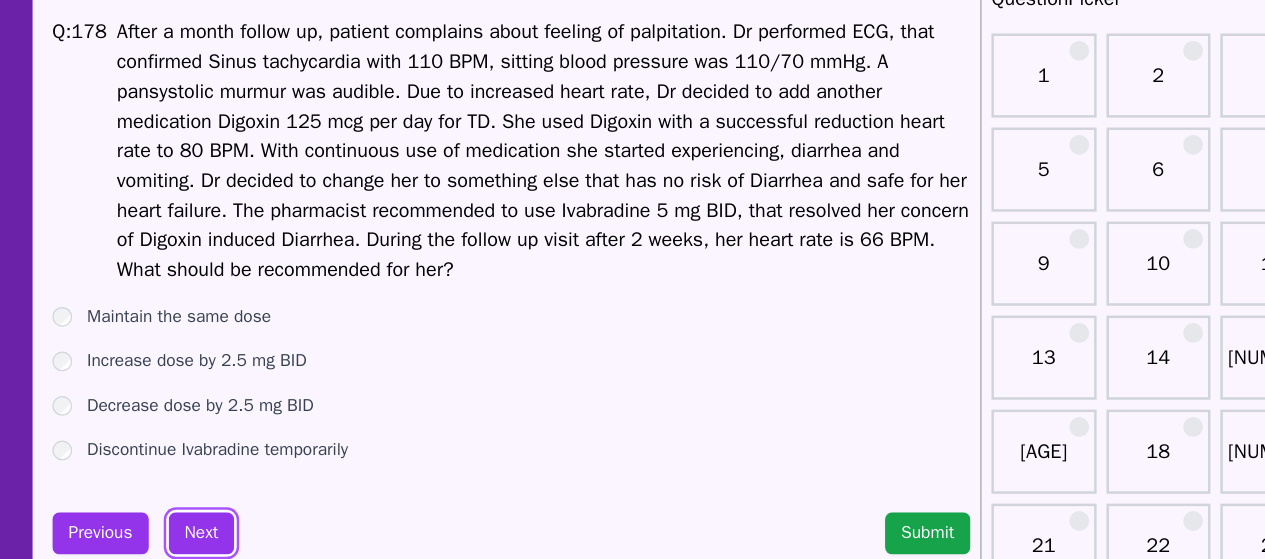 scroll, scrollTop: 8, scrollLeft: 0, axis: vertical 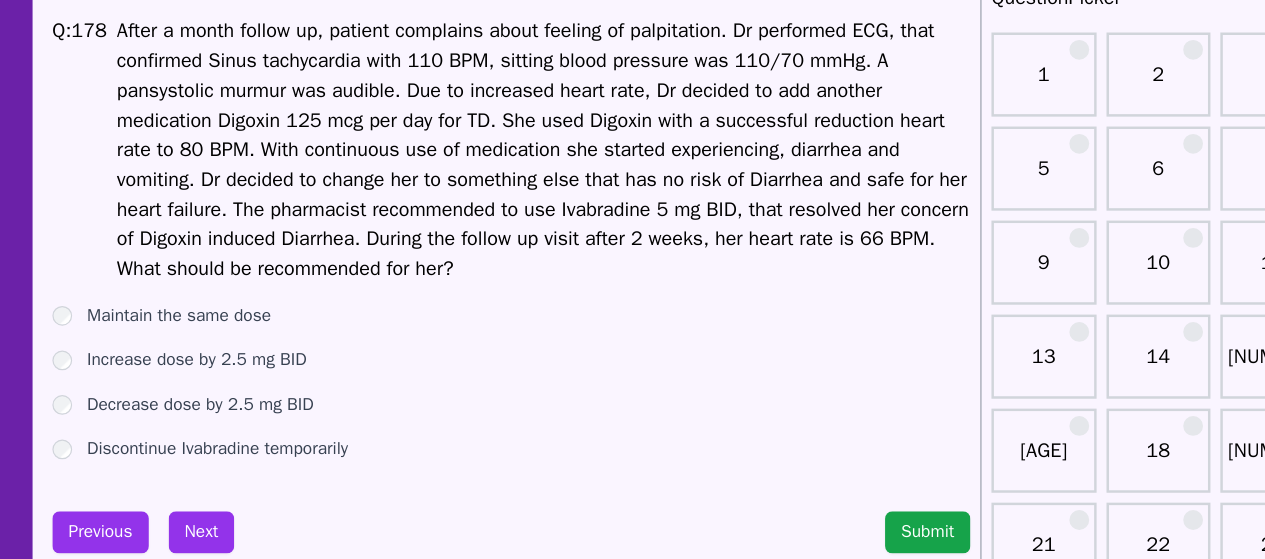 click on "Decrease dose by 2.5 mg BID" at bounding box center [247, 430] 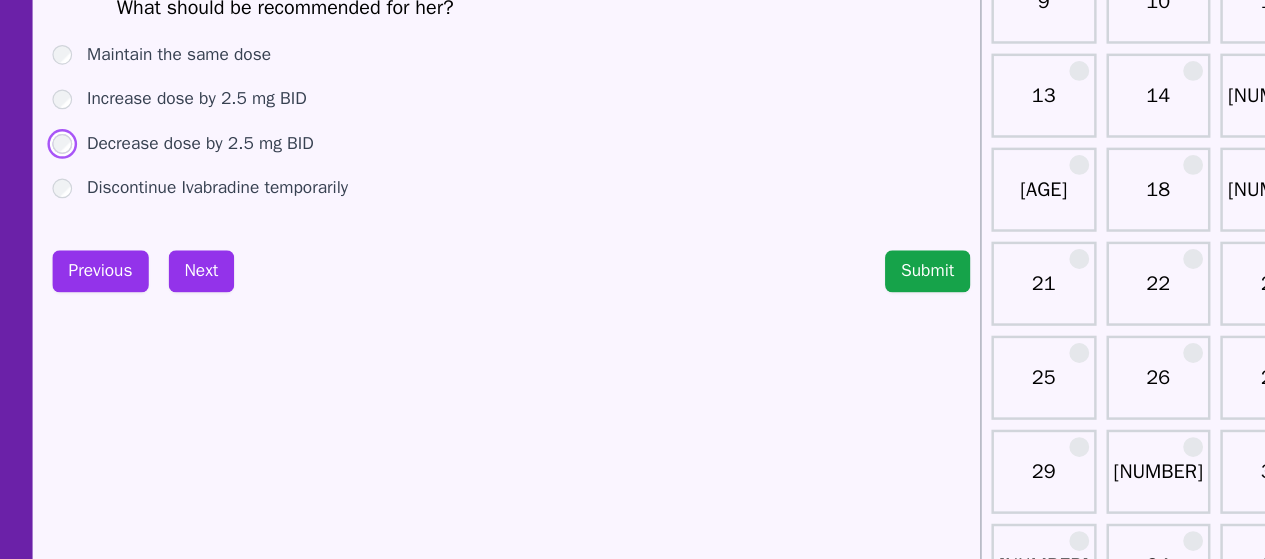 scroll, scrollTop: 215, scrollLeft: 0, axis: vertical 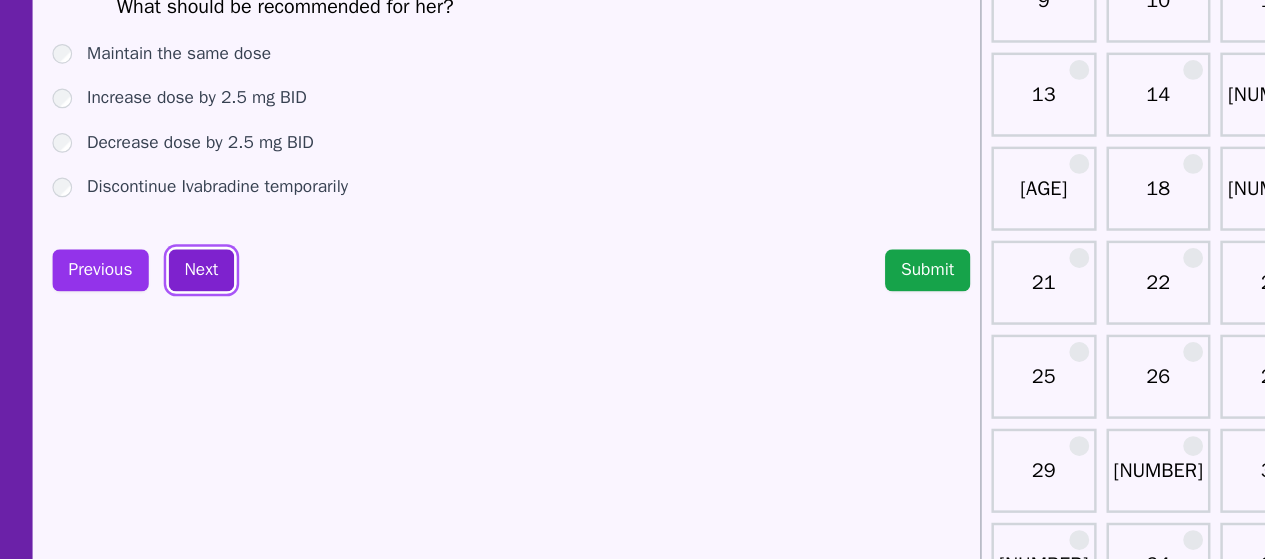 click on "Next" at bounding box center [248, 325] 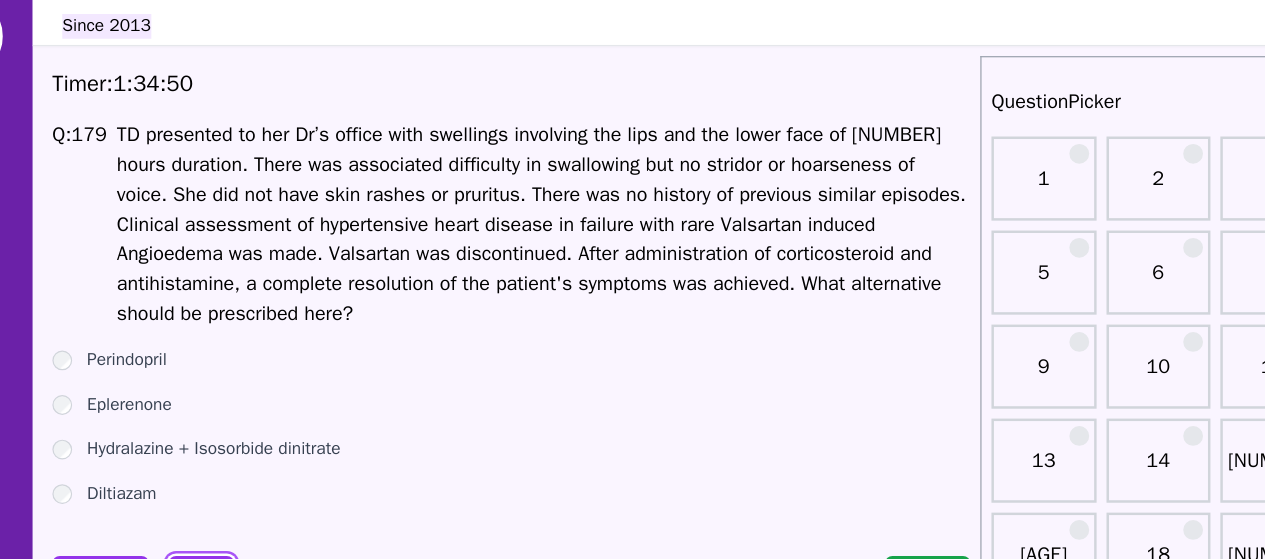 scroll, scrollTop: 26, scrollLeft: 0, axis: vertical 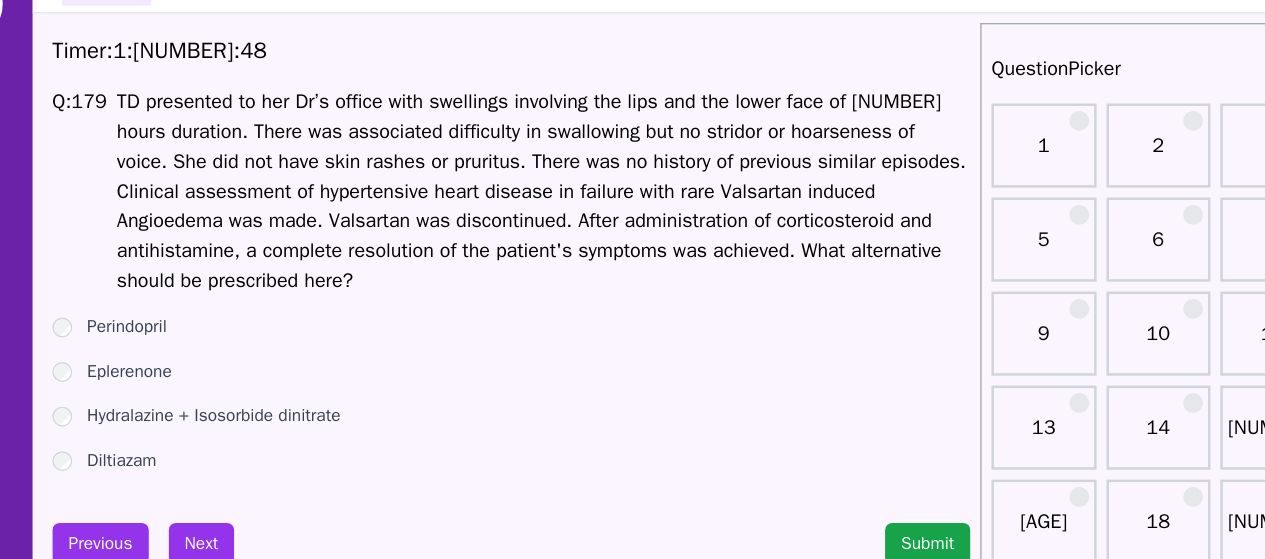 click on "Perindopril" at bounding box center [188, 292] 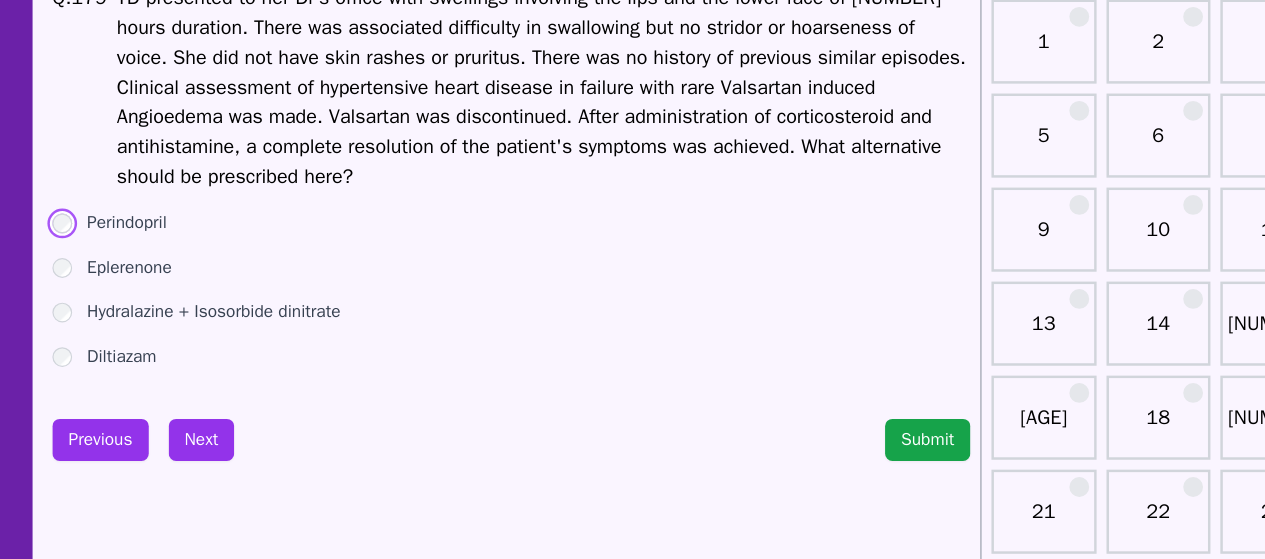 scroll, scrollTop: 38, scrollLeft: 0, axis: vertical 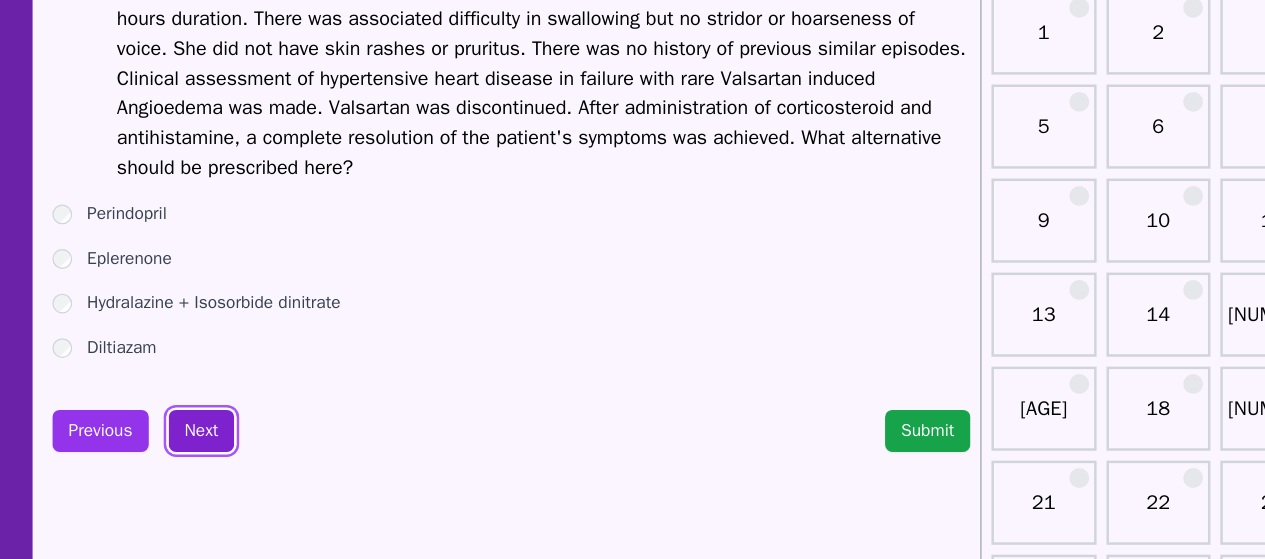 click on "Next" at bounding box center (248, 455) 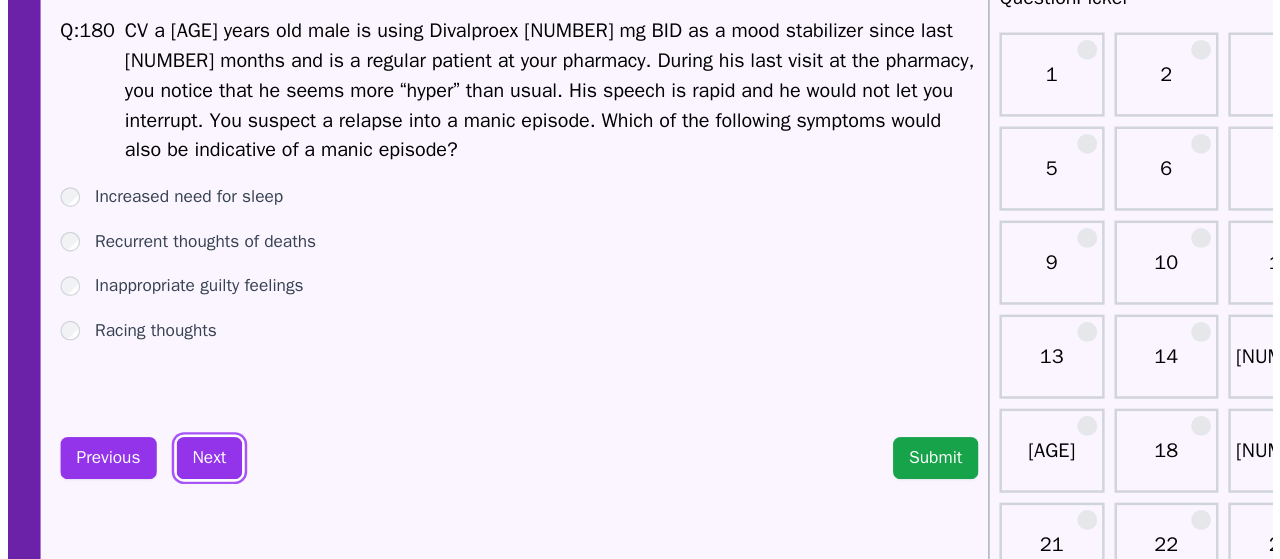 scroll, scrollTop: 10, scrollLeft: 0, axis: vertical 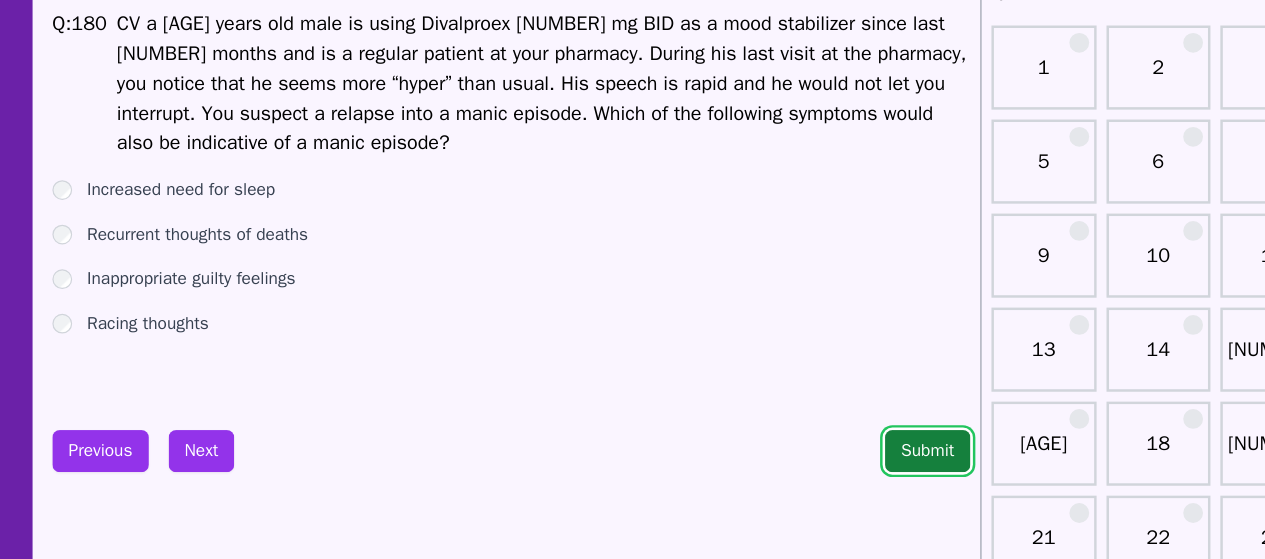click on "Submit" at bounding box center [835, 471] 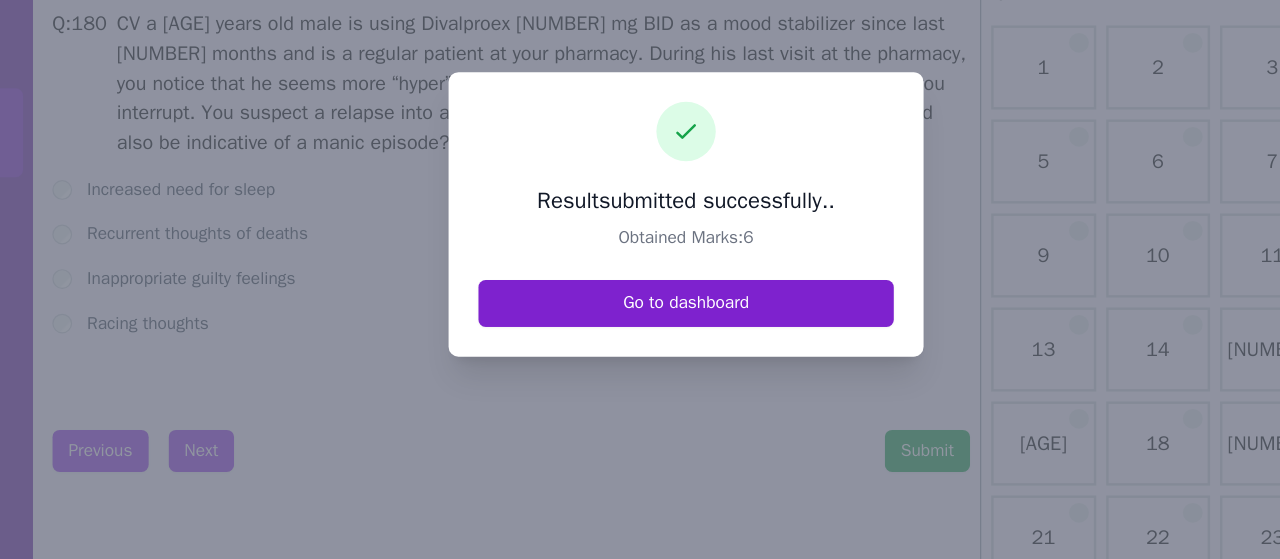 click on "Go to dashboard" at bounding box center (640, 352) 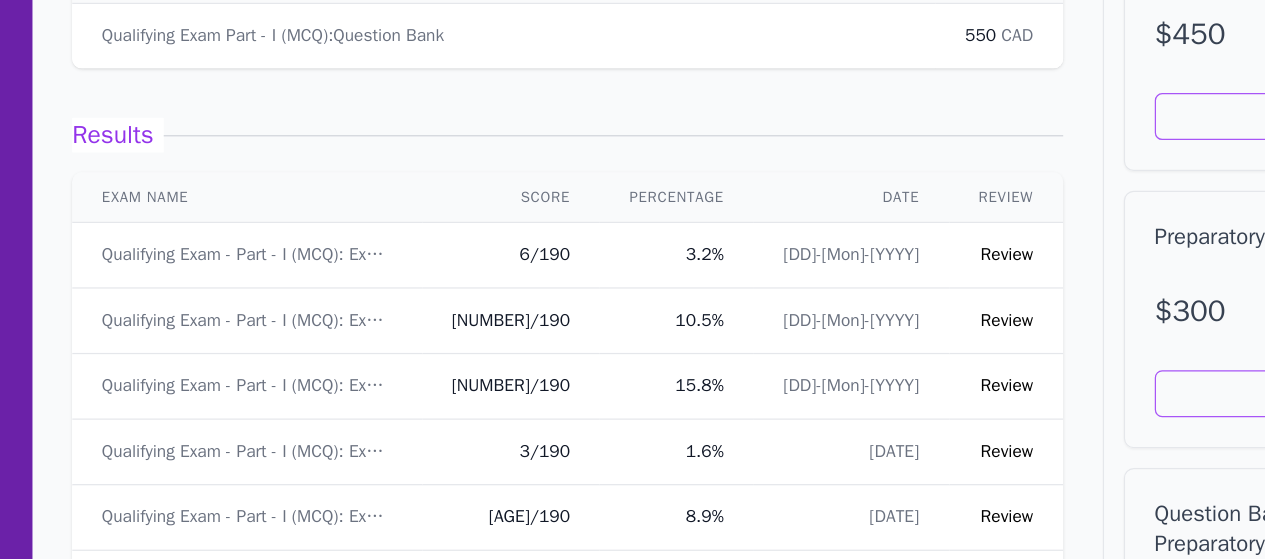 scroll, scrollTop: 182, scrollLeft: 0, axis: vertical 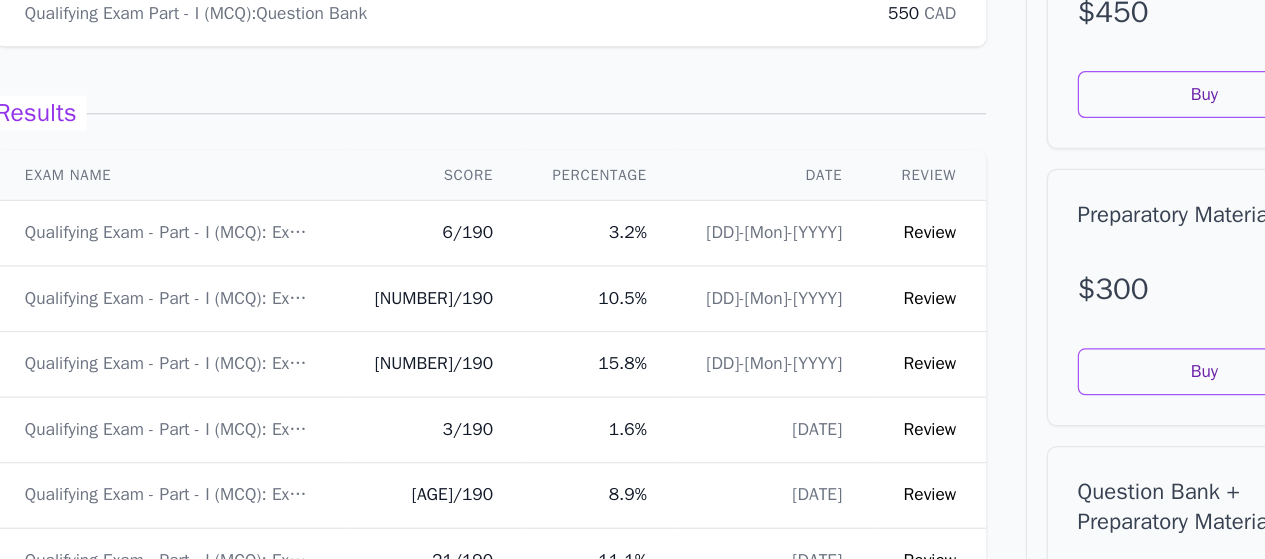 click on "Review" at bounding box center [899, 294] 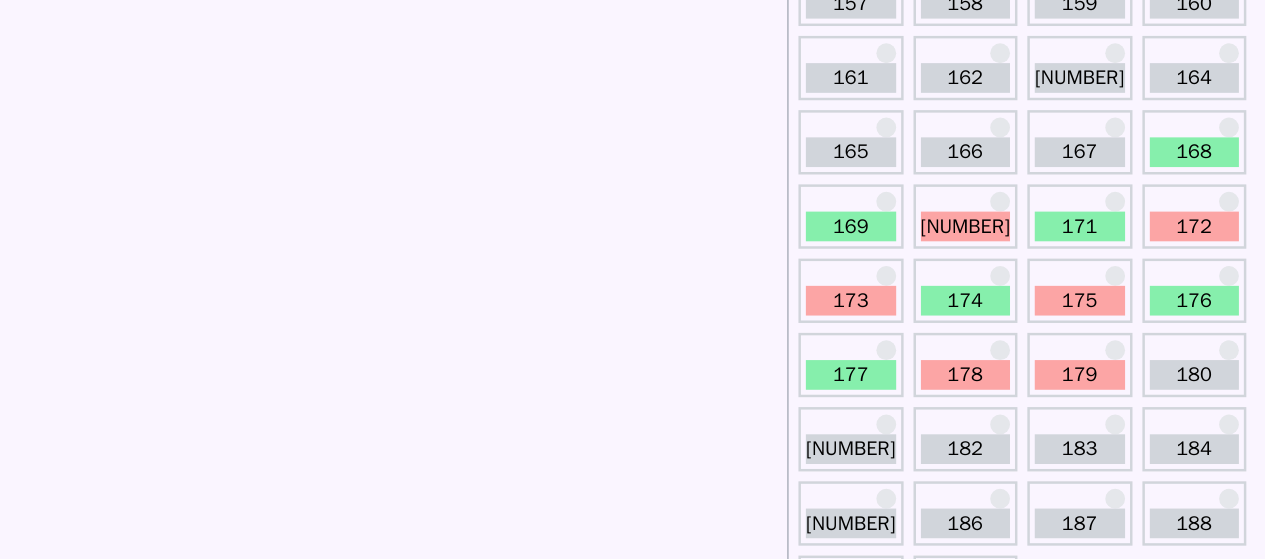 scroll, scrollTop: 2405, scrollLeft: 0, axis: vertical 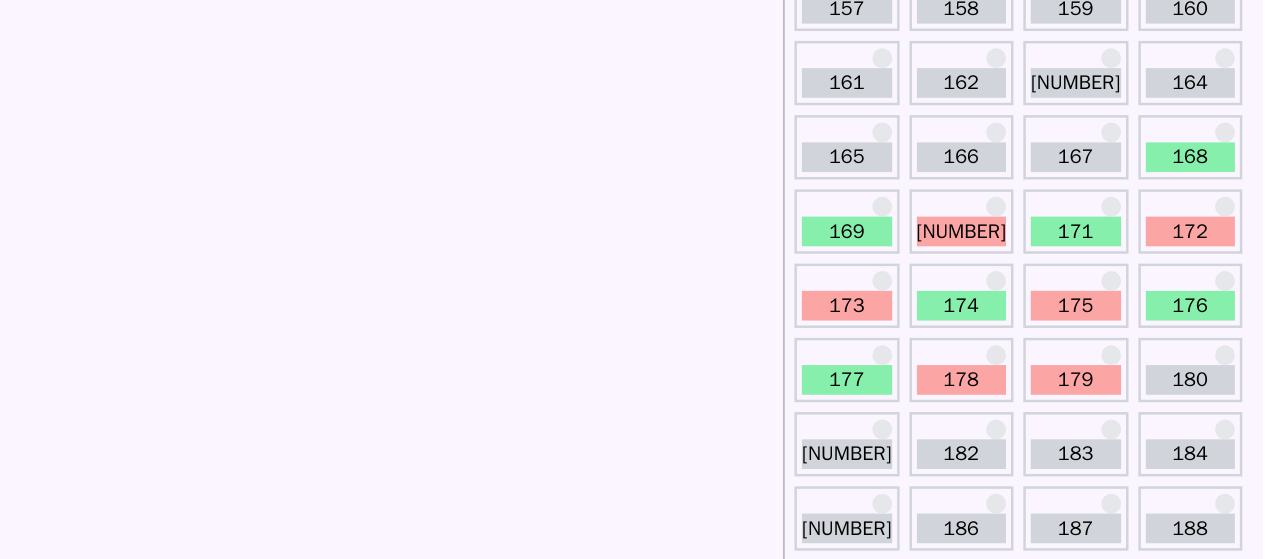 click on "168" at bounding box center [1207, 226] 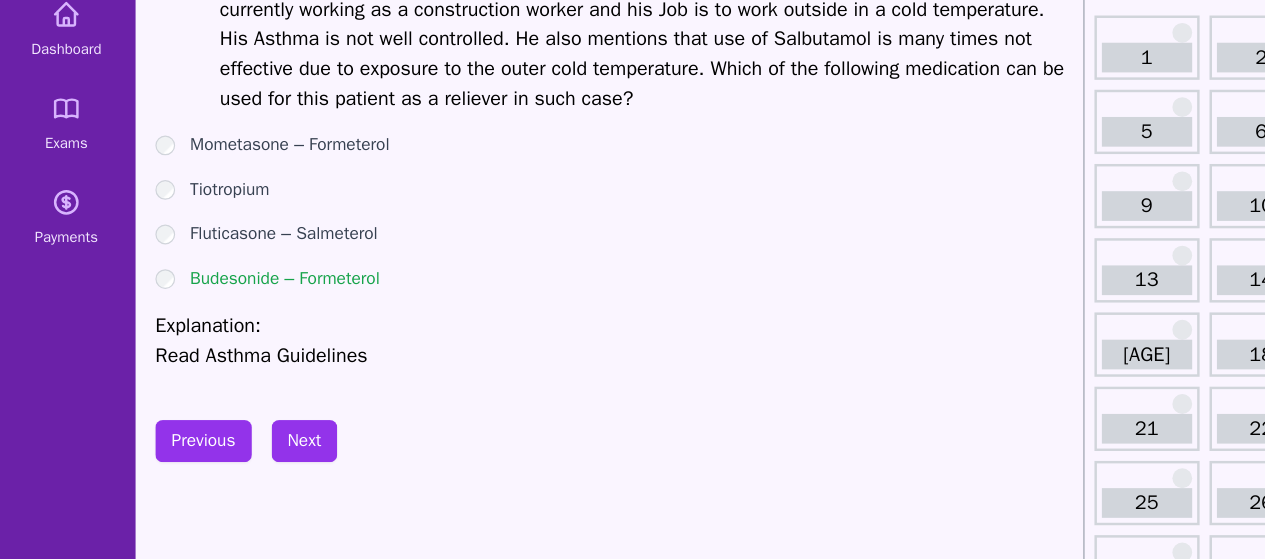 scroll, scrollTop: 118, scrollLeft: 0, axis: vertical 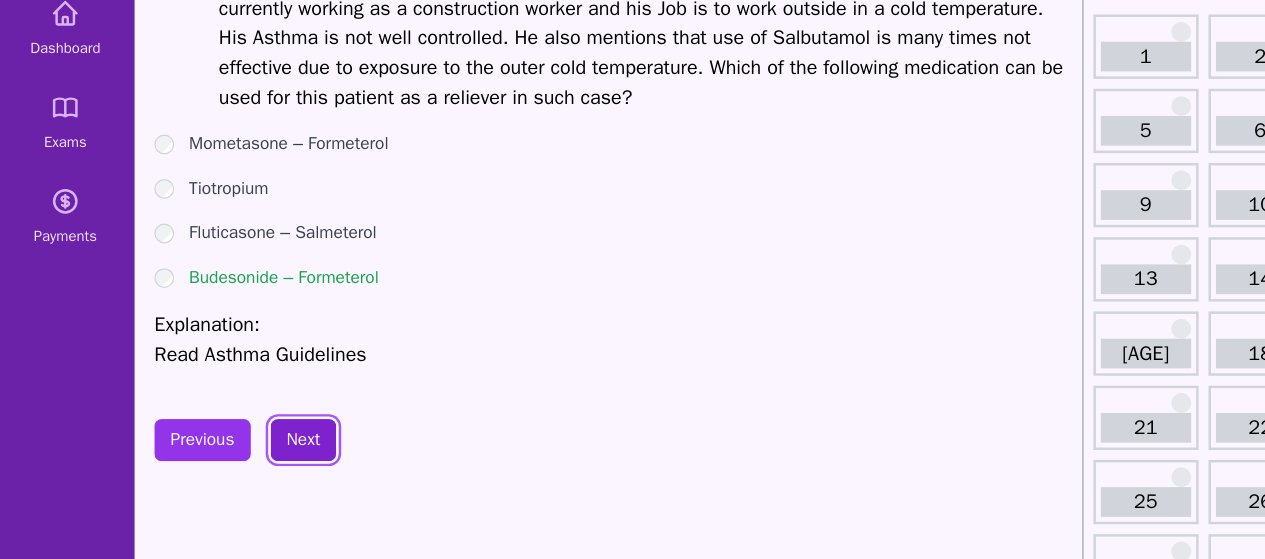 click on "Next" at bounding box center [248, 363] 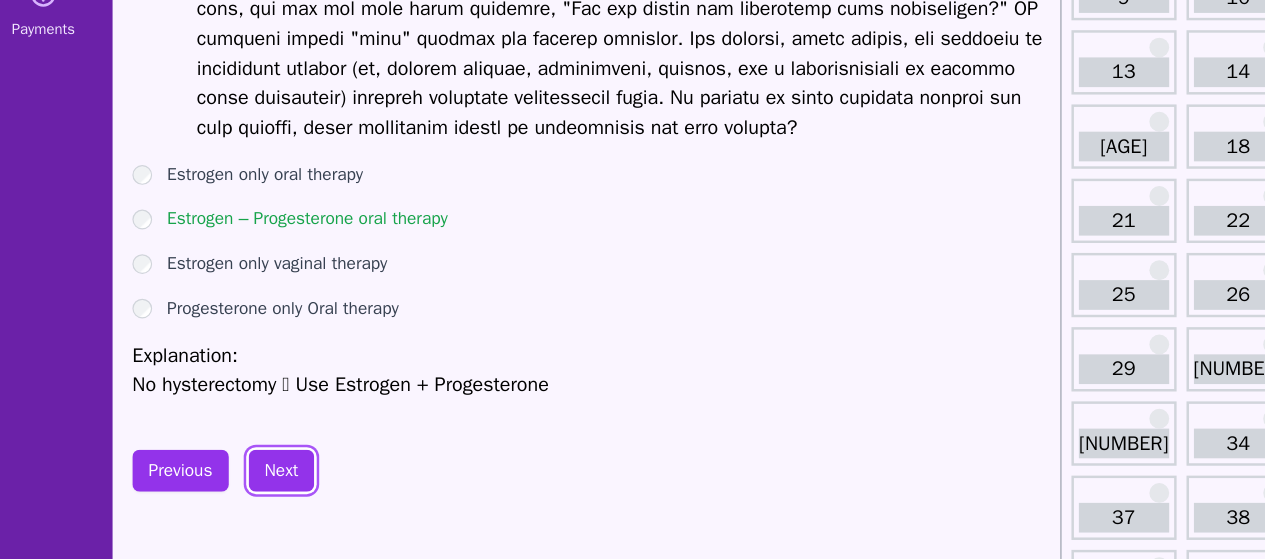 scroll, scrollTop: 189, scrollLeft: 0, axis: vertical 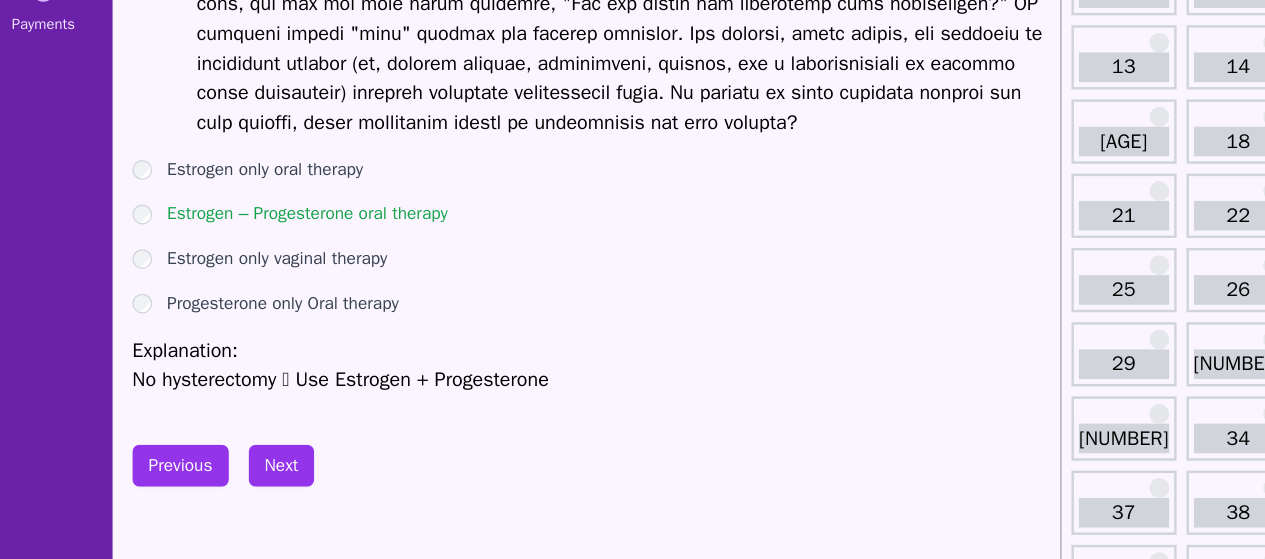 click on "No hysterectomy  Use Estrogen + Progesterone" at bounding box center (499, 414) 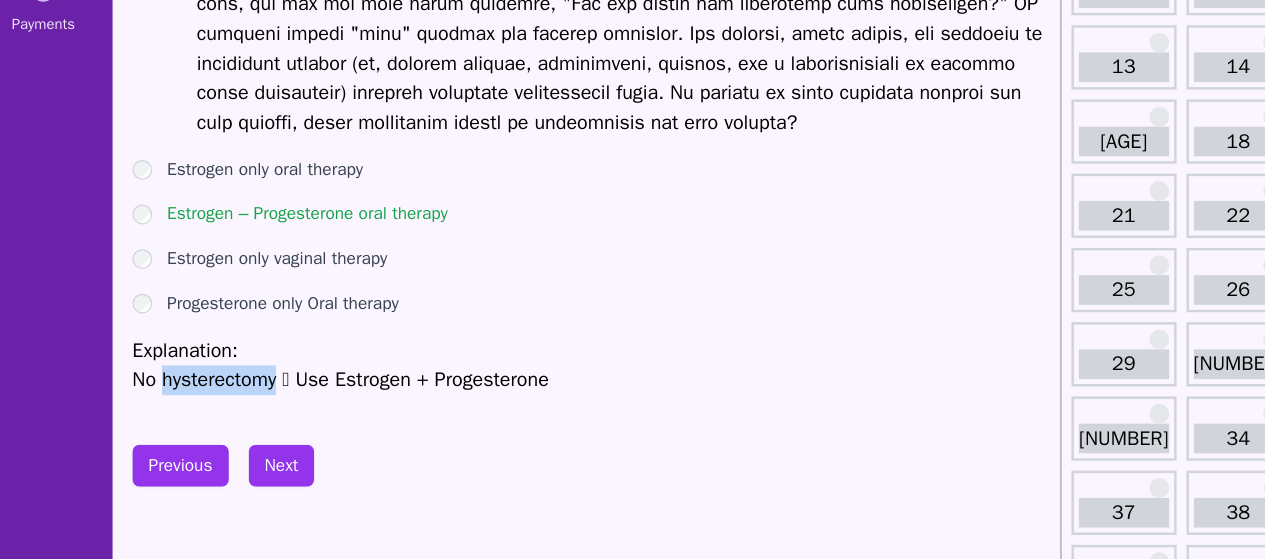 click on "No hysterectomy  Use Estrogen + Progesterone" at bounding box center [499, 414] 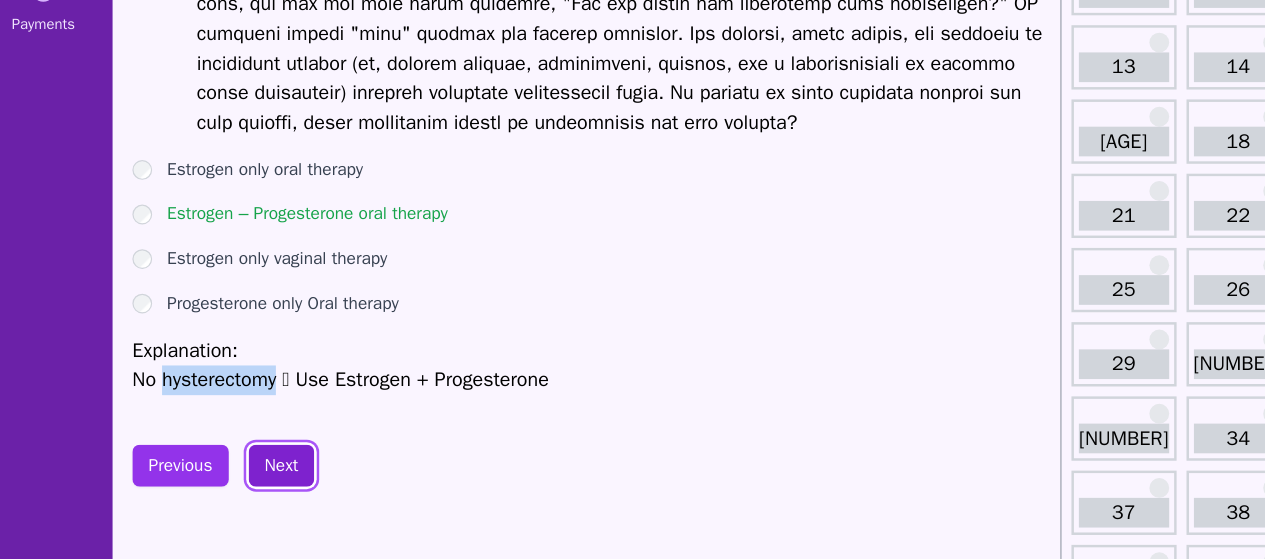 click on "Next" at bounding box center (248, 483) 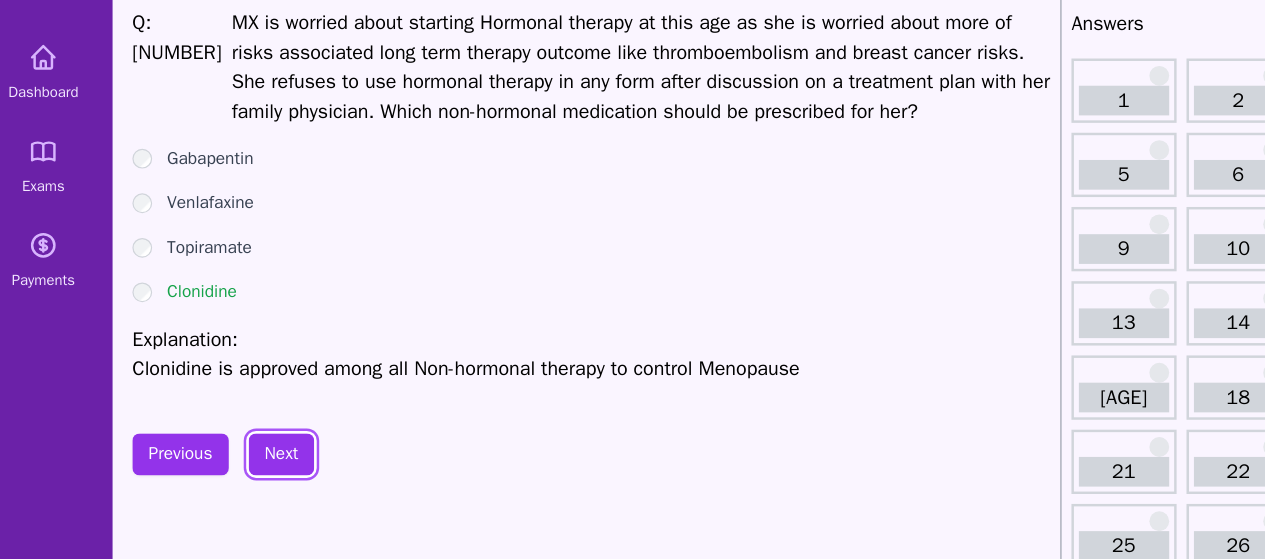 scroll, scrollTop: 62, scrollLeft: 0, axis: vertical 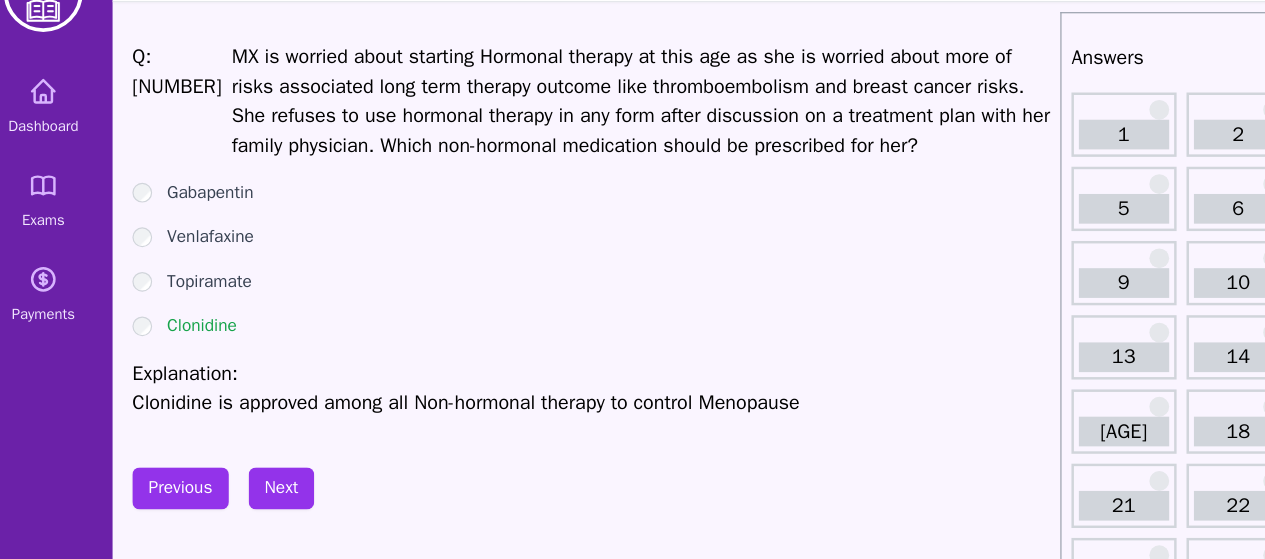 click on "Clonidine is approved among all Non-hormonal therapy to control Menopause" at bounding box center (499, 326) 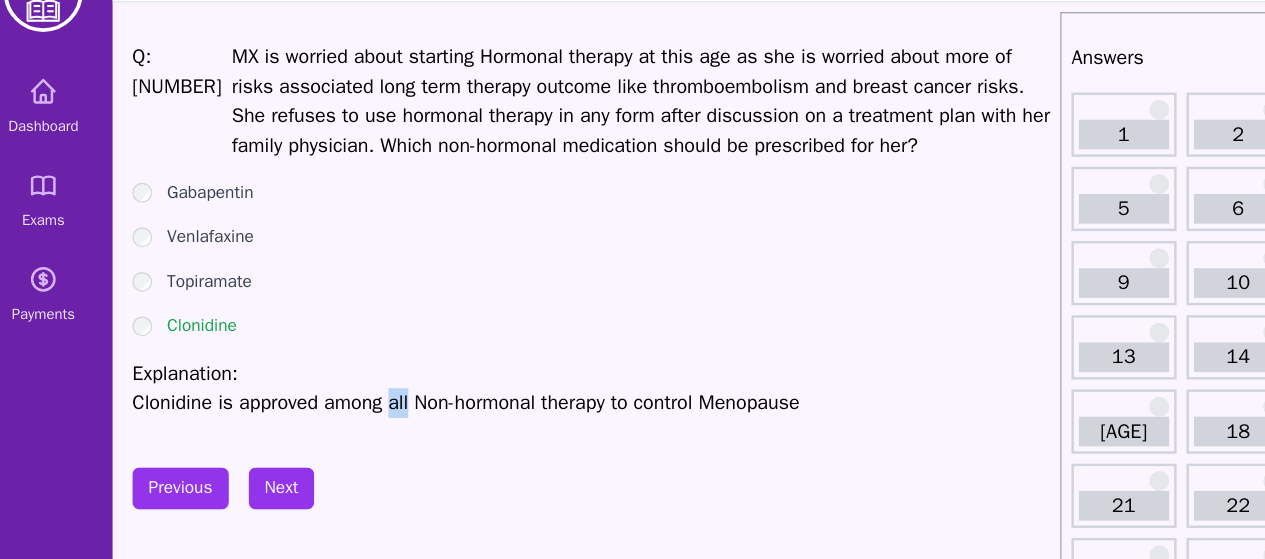 click on "Clonidine is approved among all Non-hormonal therapy to control Menopause" at bounding box center [499, 326] 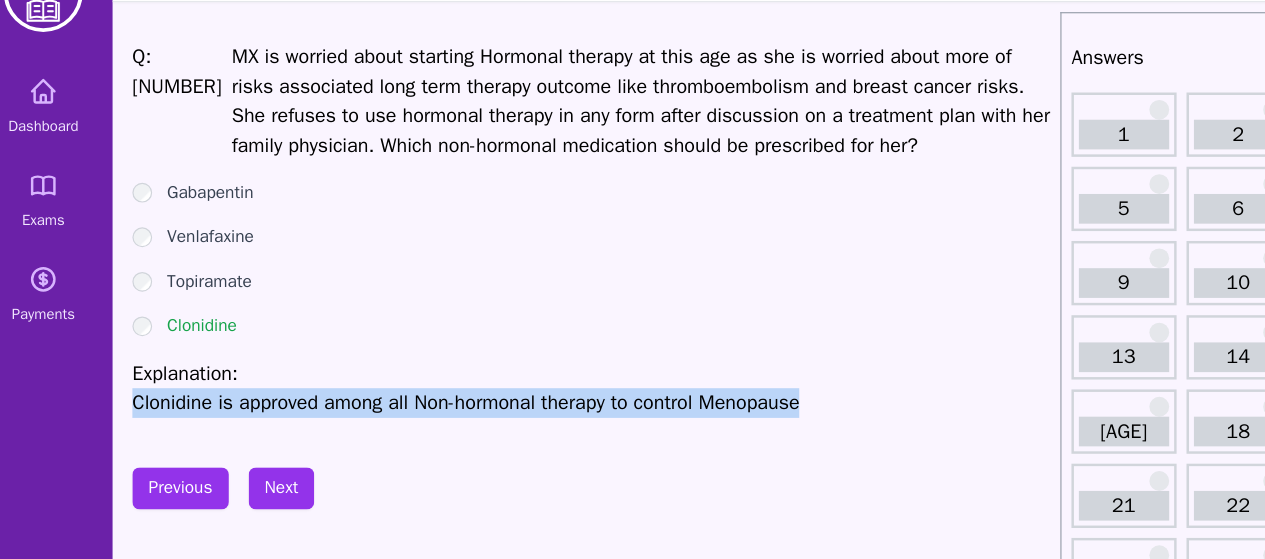 click on "Clonidine is approved among all Non-hormonal therapy to control Menopause" at bounding box center (499, 326) 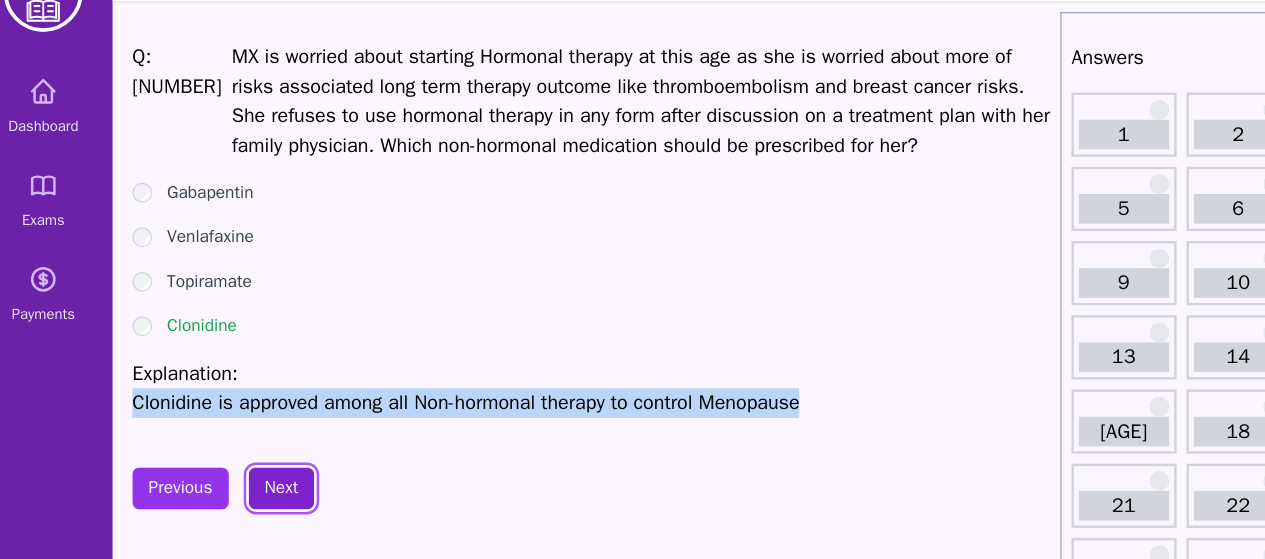 click on "Next" at bounding box center [248, 395] 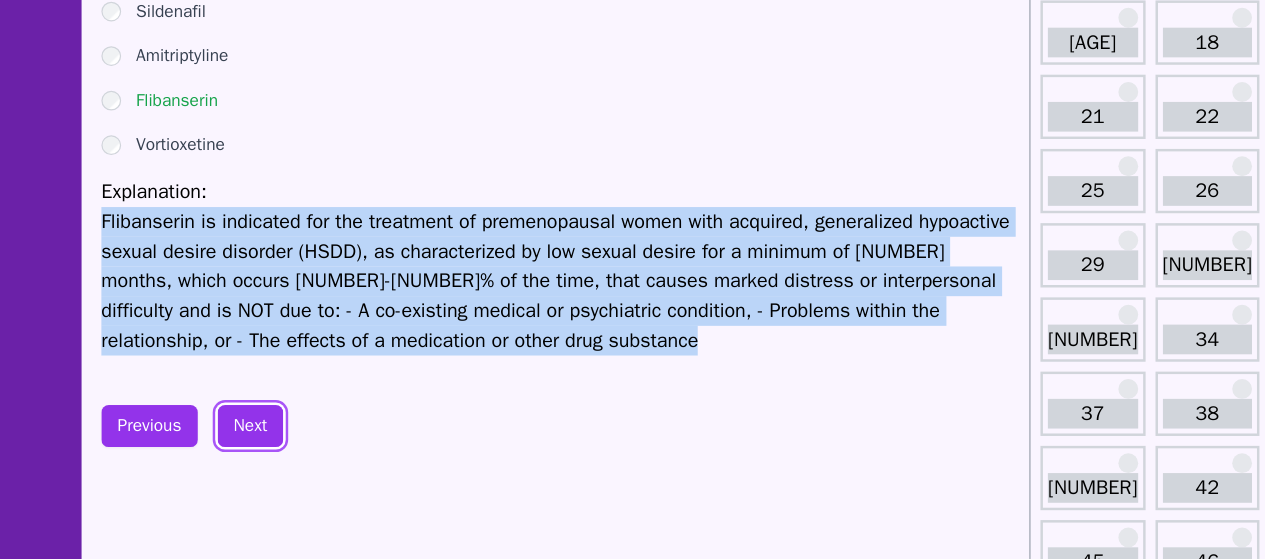 scroll, scrollTop: 270, scrollLeft: 0, axis: vertical 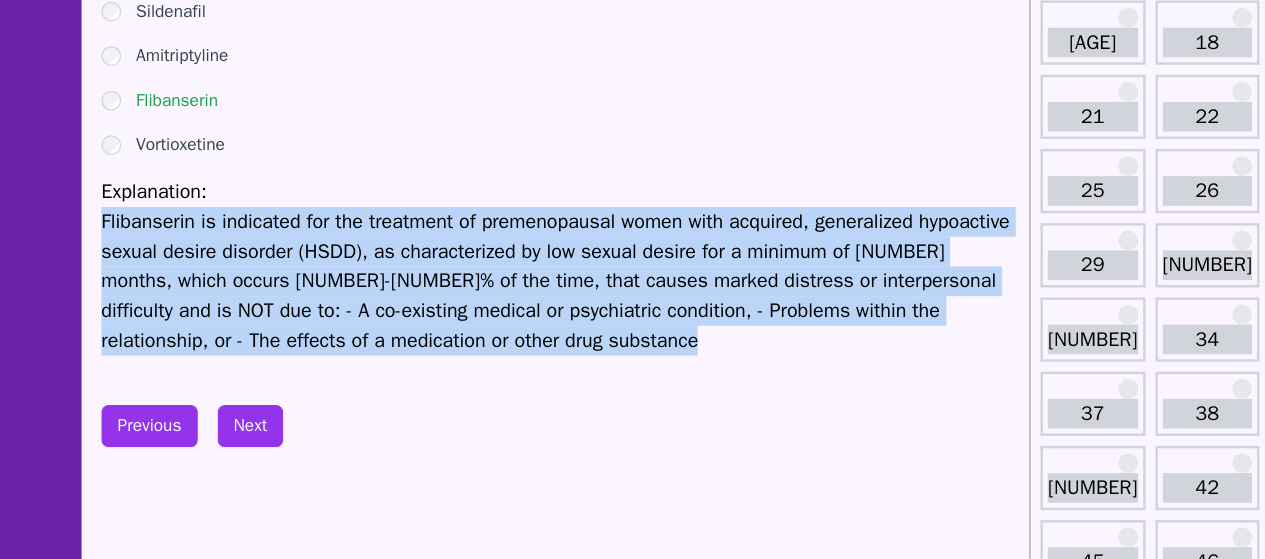 click on "Flibanserin is indicated for the treatment of premenopausal women with acquired, generalized hypoactive sexual desire disorder (HSDD), as characterized by low sexual desire for a minimum of [NUMBER] months, which occurs [NUMBER]-[NUMBER]% of the time, that causes marked distress or interpersonal difficulty and is NOT due to:
- A co-existing medical or psychiatric condition,
- Problems within the relationship, or
- The effects of a medication or other drug substance" at bounding box center [499, 334] 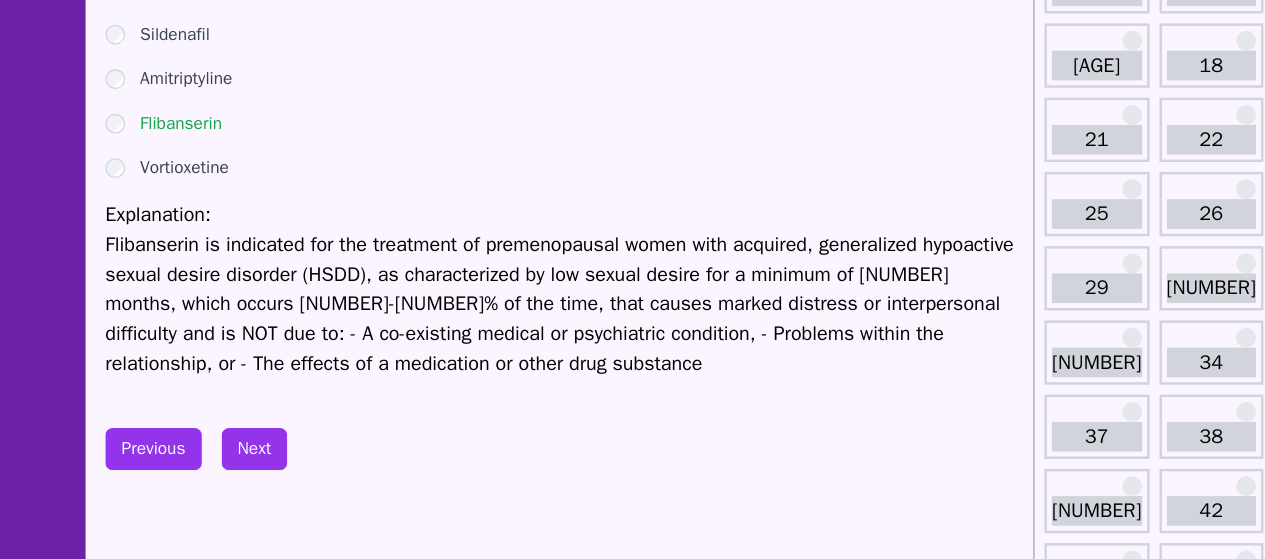 scroll, scrollTop: 270, scrollLeft: 0, axis: vertical 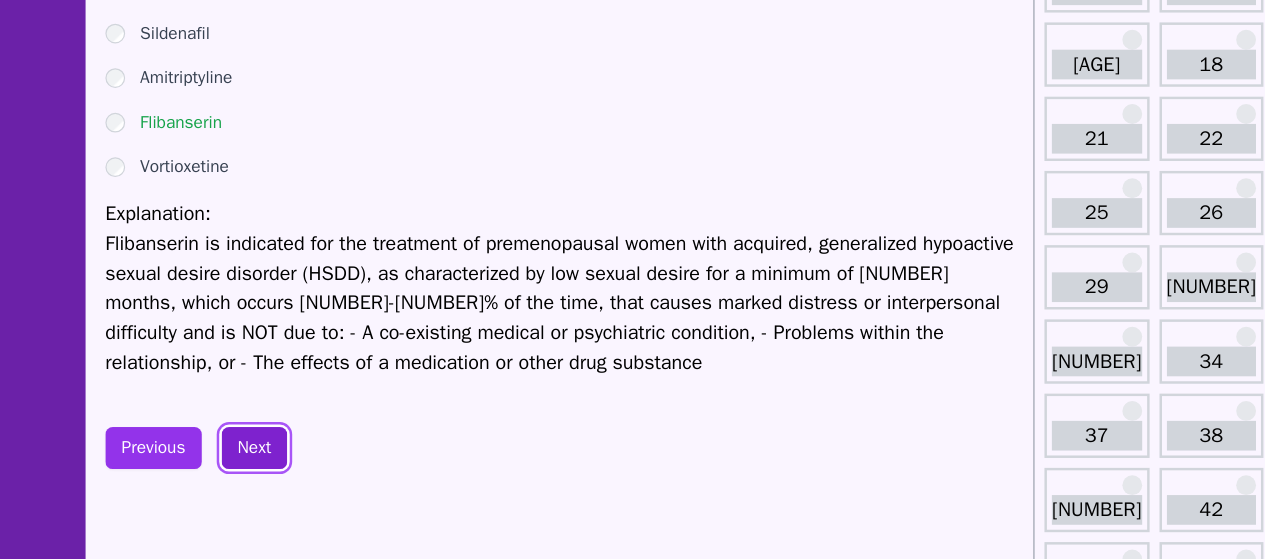click on "Next" at bounding box center (248, 451) 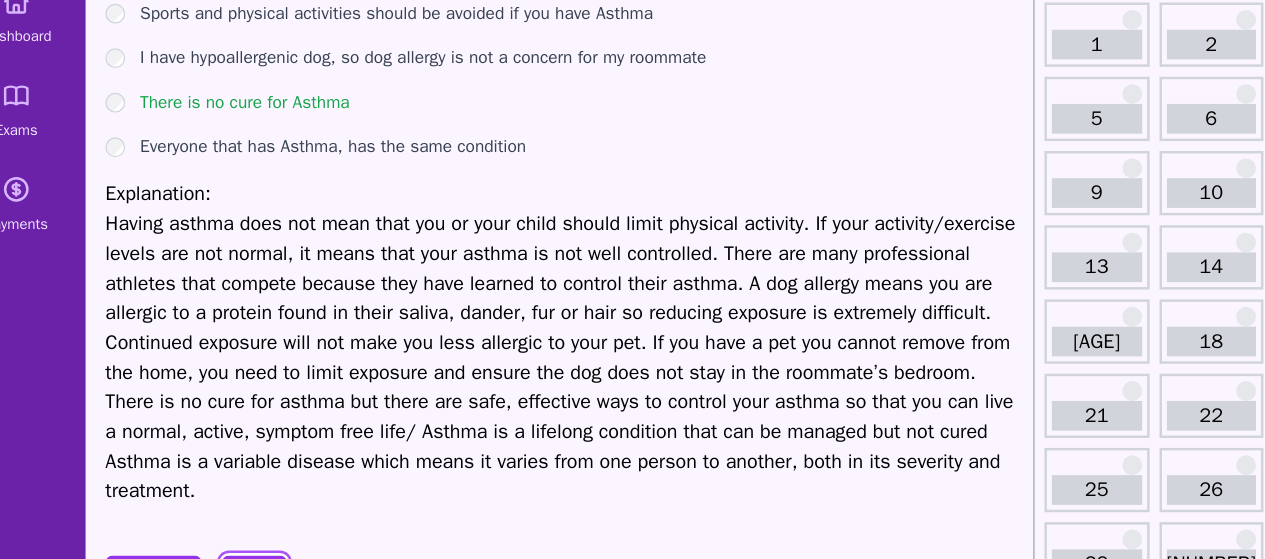 scroll, scrollTop: 29, scrollLeft: 0, axis: vertical 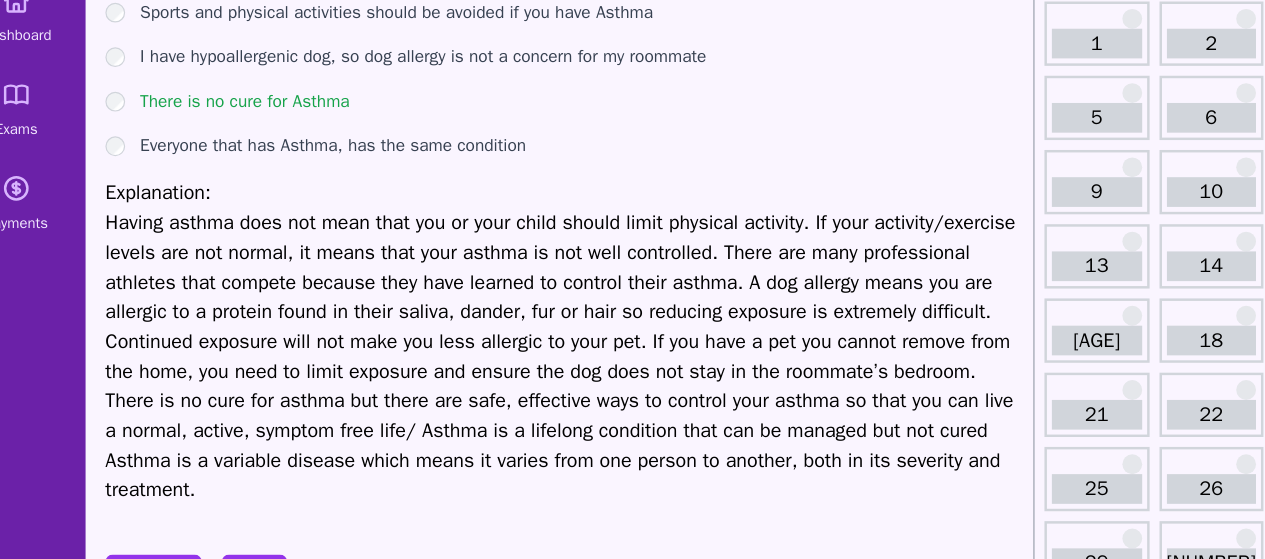 click on "Having asthma does not mean that you or your child should limit physical activity.  If your activity/exercise levels are not normal, it means that your asthma is not well controlled.  There are many professional athletes that compete because they have learned to control their asthma.
A dog allergy means you are allergic to a protein found in their saliva, dander, fur or hair so reducing exposure is extremely difficult.  Continued exposure will not make you less allergic to your pet.  If you have a pet you cannot remove from the home, you need to limit exposure and ensure the dog does not stay in the roommate’s bedroom.
There is no cure for asthma but there are safe, effective ways to control your asthma so that you can live a normal, active, symptom free life/ Asthma is a lifelong condition that can be managed but not cured
Asthma is a variable disease which means it varies from one person to another, both in its severity and treatment." at bounding box center (499, 395) 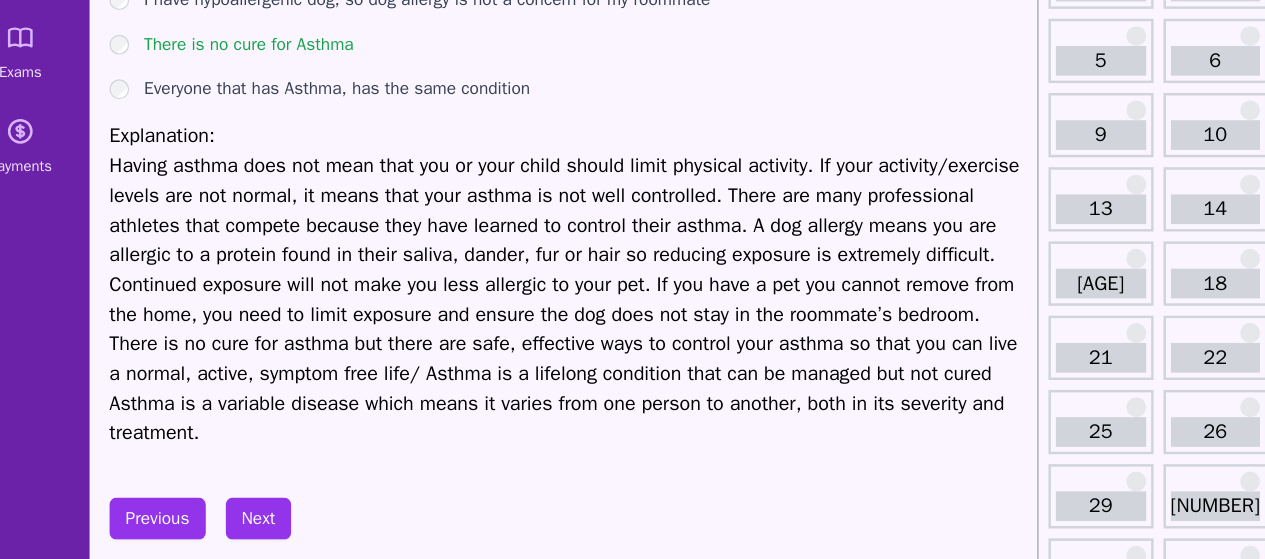 scroll, scrollTop: 76, scrollLeft: 0, axis: vertical 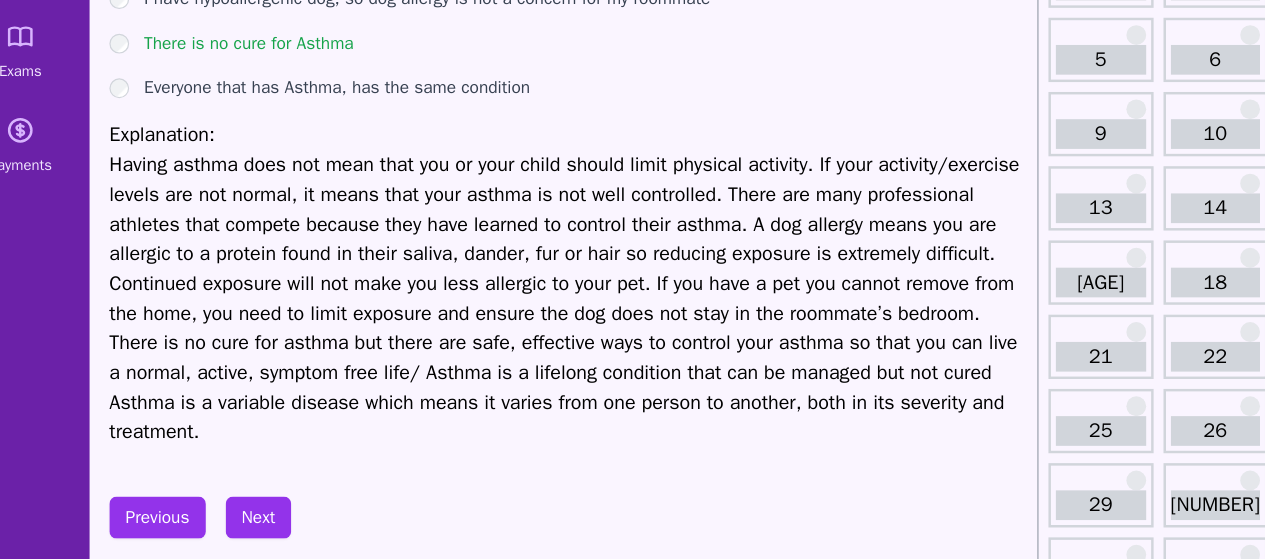 click on "Having asthma does not mean that you or your child should limit physical activity.  If your activity/exercise levels are not normal, it means that your asthma is not well controlled.  There are many professional athletes that compete because they have learned to control their asthma.
A dog allergy means you are allergic to a protein found in their saliva, dander, fur or hair so reducing exposure is extremely difficult.  Continued exposure will not make you less allergic to your pet.  If you have a pet you cannot remove from the home, you need to limit exposure and ensure the dog does not stay in the roommate’s bedroom.
There is no cure for asthma but there are safe, effective ways to control your asthma so that you can live a normal, active, symptom free life/ Asthma is a lifelong condition that can be managed but not cured
Asthma is a variable disease which means it varies from one person to another, both in its severity and treatment." at bounding box center [499, 348] 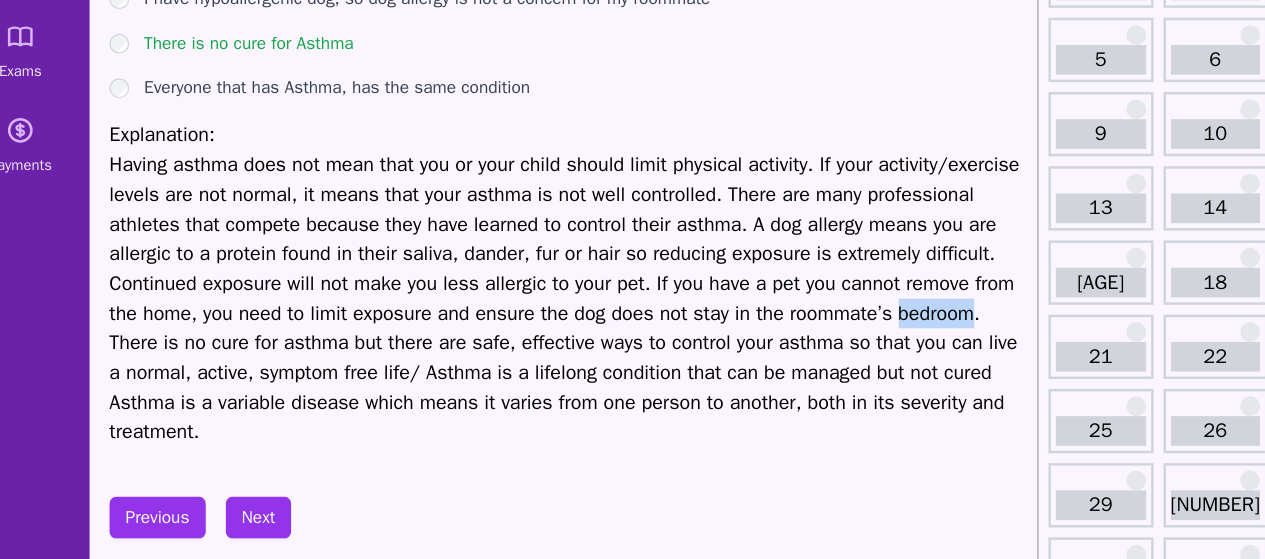 click on "Having asthma does not mean that you or your child should limit physical activity.  If your activity/exercise levels are not normal, it means that your asthma is not well controlled.  There are many professional athletes that compete because they have learned to control their asthma.
A dog allergy means you are allergic to a protein found in their saliva, dander, fur or hair so reducing exposure is extremely difficult.  Continued exposure will not make you less allergic to your pet.  If you have a pet you cannot remove from the home, you need to limit exposure and ensure the dog does not stay in the roommate’s bedroom.
There is no cure for asthma but there are safe, effective ways to control your asthma so that you can live a normal, active, symptom free life/ Asthma is a lifelong condition that can be managed but not cured
Asthma is a variable disease which means it varies from one person to another, both in its severity and treatment." at bounding box center [499, 348] 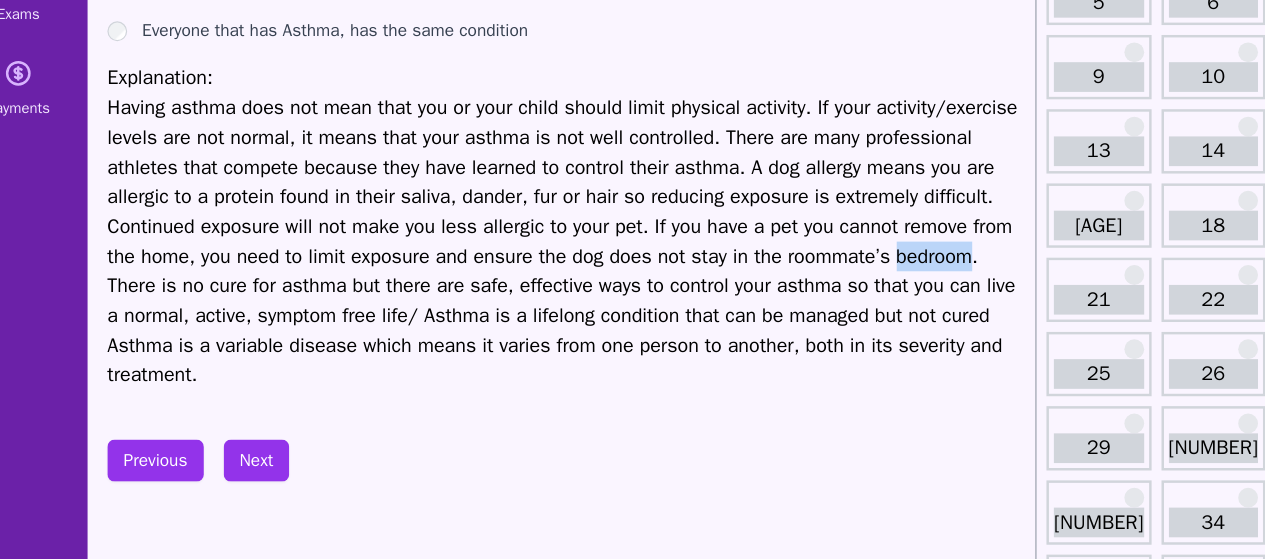 scroll, scrollTop: 128, scrollLeft: 0, axis: vertical 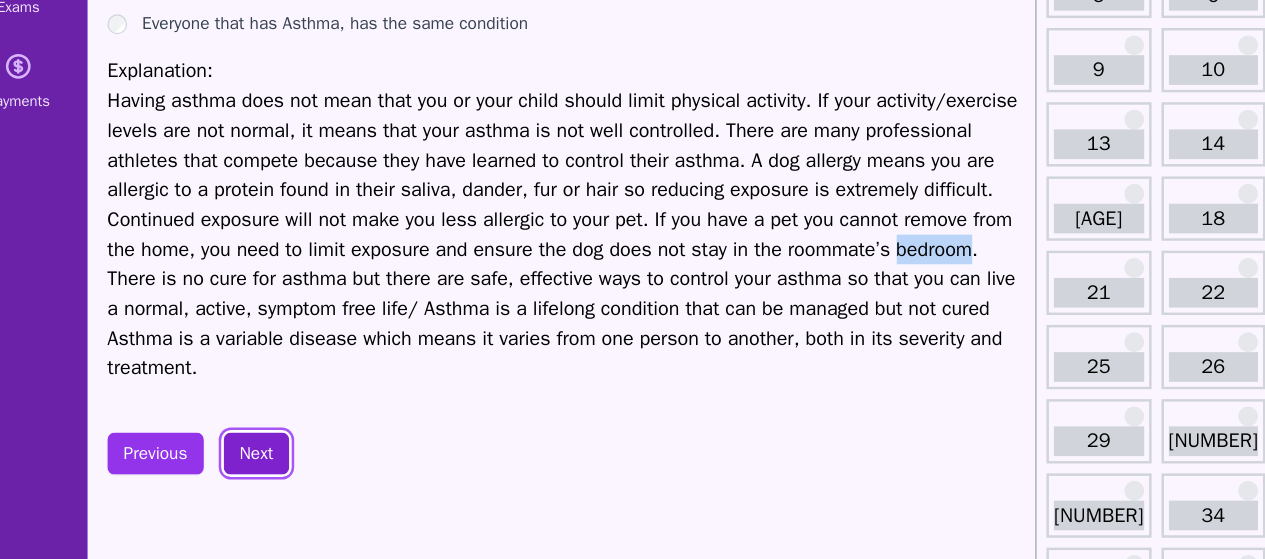 click on "Next" at bounding box center [248, 473] 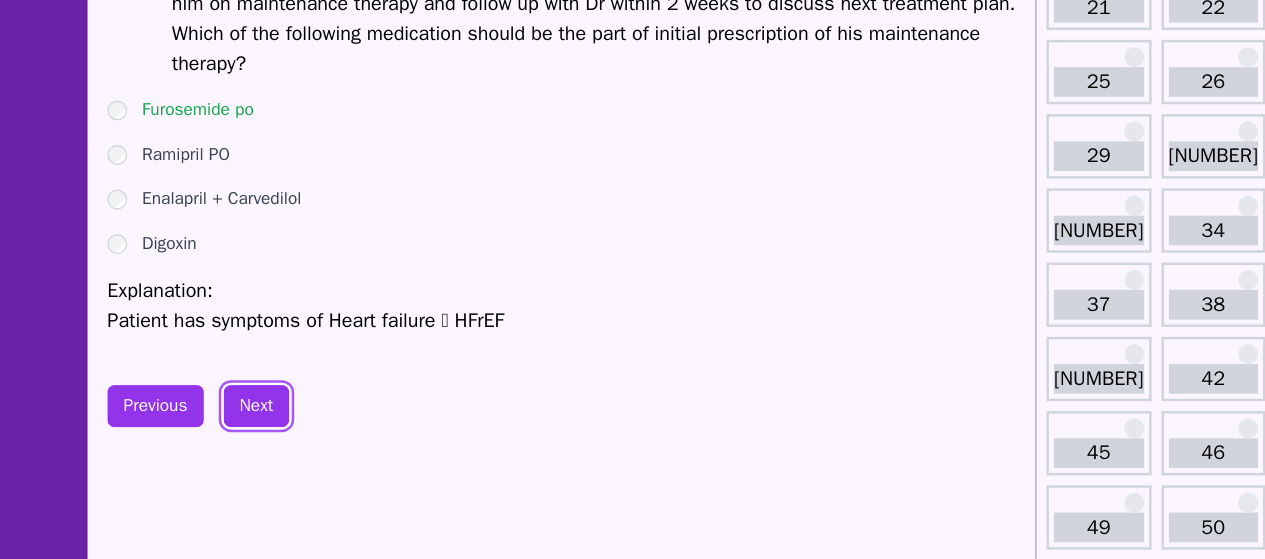 scroll, scrollTop: 358, scrollLeft: 0, axis: vertical 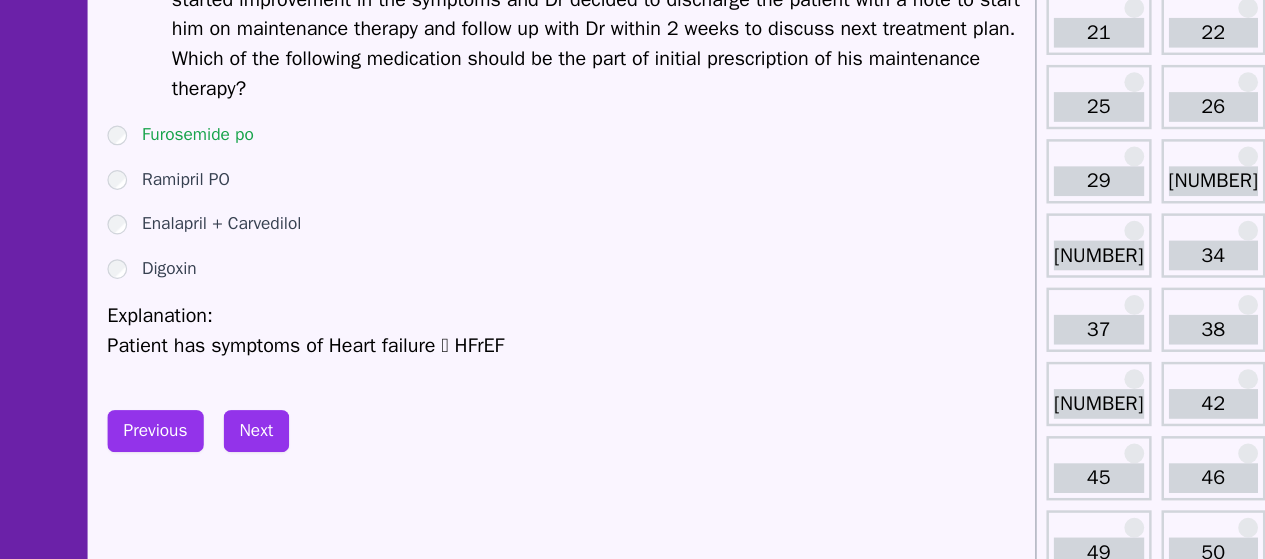 click on "Patient has symptoms of Heart failure  HFrEF" at bounding box center (499, 366) 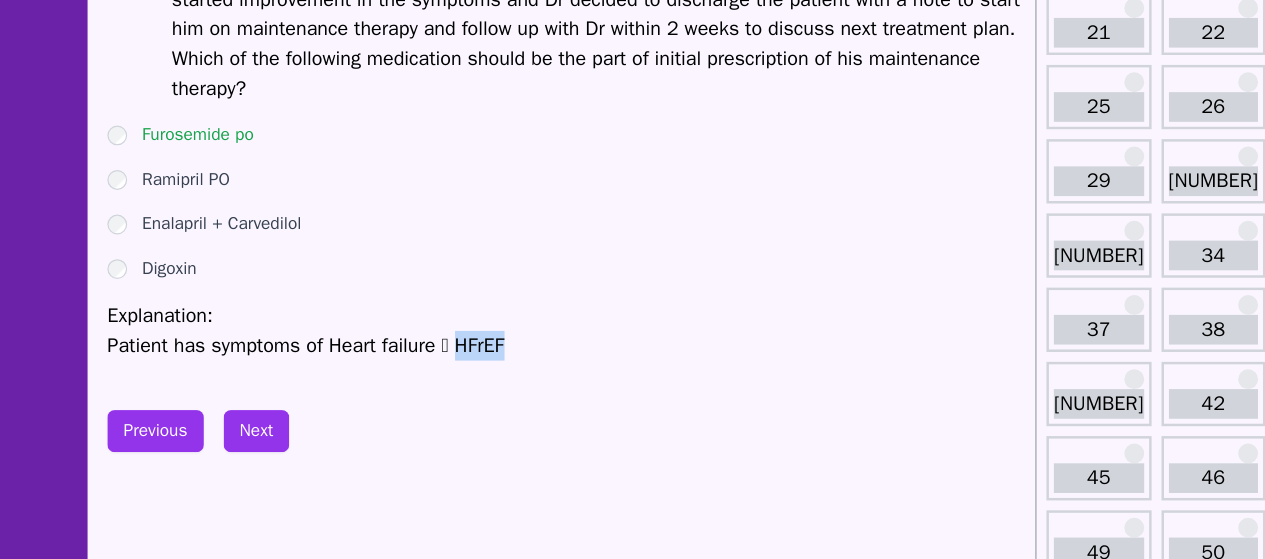click on "Patient has symptoms of Heart failure  HFrEF" at bounding box center (499, 366) 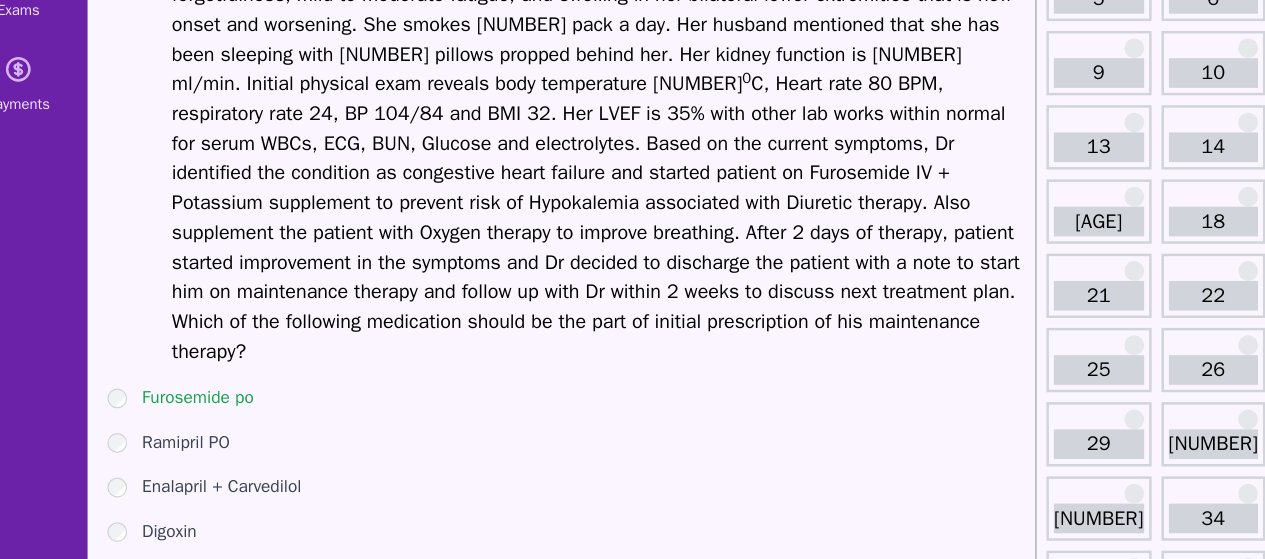 scroll, scrollTop: 229, scrollLeft: 0, axis: vertical 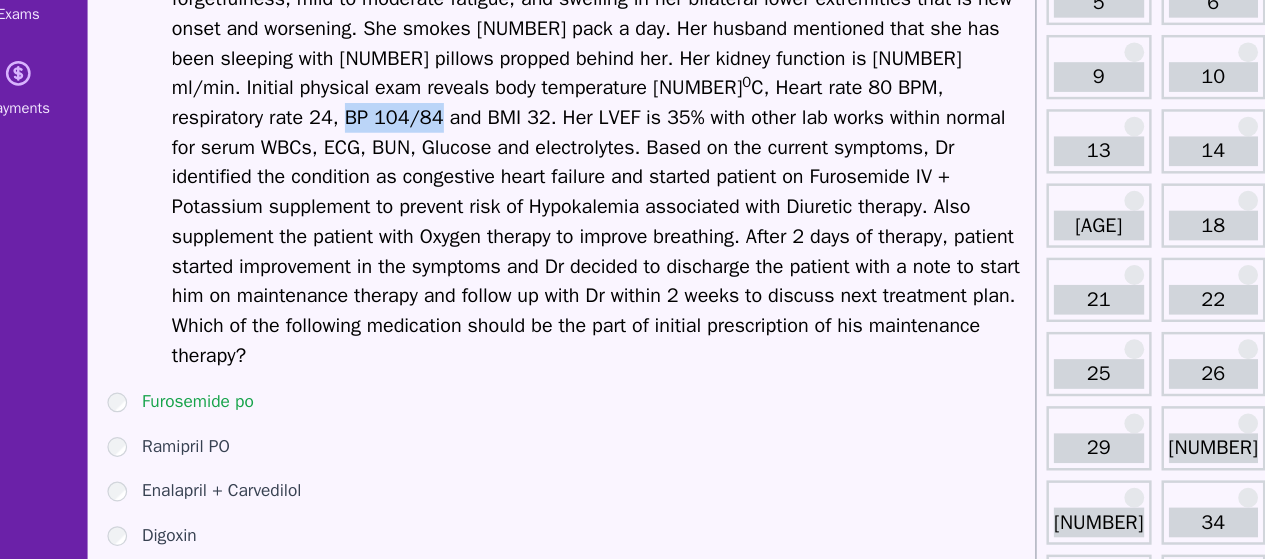 drag, startPoint x: 665, startPoint y: 74, endPoint x: 590, endPoint y: 77, distance: 75.059975 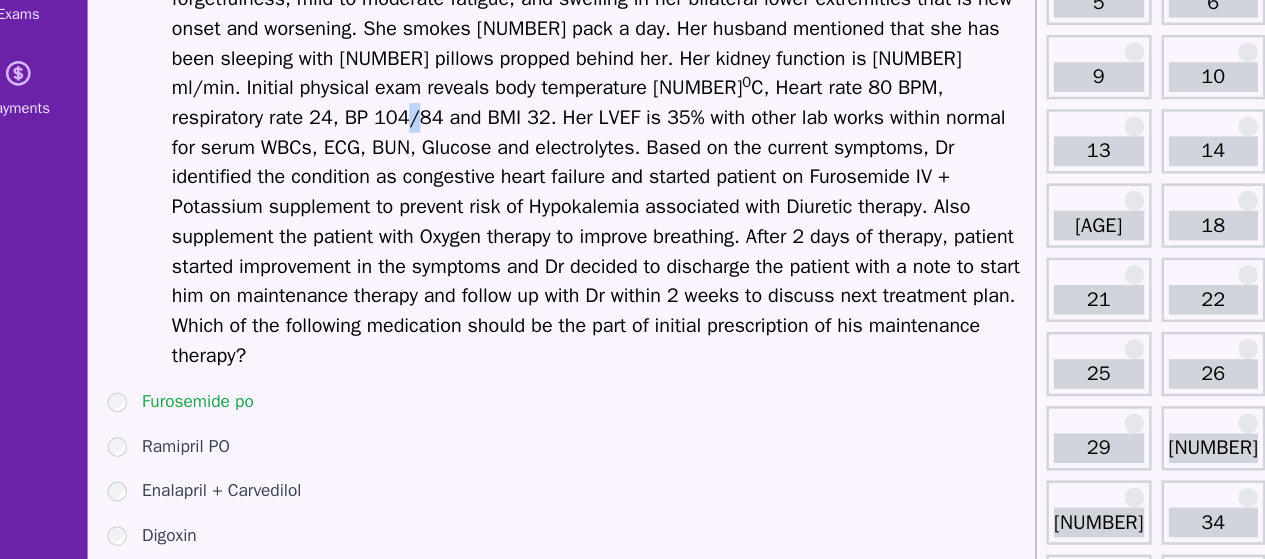 click on "TD a 60-year-old female presenting to the emergency department with acute onset shortness of breath.  Symptoms began approximately 2 days before and had progressively worsened with no associated, aggravating, or relieving factors noted. She denies fever, chills, cough, wheezing, sputum production, chest pain, palpitations, pressure, abdominal pain, abdominal distension, nausea, vomiting, and diarrhea. She does report difficulty breathing at rest, forgetfulness, mild to moderate fatigue, and swelling in her bilateral lower extremities that is new onset and worsening. She smokes 1 pack a day. Her husband mentioned that she has been sleeping with 2 pillows propped behind her. Her kidney function is 80 ml/min. Initial physical exam reveals body temperature 38  0" at bounding box center (525, 83) 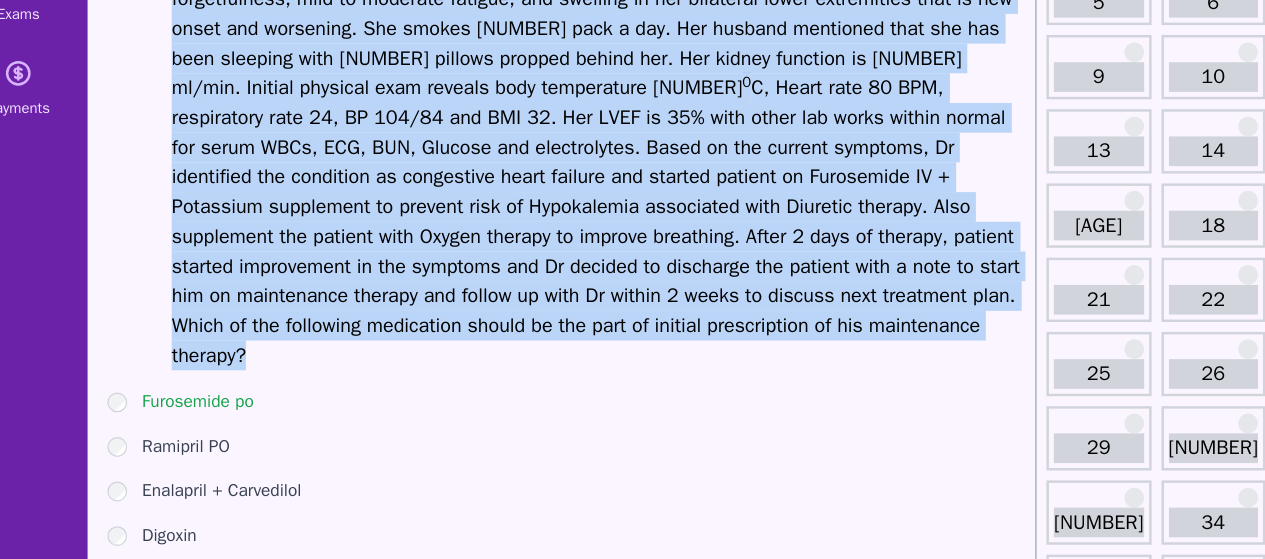 click on "TD a 60-year-old female presenting to the emergency department with acute onset shortness of breath.  Symptoms began approximately 2 days before and had progressively worsened with no associated, aggravating, or relieving factors noted. She denies fever, chills, cough, wheezing, sputum production, chest pain, palpitations, pressure, abdominal pain, abdominal distension, nausea, vomiting, and diarrhea. She does report difficulty breathing at rest, forgetfulness, mild to moderate fatigue, and swelling in her bilateral lower extremities that is new onset and worsening. She smokes 1 pack a day. Her husband mentioned that she has been sleeping with 2 pillows propped behind her. Her kidney function is 80 ml/min. Initial physical exam reveals body temperature 38  0" at bounding box center [525, 83] 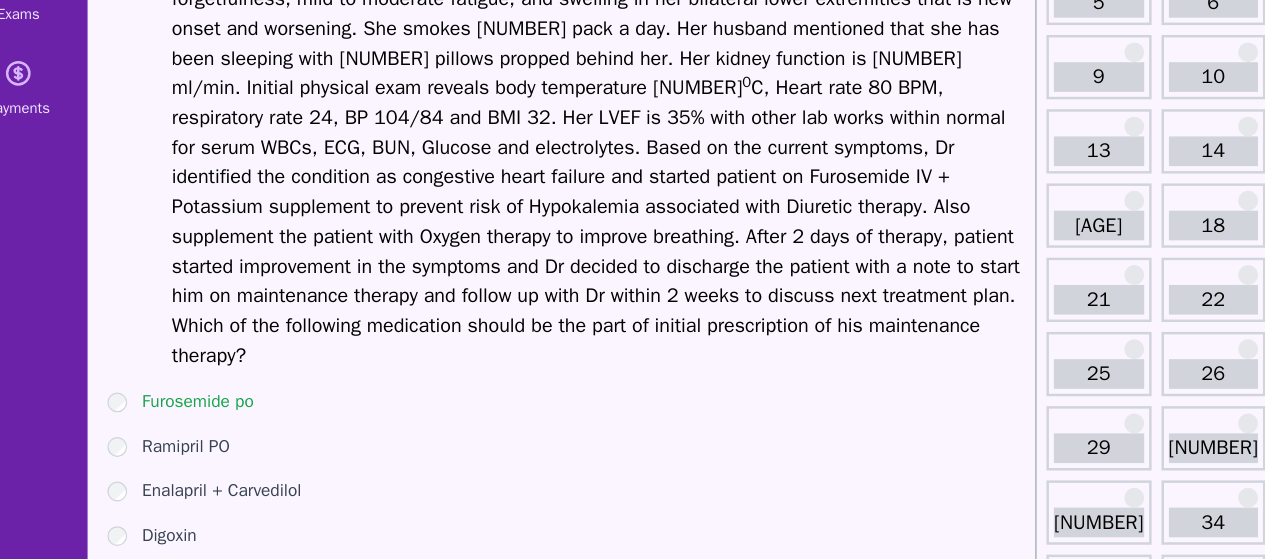 click on "TD a 60-year-old female presenting to the emergency department with acute onset shortness of breath.  Symptoms began approximately 2 days before and had progressively worsened with no associated, aggravating, or relieving factors noted. She denies fever, chills, cough, wheezing, sputum production, chest pain, palpitations, pressure, abdominal pain, abdominal distension, nausea, vomiting, and diarrhea. She does report difficulty breathing at rest, forgetfulness, mild to moderate fatigue, and swelling in her bilateral lower extremities that is new onset and worsening. She smokes 1 pack a day. Her husband mentioned that she has been sleeping with 2 pillows propped behind her. Her kidney function is 80 ml/min. Initial physical exam reveals body temperature 38  0" at bounding box center [525, 83] 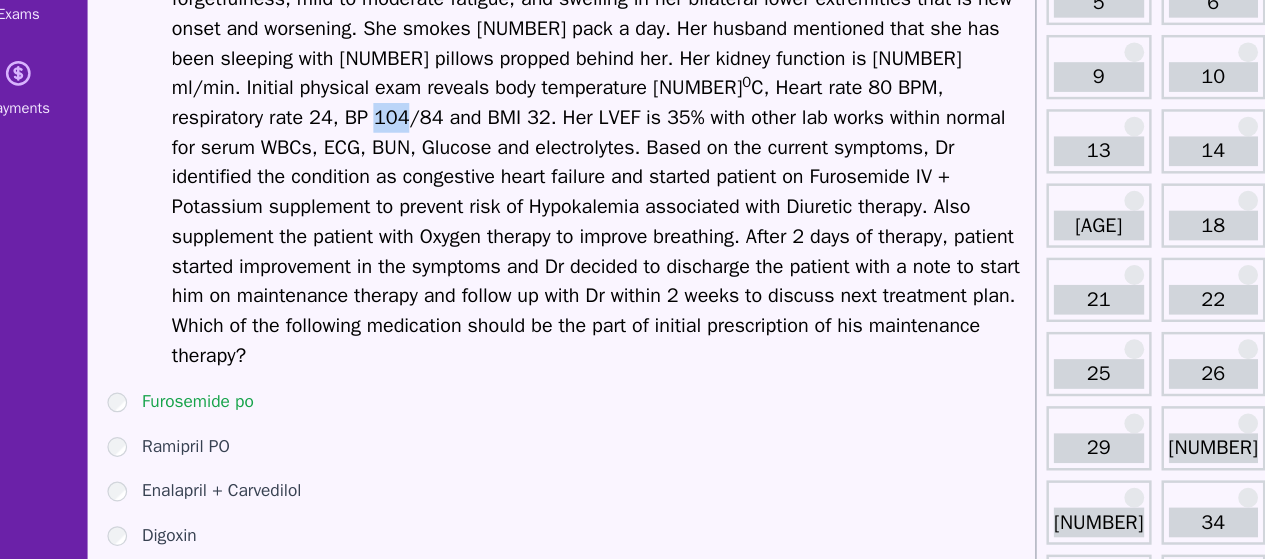 click on "TD a 60-year-old female presenting to the emergency department with acute onset shortness of breath.  Symptoms began approximately 2 days before and had progressively worsened with no associated, aggravating, or relieving factors noted. She denies fever, chills, cough, wheezing, sputum production, chest pain, palpitations, pressure, abdominal pain, abdominal distension, nausea, vomiting, and diarrhea. She does report difficulty breathing at rest, forgetfulness, mild to moderate fatigue, and swelling in her bilateral lower extremities that is new onset and worsening. She smokes 1 pack a day. Her husband mentioned that she has been sleeping with 2 pillows propped behind her. Her kidney function is 80 ml/min. Initial physical exam reveals body temperature 38  0" at bounding box center (525, 83) 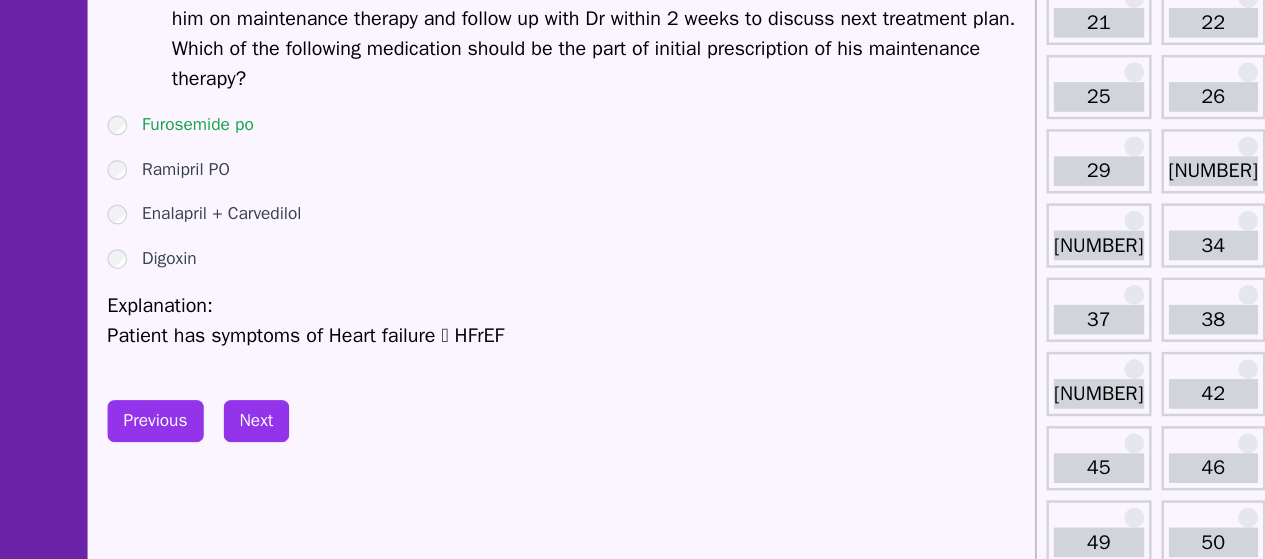 scroll, scrollTop: 347, scrollLeft: 0, axis: vertical 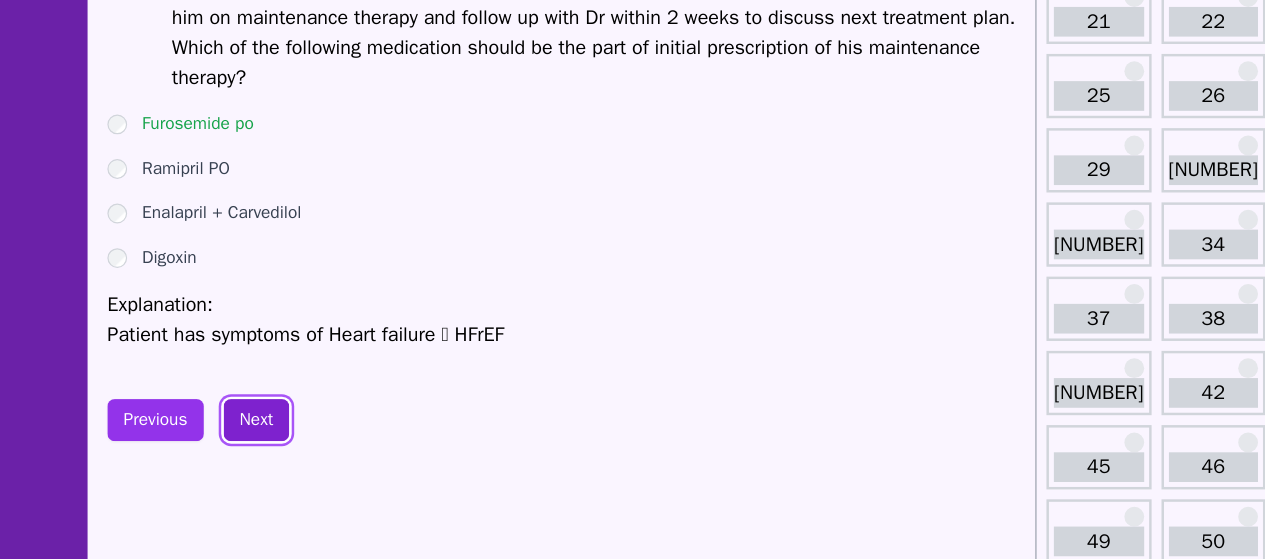 click on "Next" at bounding box center [248, 446] 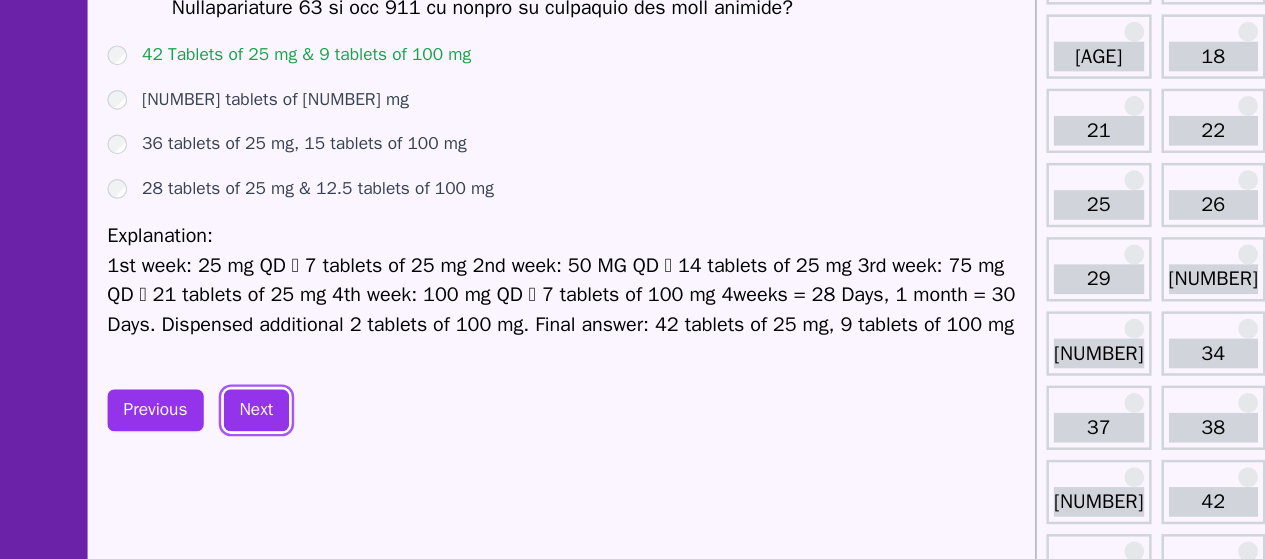 scroll, scrollTop: 264, scrollLeft: 0, axis: vertical 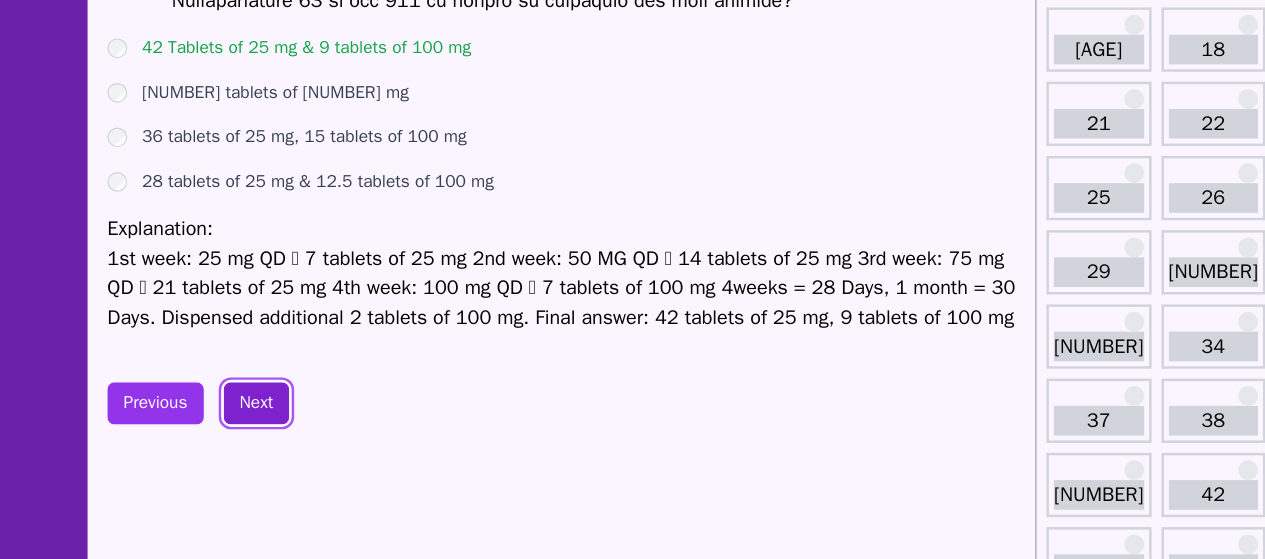 click on "Next" at bounding box center [248, 433] 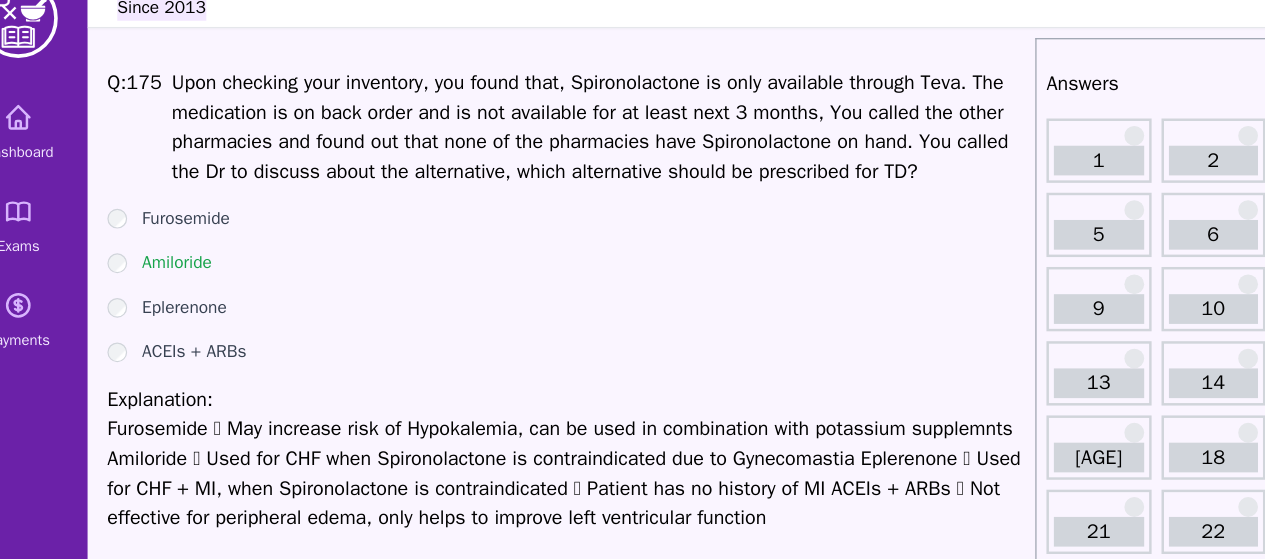 scroll, scrollTop: 28, scrollLeft: 0, axis: vertical 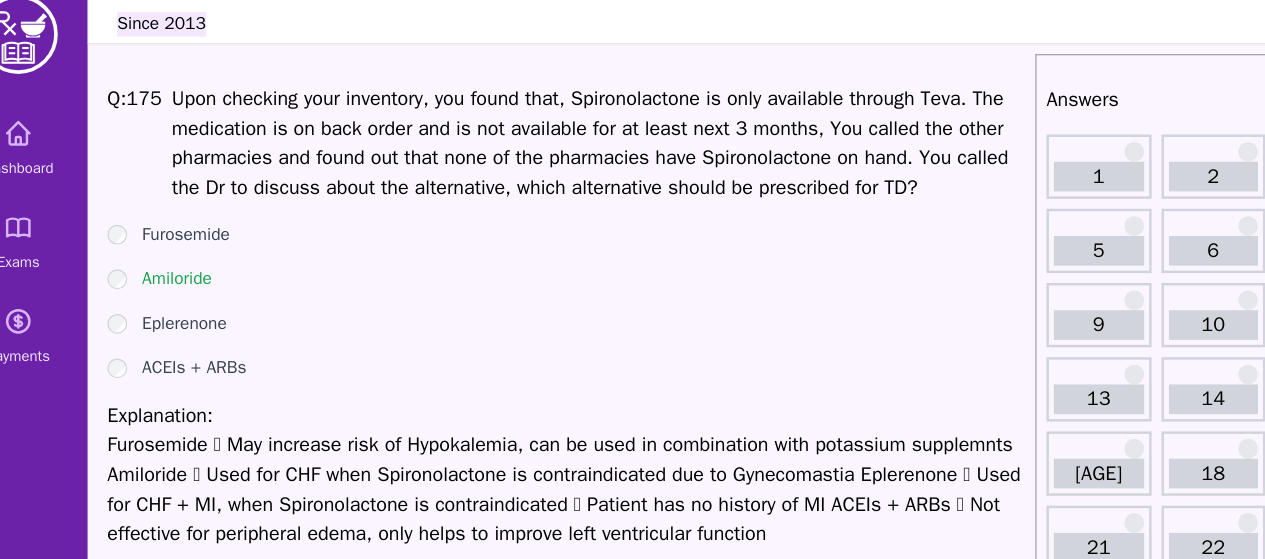 click on "Amiloride" at bounding box center (184, 226) 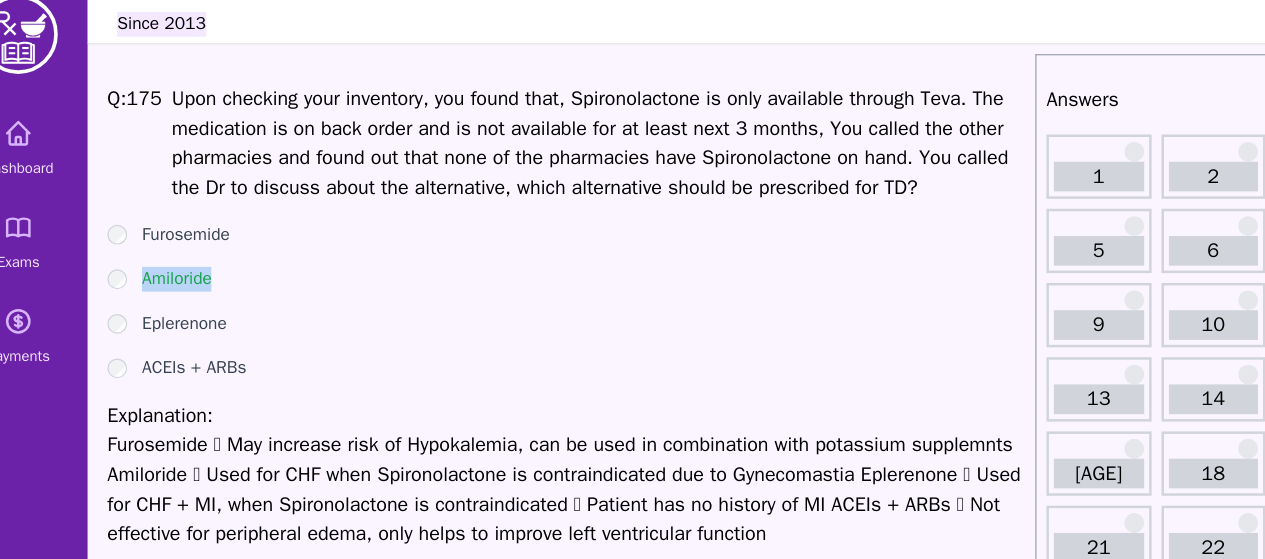 click on "Amiloride" at bounding box center [184, 226] 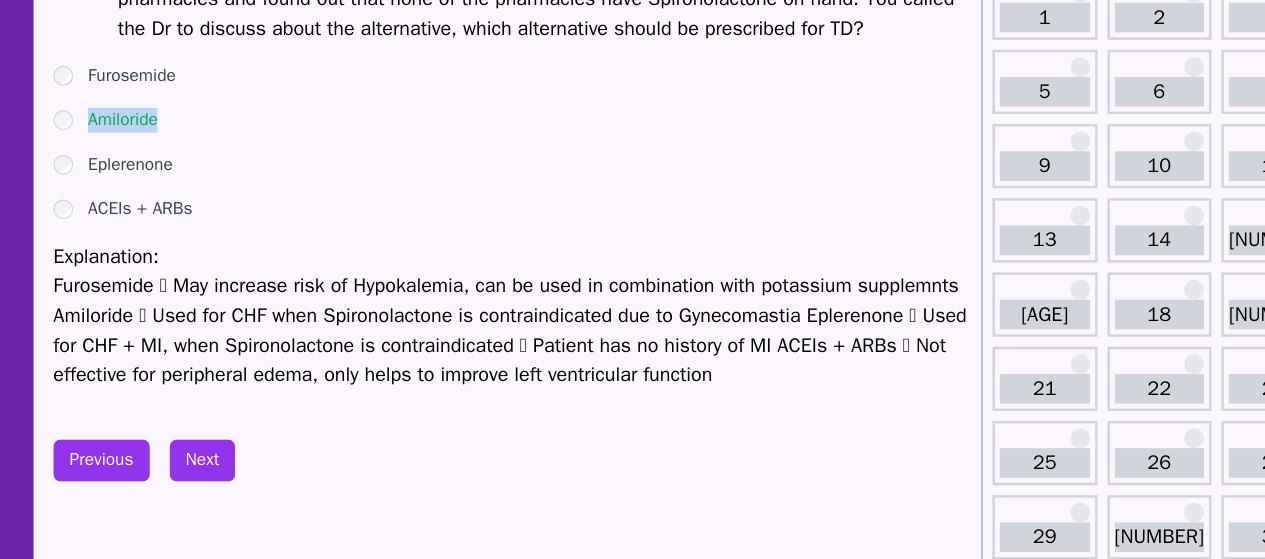 scroll, scrollTop: 67, scrollLeft: 0, axis: vertical 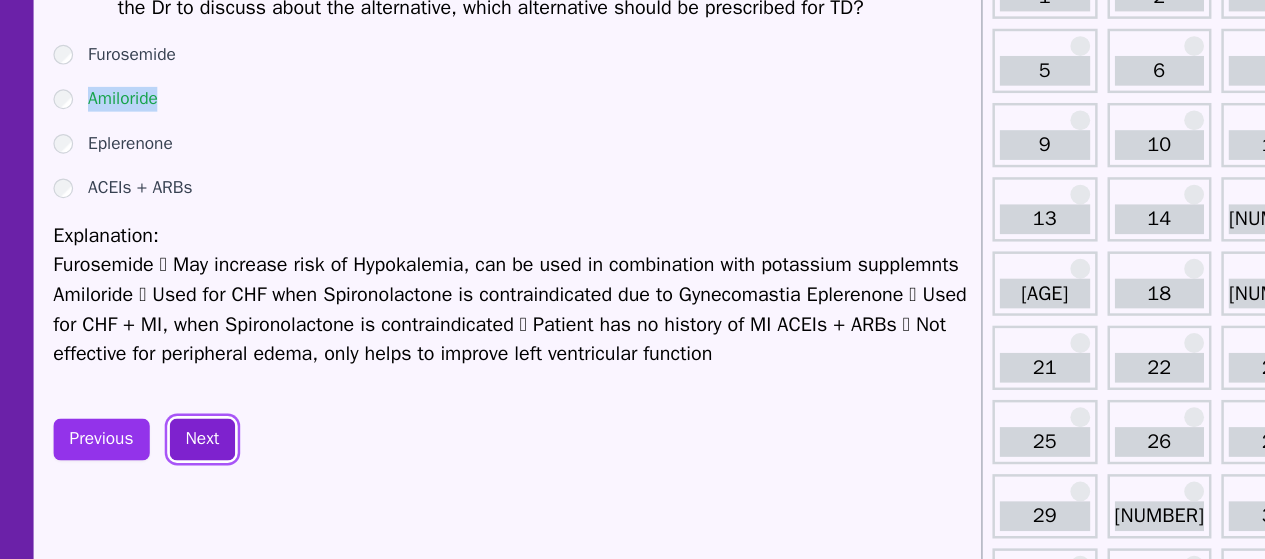 click on "Next" at bounding box center (248, 462) 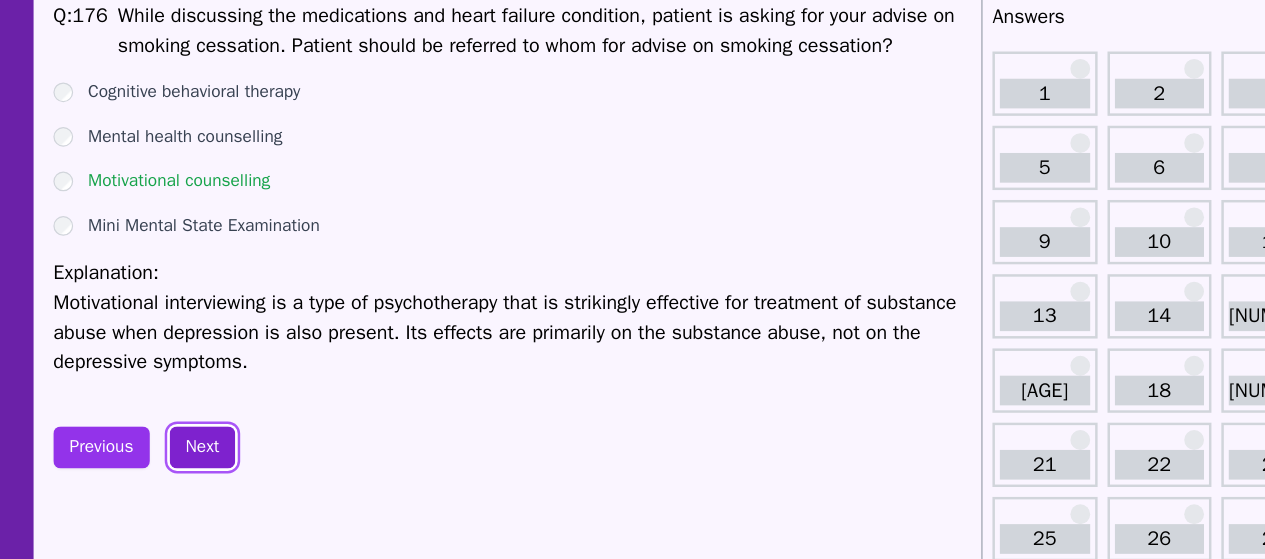 scroll, scrollTop: 67, scrollLeft: 0, axis: vertical 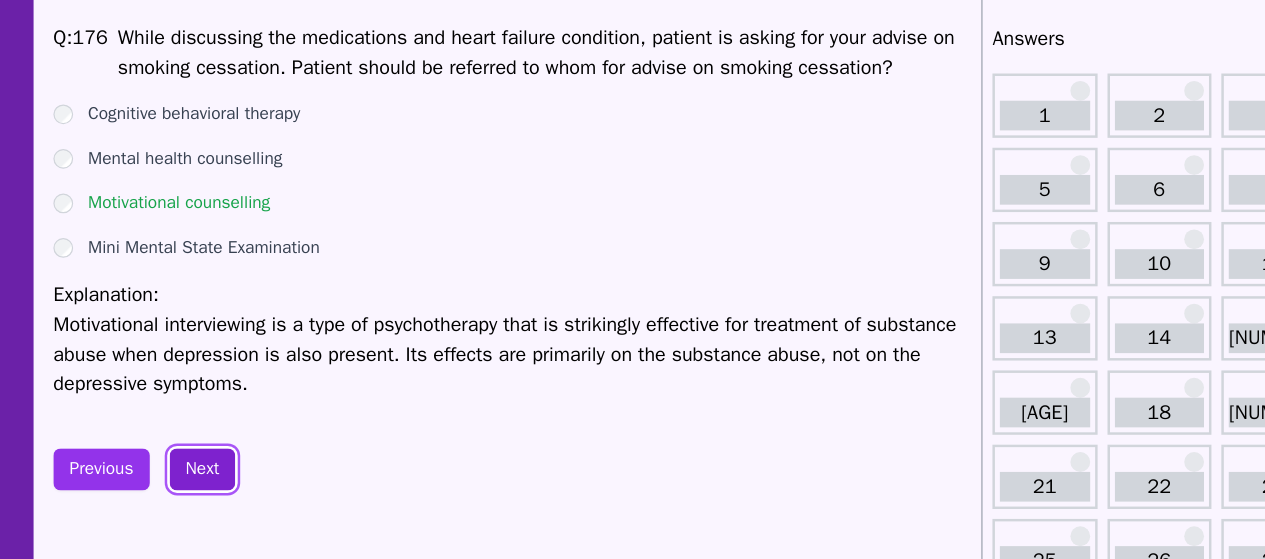 click on "Next" at bounding box center [248, 390] 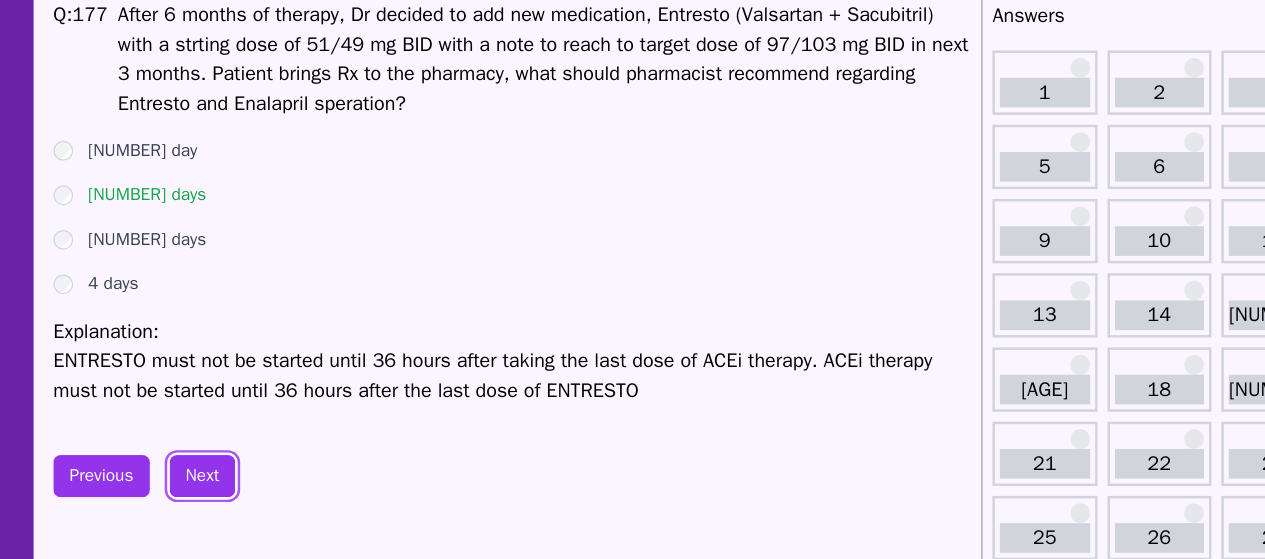 scroll, scrollTop: 67, scrollLeft: 0, axis: vertical 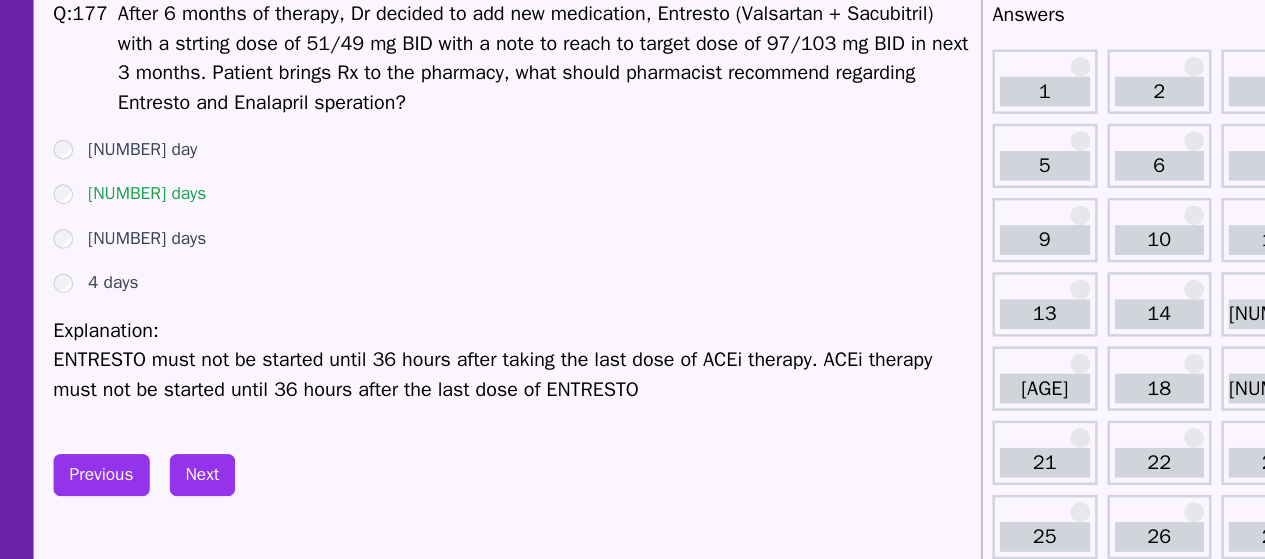 click on "[NUMBER] day" at bounding box center (200, 151) 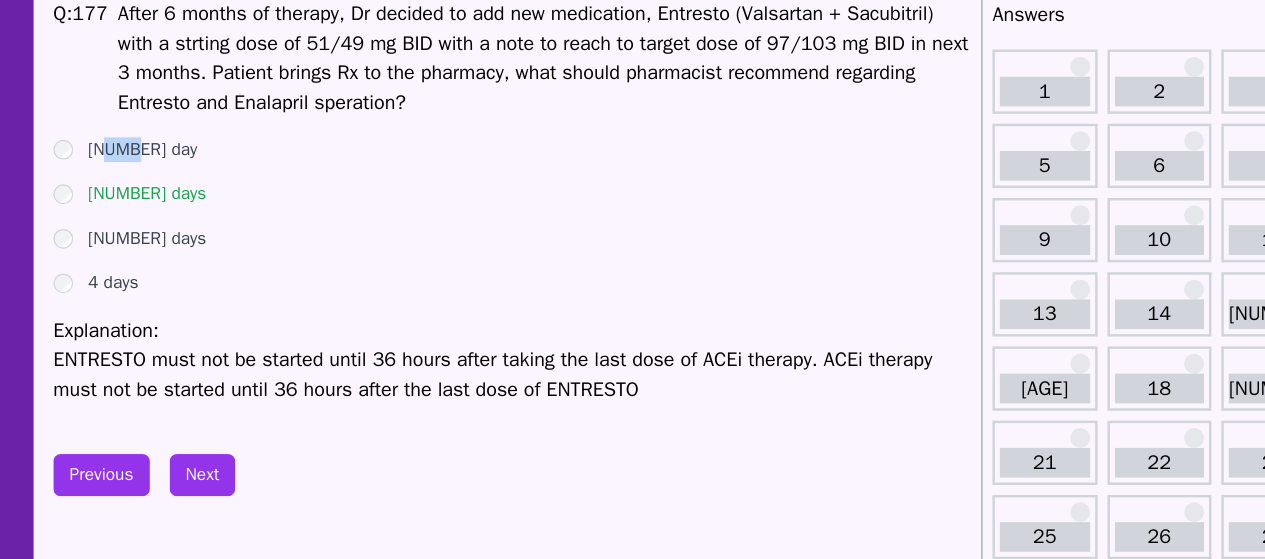 click on "[NUMBER] day" at bounding box center (200, 151) 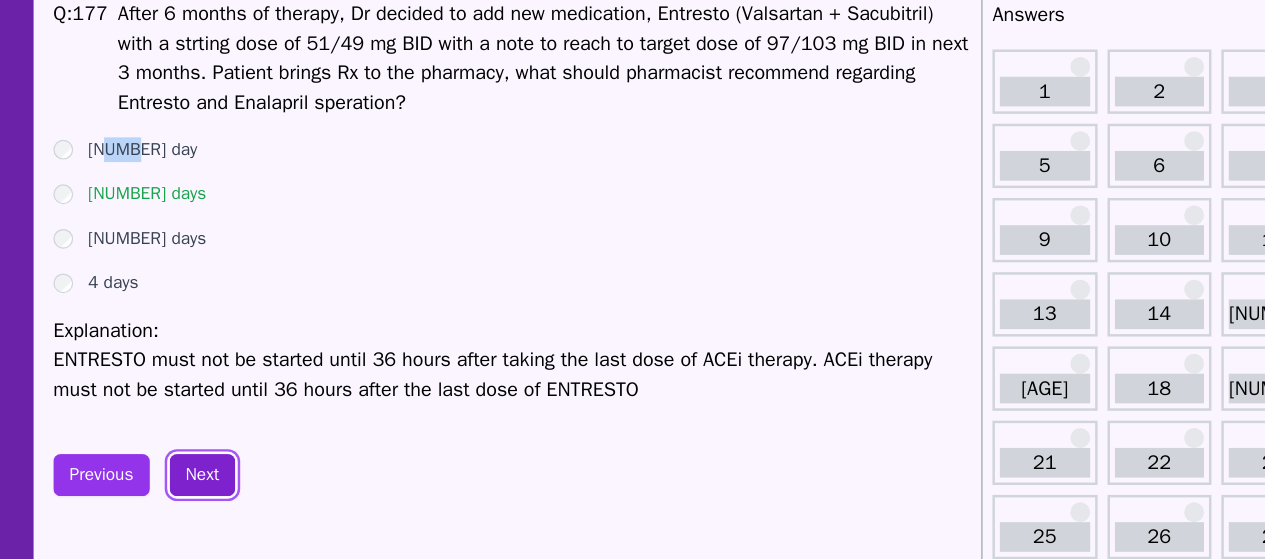 click on "Next" at bounding box center (248, 414) 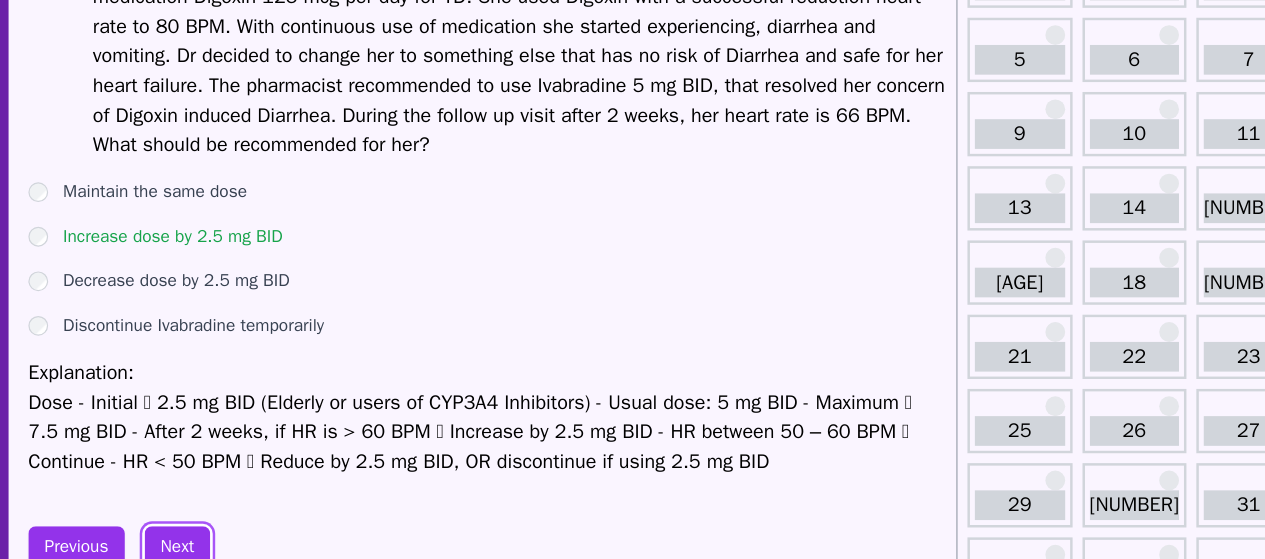 scroll, scrollTop: 77, scrollLeft: 0, axis: vertical 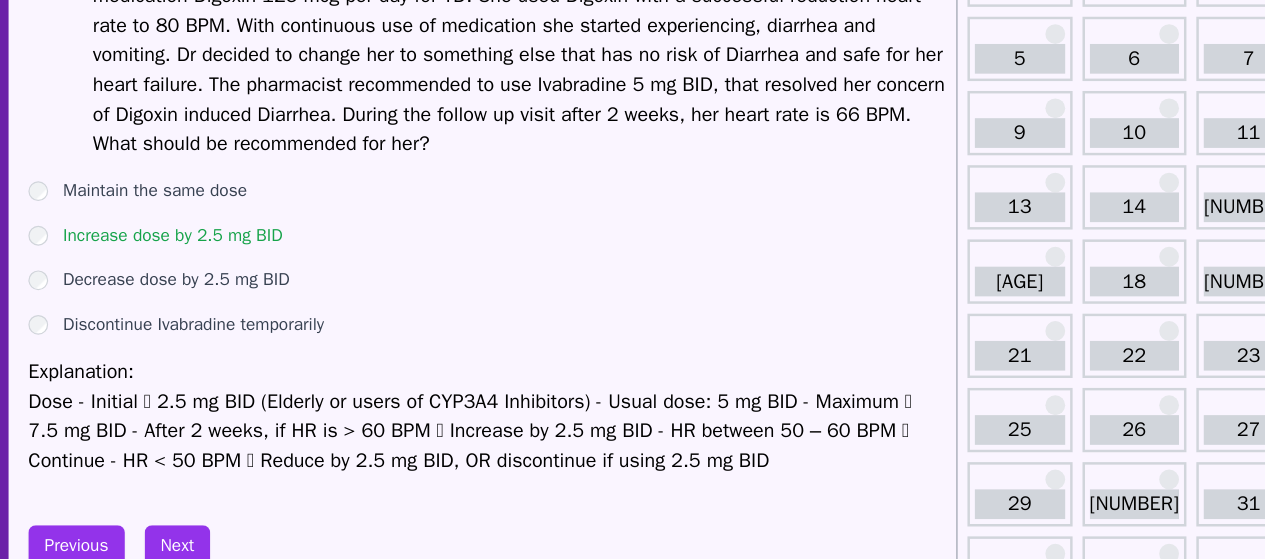 click on "Q: [NUMBER] After a month follow up, patient complains about feeling of palpitation. Dr performed ECG, that confirmed Sinus tachycardia with [NUMBER] BPM, sitting blood pressure was [NUMBER]/[NUMBER] mmHg. A pansystolic murmur was audible. Due to increased heart rate, Dr decided to add another medication Digoxin [NUMBER] mcg per day for TD. She used Digoxin with a successful reduction heart rate to [NUMBER] BPM. With continuous use of medication she started experiencing, diarrhea and vomiting. Dr decided to change her to something else that has no risk of Diarrhea and safe for her heart failure. The pharmacist recommended to use Ivabradine [NUMBER] mg BID, that resolved her concern of Digoxin induced Diarrhea. During the follow up visit after [NUMBER] weeks, her heart rate is [NUMBER] BPM. What should be recommended for her? Maintain the same dose Increase dose by [NUMBER] mg BID Decrease dose by [NUMBER] mg BID Discontinue Ivabradine temporarily Explanation:" at bounding box center [499, 255] 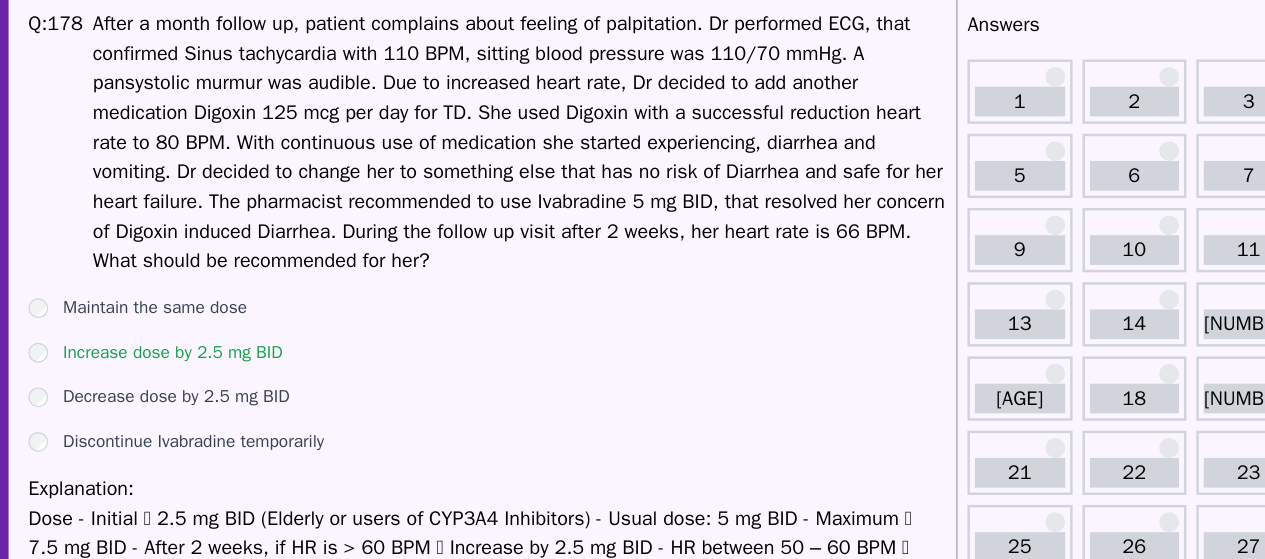 scroll, scrollTop: 69, scrollLeft: 0, axis: vertical 